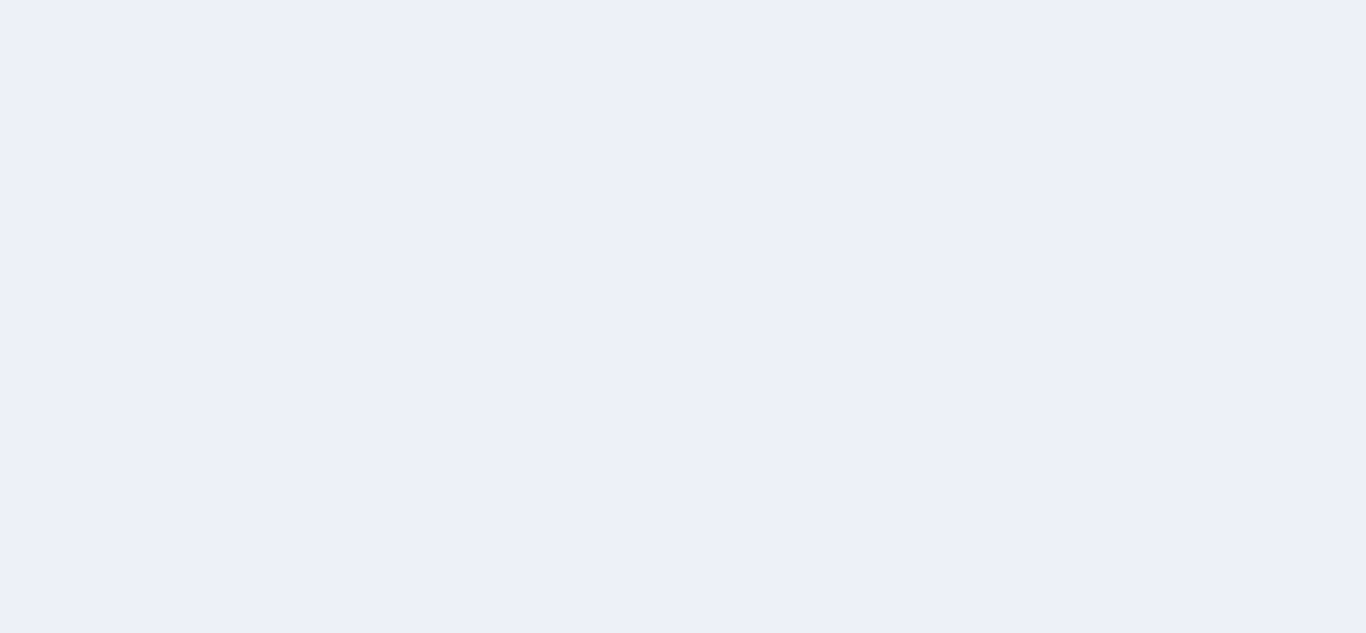 scroll, scrollTop: 0, scrollLeft: 0, axis: both 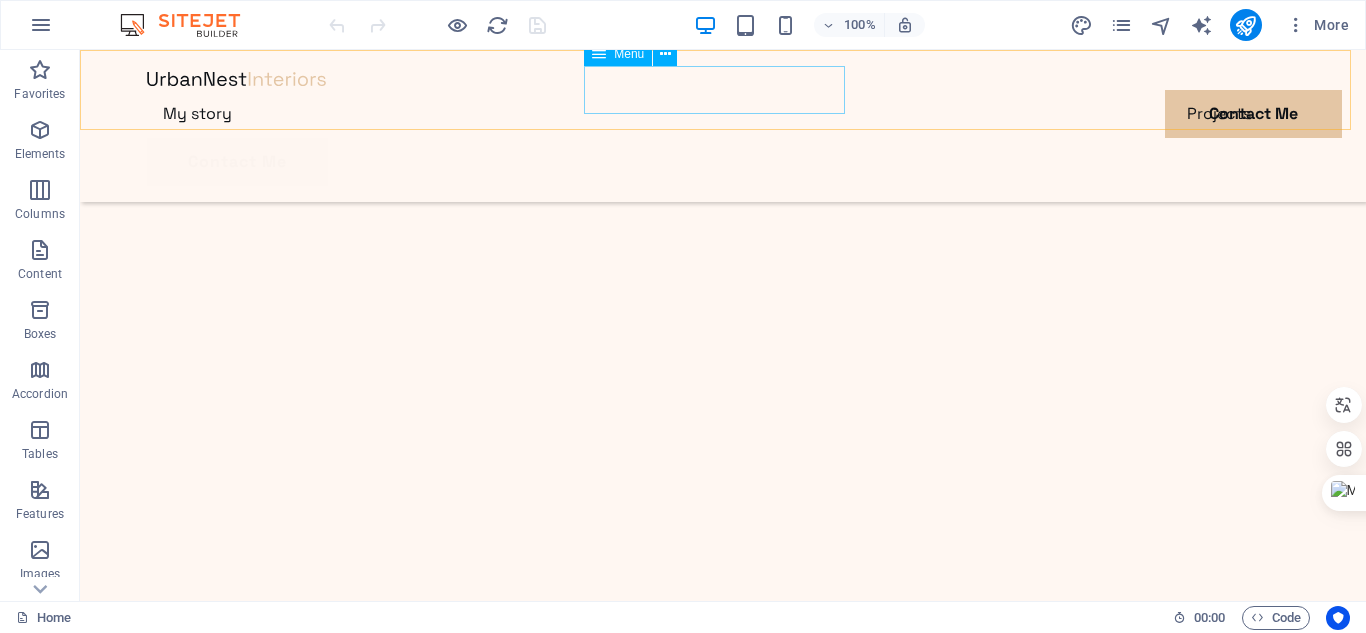 click on "My story Projects Contact Me" at bounding box center (723, 114) 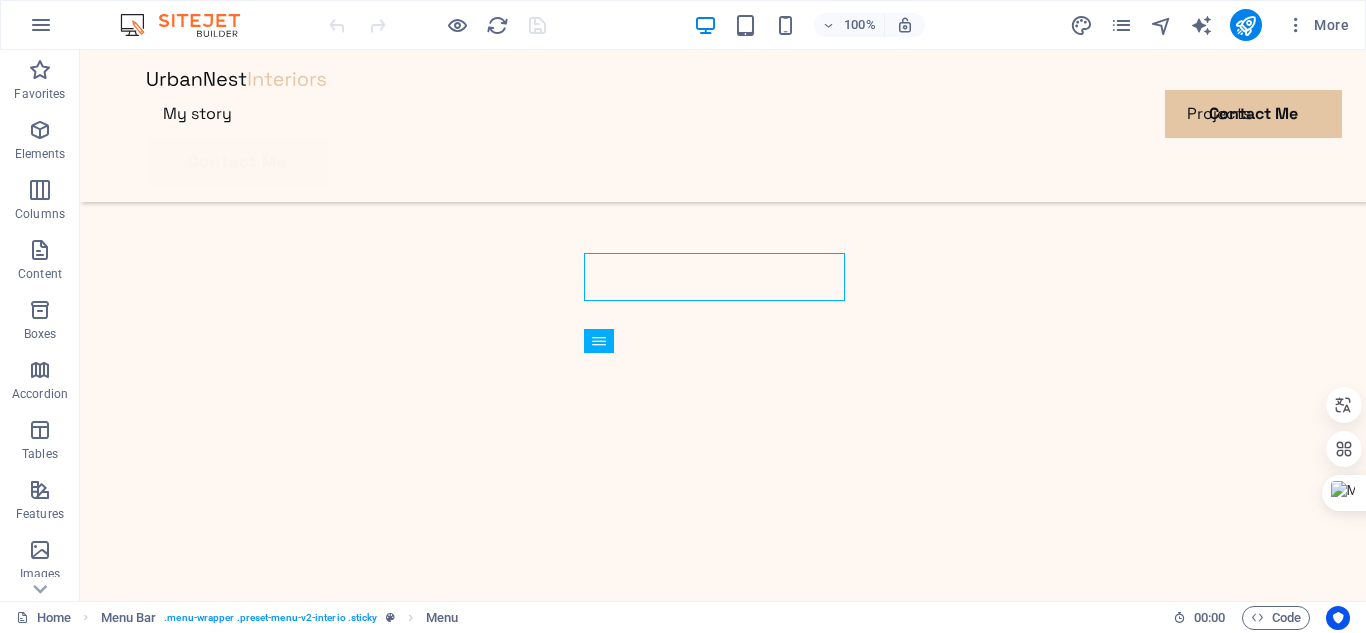 scroll, scrollTop: 600, scrollLeft: 0, axis: vertical 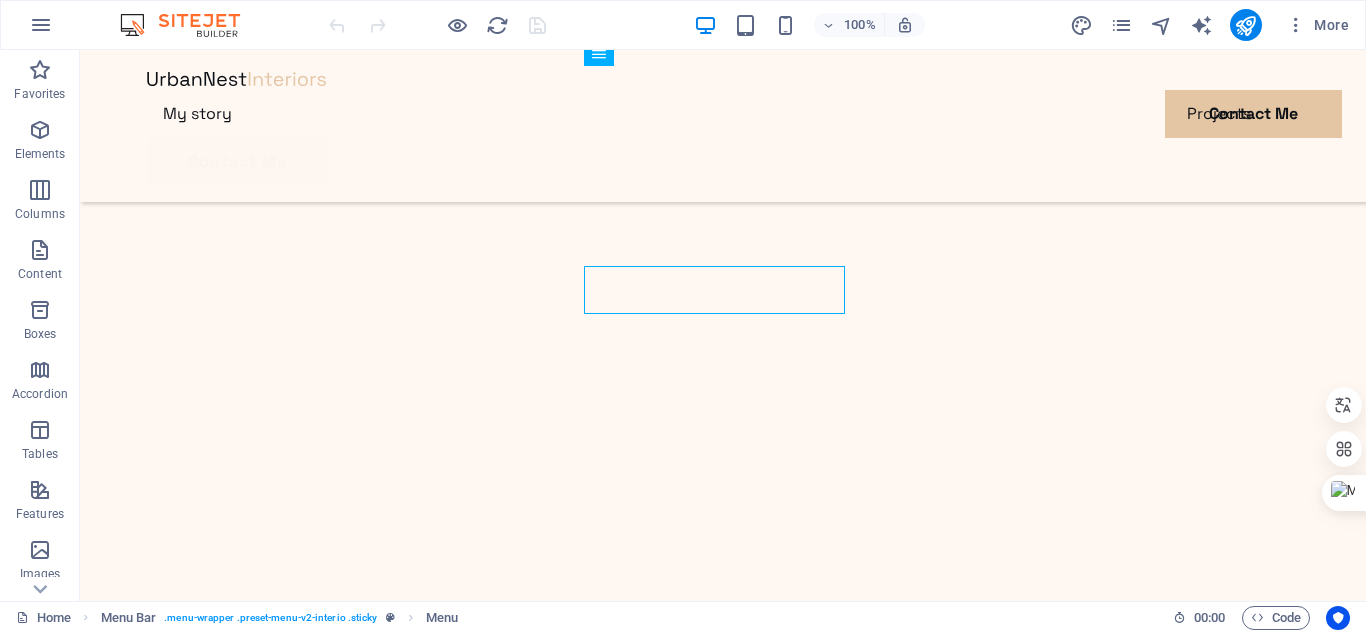 click on "My story Projects Contact Me Contact Me Let’s create together   I have read and understand the privacy policy. Unreadable? Load new Submit Get to know my story of interior design Lorem ipsum dolor sit amet consectetur. Bibendum adipiscing morbi orci nibh eget posuere arcu volutpat nulla. Tortor cras suscipit augue sodales risus auctor. Fusce nunc vitae non dui ornare tellus nibh purus lectus. Pulvinar pellentesque nam vel nec eget ligula vel bibendum eget. Lorem ipsum dolor sit amet consectetur. Bibendum adipiscing morbi orci nibh eget posuere arcu volutpat nulla. Tortor cras suscipit augue sodales risus auctor. Making of the vision Lorem ipsum dolor sit amet consectetur. Bibendum adipiscing morbi orci nibh eget posuere arcu volutpat nulla. Tortor cras suscipit augue sodales risus auctor. Fusce nunc vitae non dui ornare tellus nibh purus lectus. Pulvinar pellentesque nam vel nec eget ligula vel bibendum eget. Time for creativity From vision to reality Past projects Modern Minimalist Loft Sea Side House" at bounding box center [723, 7047] 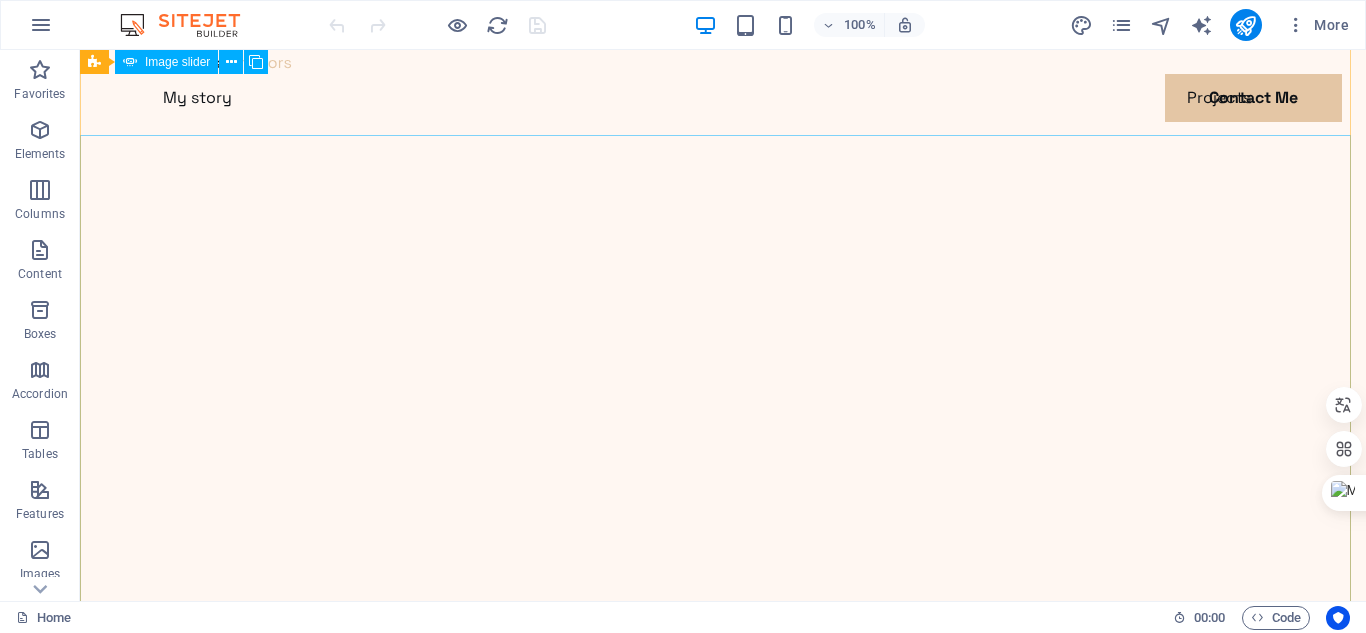 scroll, scrollTop: 0, scrollLeft: 0, axis: both 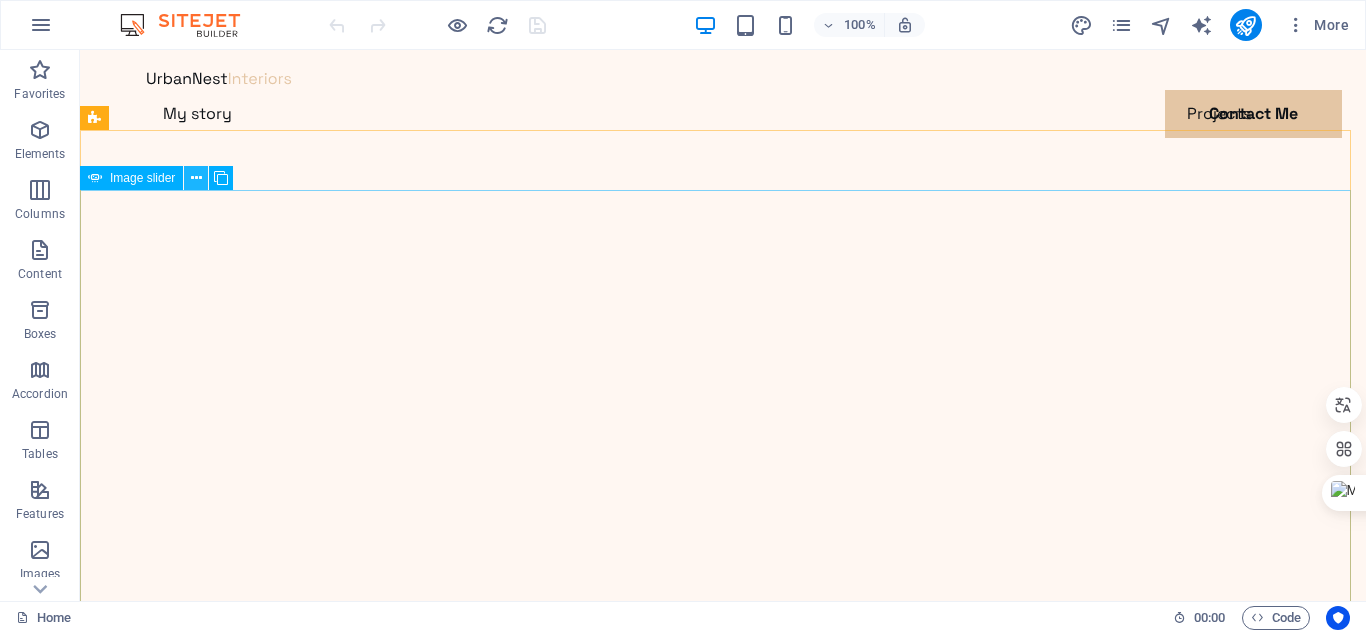 click at bounding box center [196, 178] 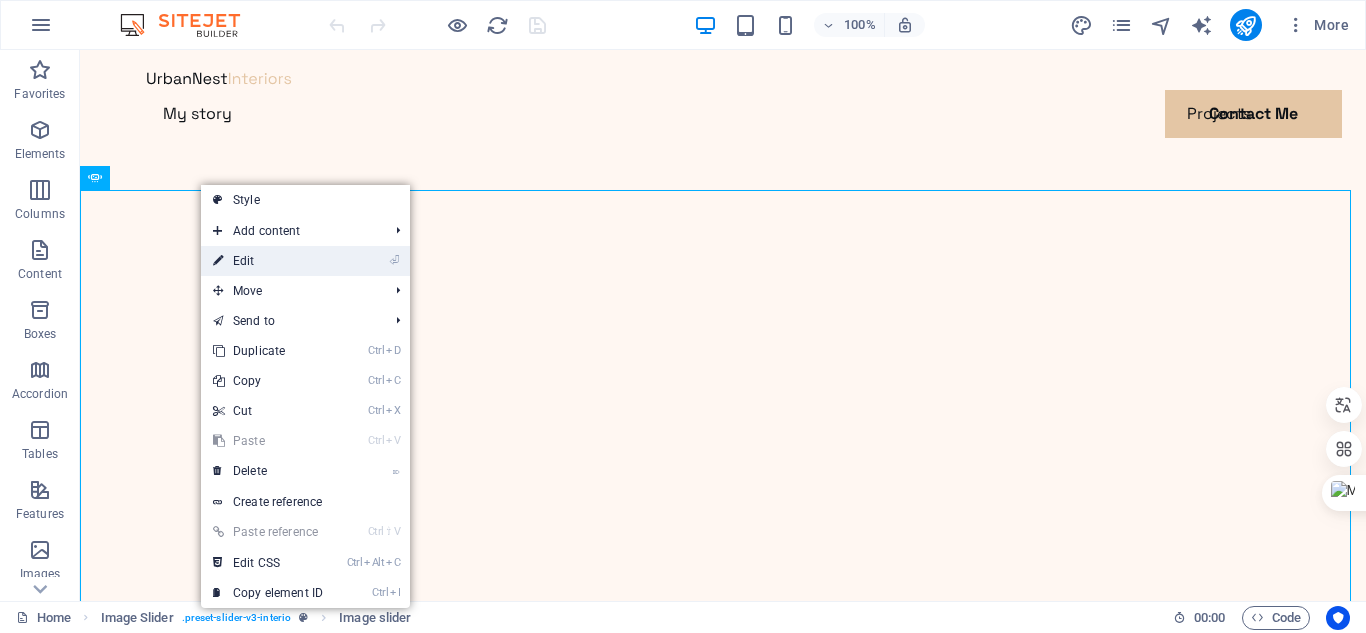 click on "⏎  Edit" at bounding box center (268, 261) 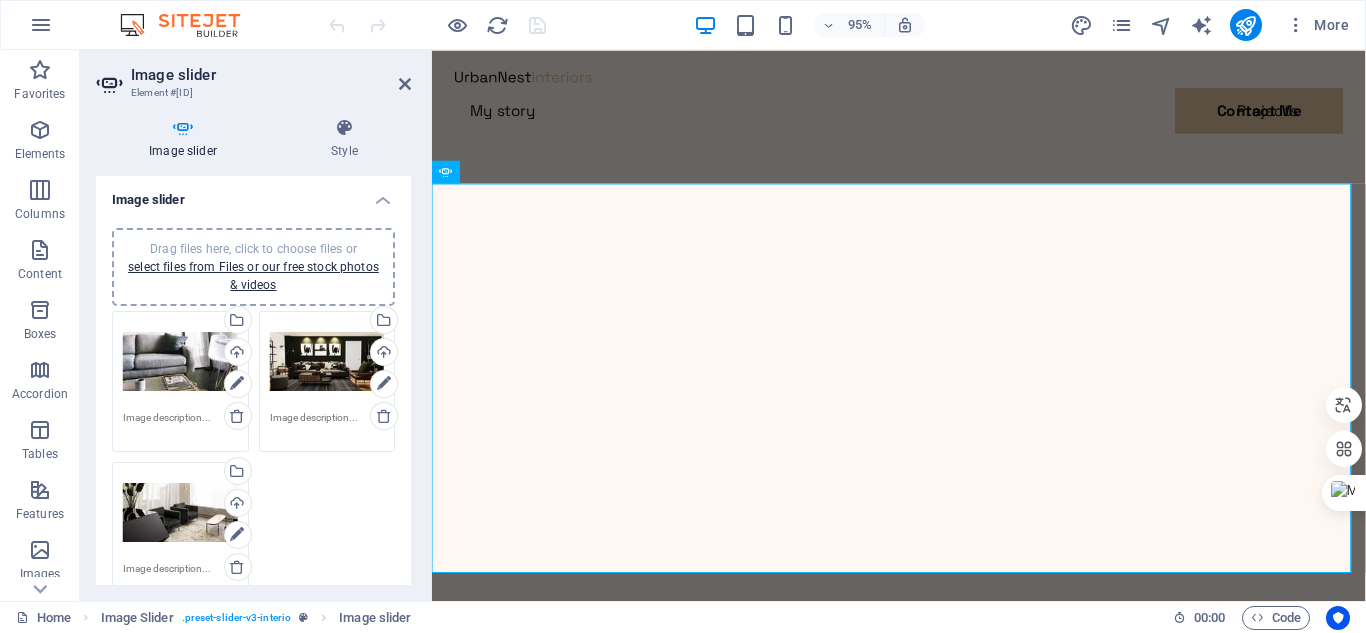click on "Image slider Element #[ID] Image slider Style Image slider Drag files here, click to choose files or select files from Files or our free stock photos & videos Drag files here, click to choose files or select files from Files or our free stock photos & videos Select files from the file manager, stock photos, or upload file(s) Upload Drag files here, click to choose files or select files from Files or our free stock photos & videos Select files from the file manager, stock photos, or upload file(s) Upload Drag files here, click to choose files or select files from Files or our free stock photos & videos Select files from the file manager, stock photos, or upload file(s) Upload Remove all images Display options Slides to show 1 Slides to scroll 1 Width Default px % rem em vw vh Height Default px rem em vw vh Adaptive height Automatically adjust the height for single slide horizontal sliders Enlarge on click Retina images Automatically load retina image and smartphone optimized sizes. Navigate
1" at bounding box center (256, 325) 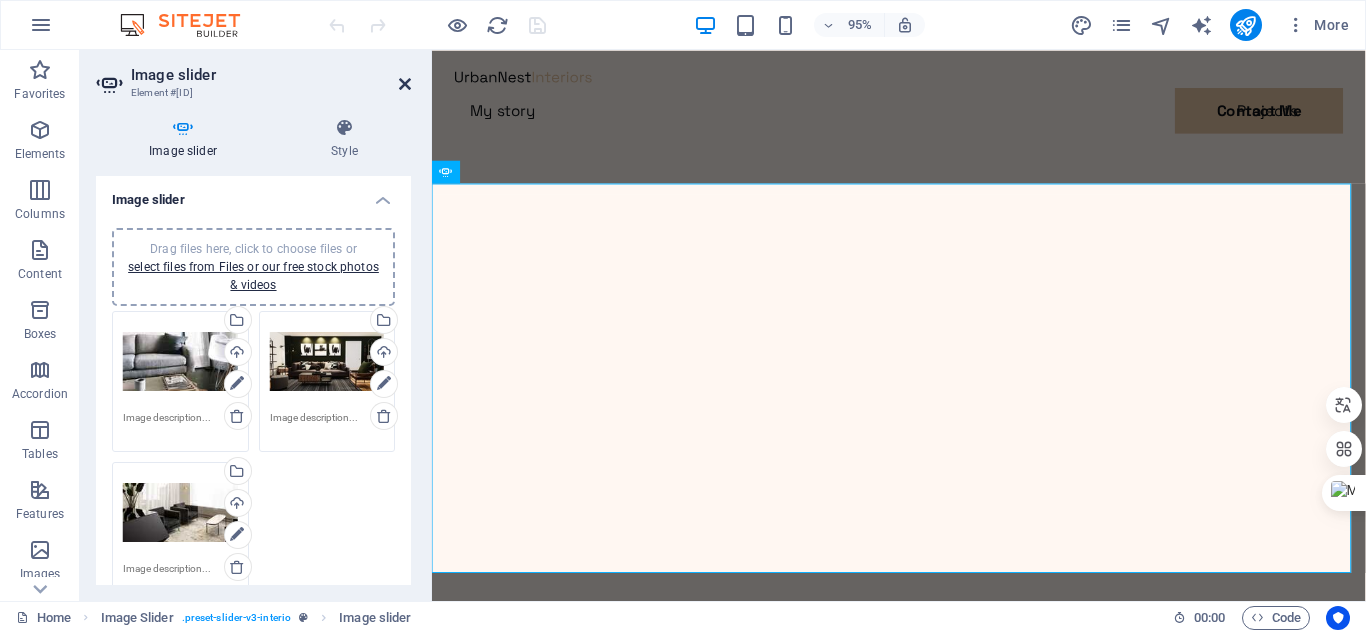 click at bounding box center (405, 84) 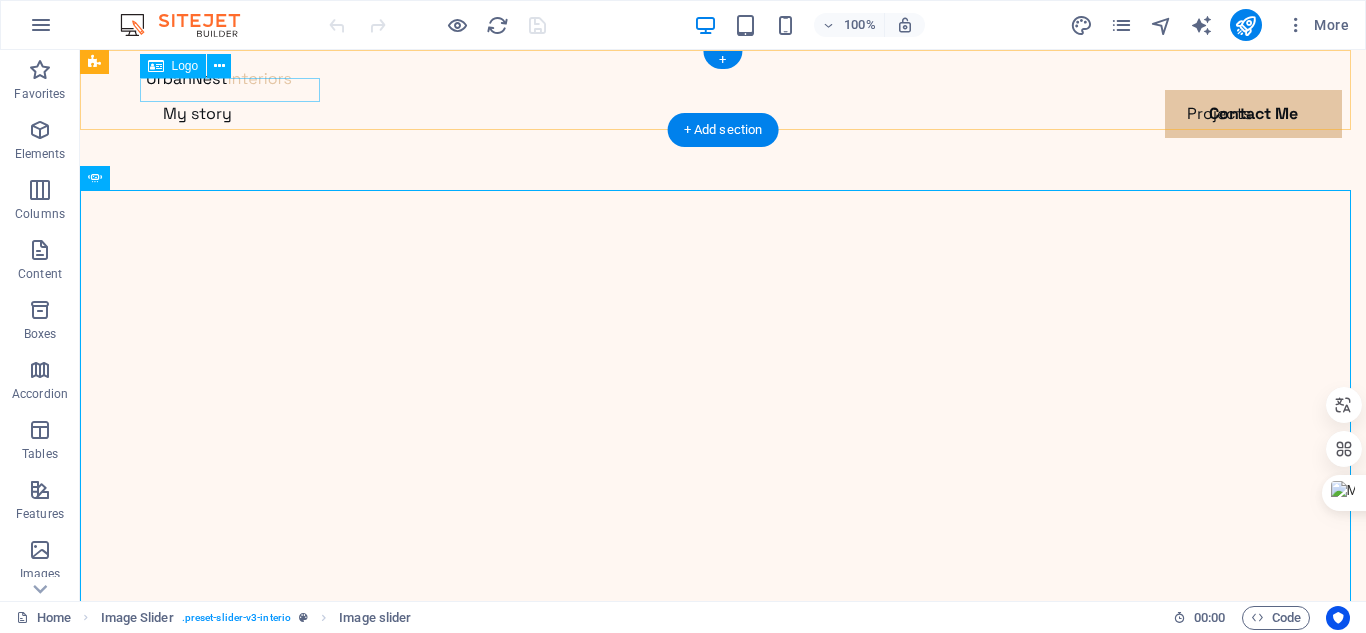 click at bounding box center (723, 78) 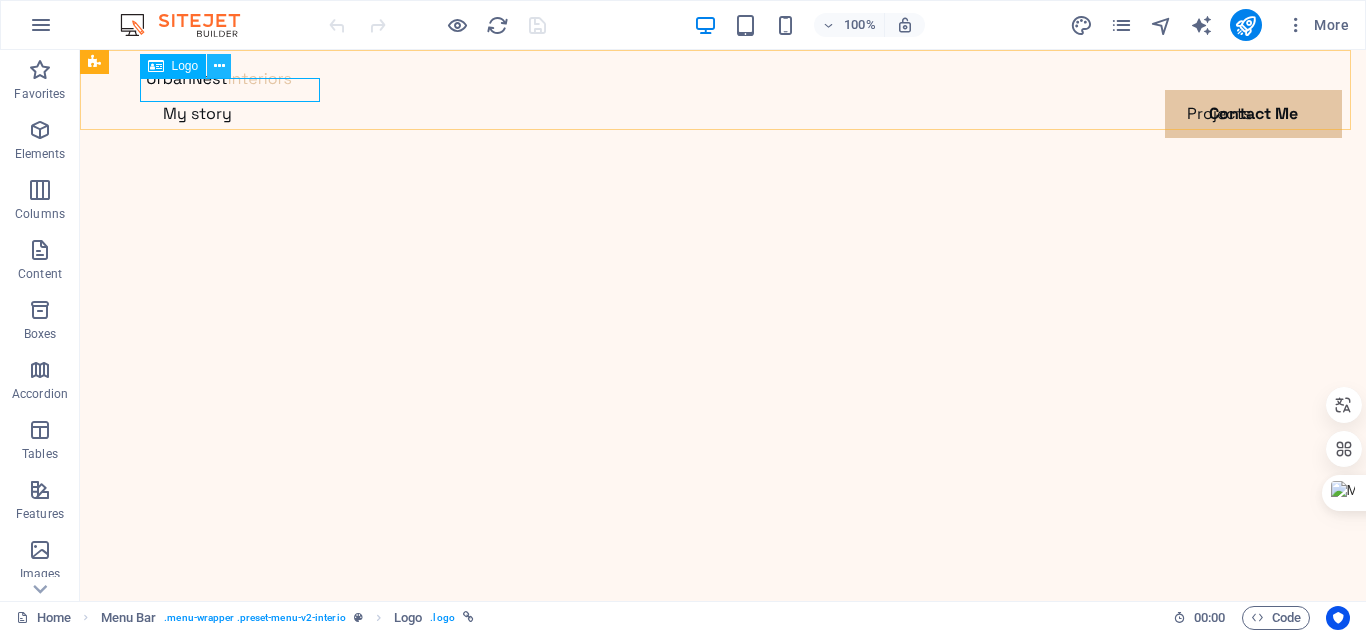 click at bounding box center [219, 66] 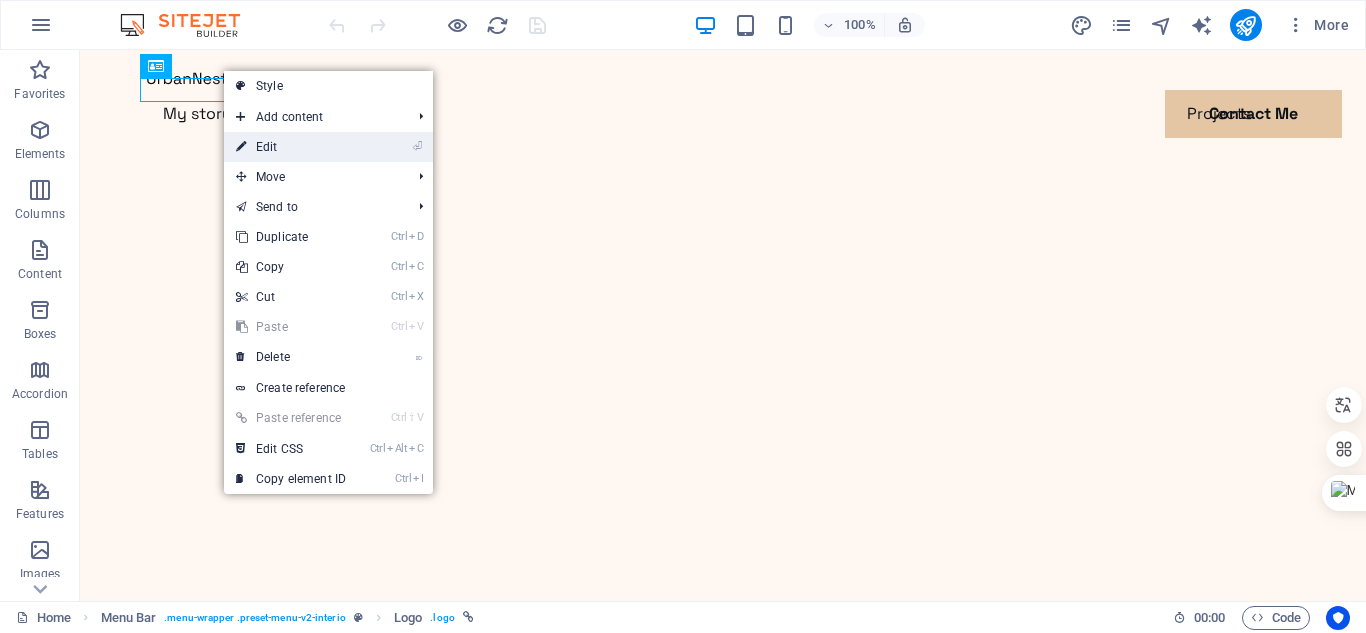 click on "⏎  Edit" at bounding box center [291, 147] 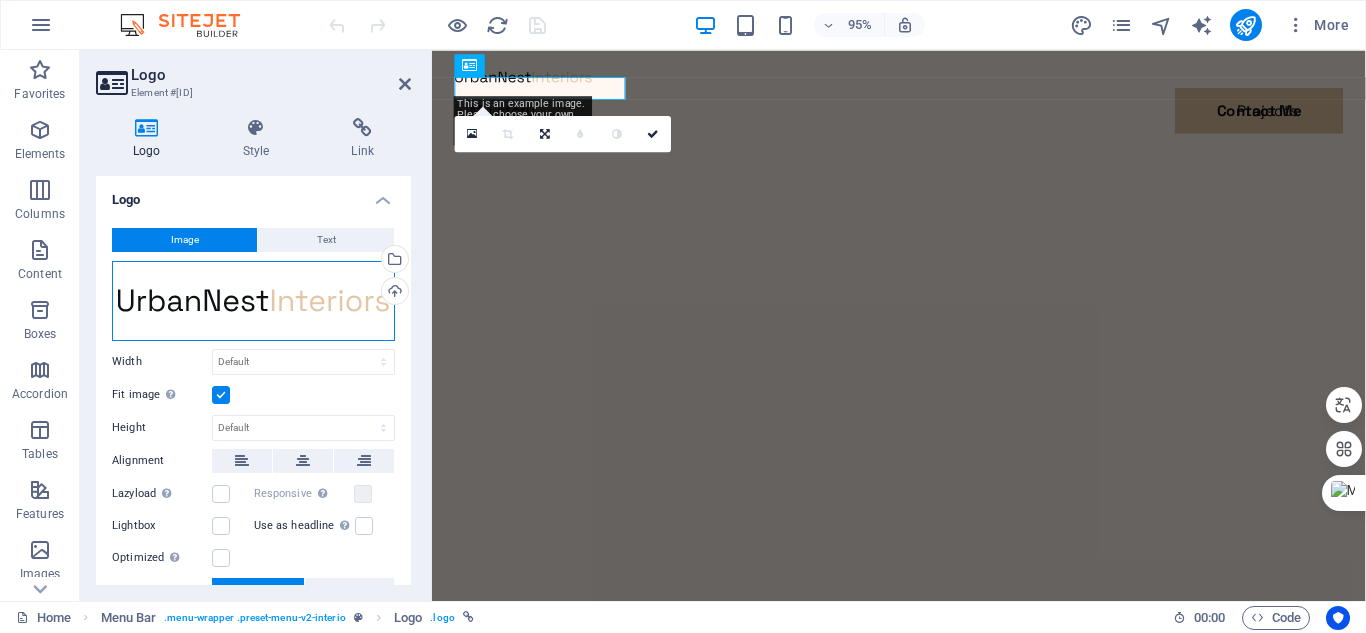 click on "Drag files here, click to choose files or select files from Files or our free stock photos & videos" at bounding box center [253, 301] 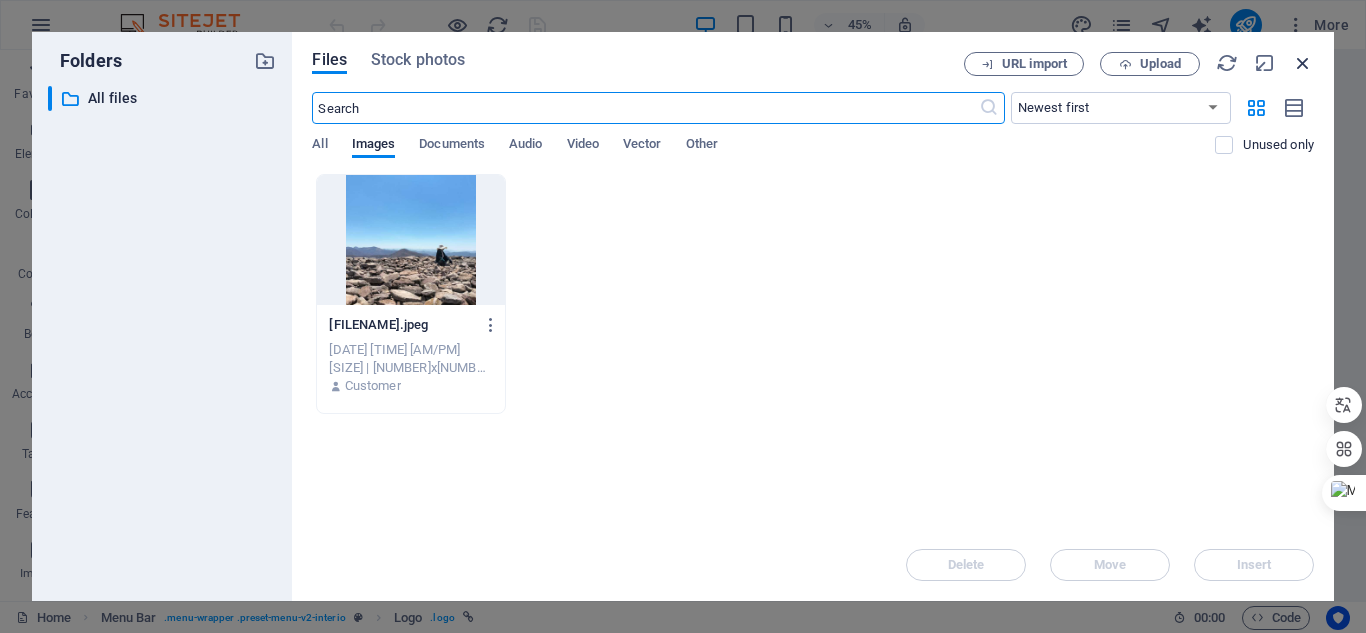 click at bounding box center [1303, 63] 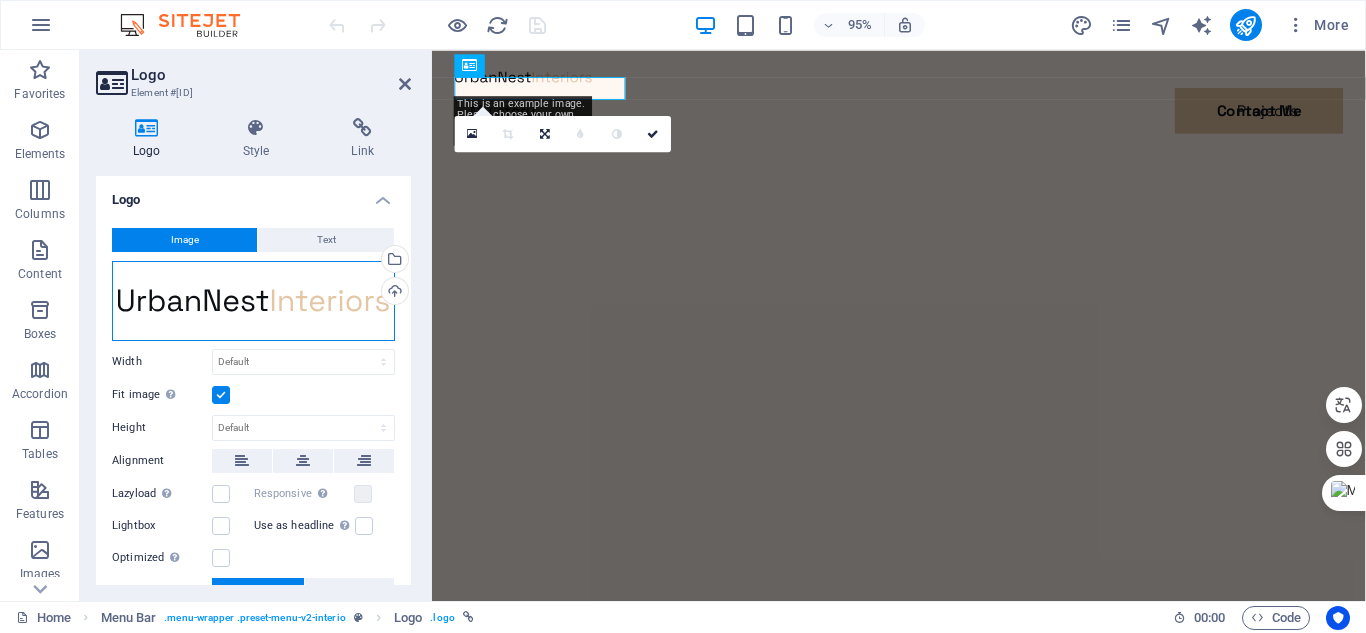 click on "Drag files here, click to choose files or select files from Files or our free stock photos & videos" at bounding box center (253, 301) 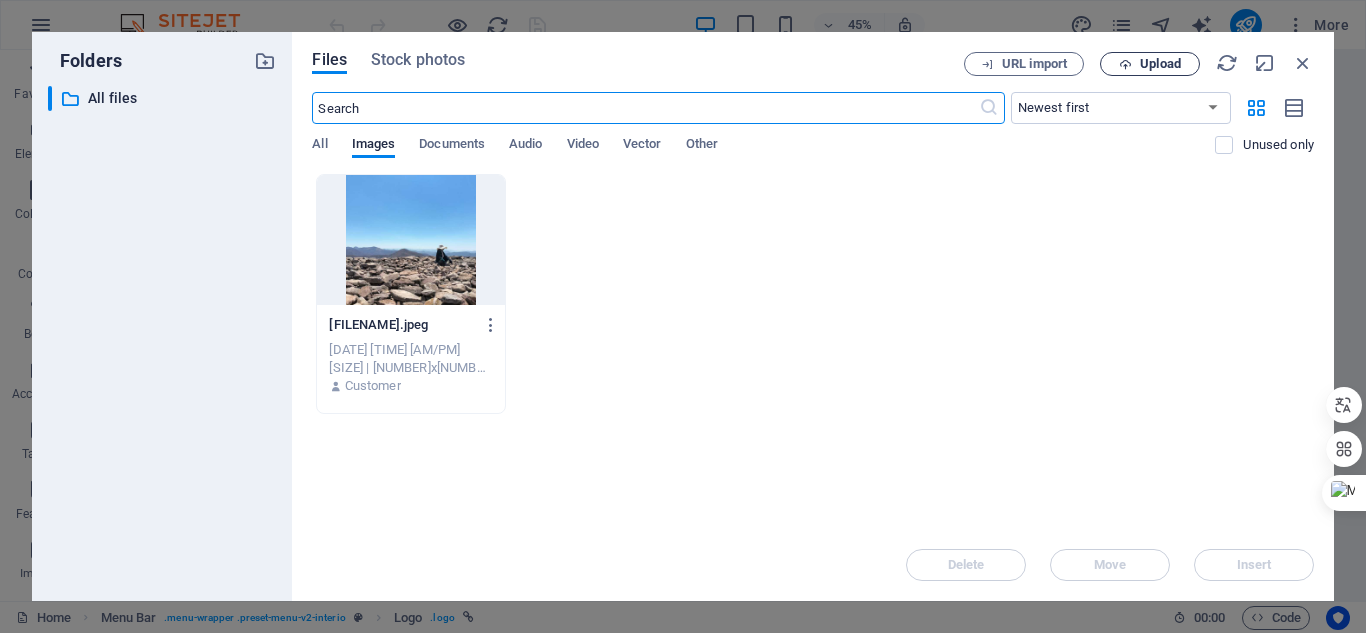 click on "Upload" at bounding box center (1160, 64) 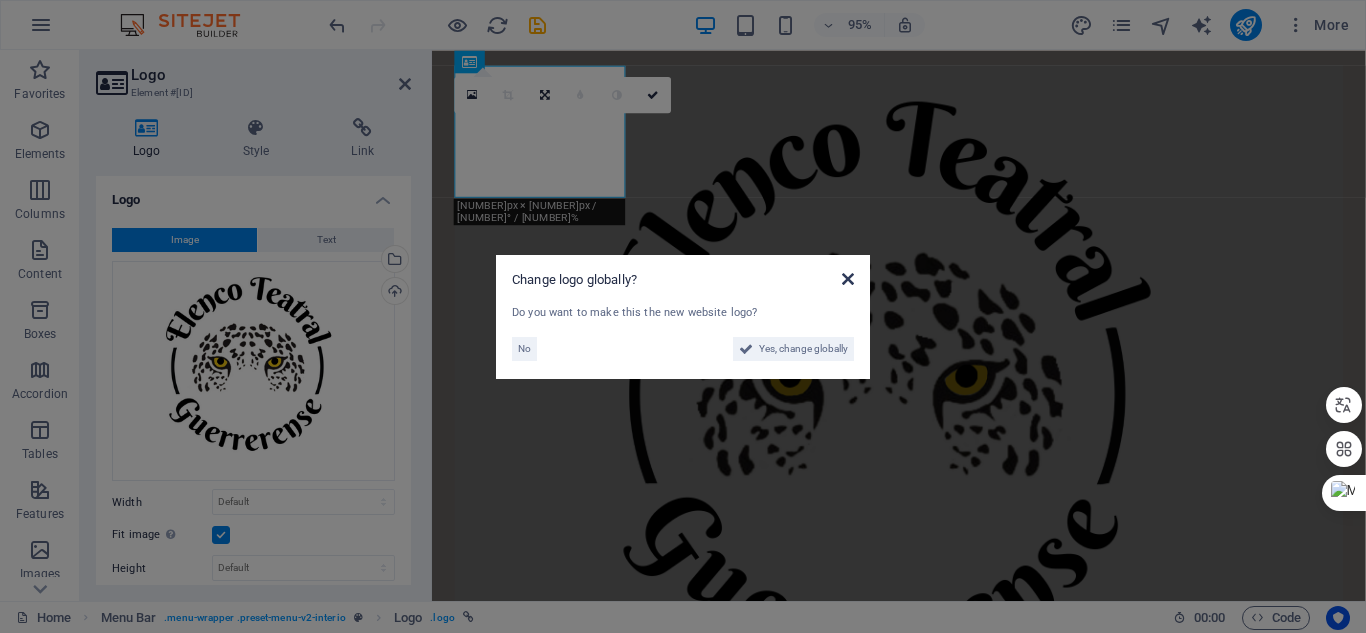 click at bounding box center [848, 279] 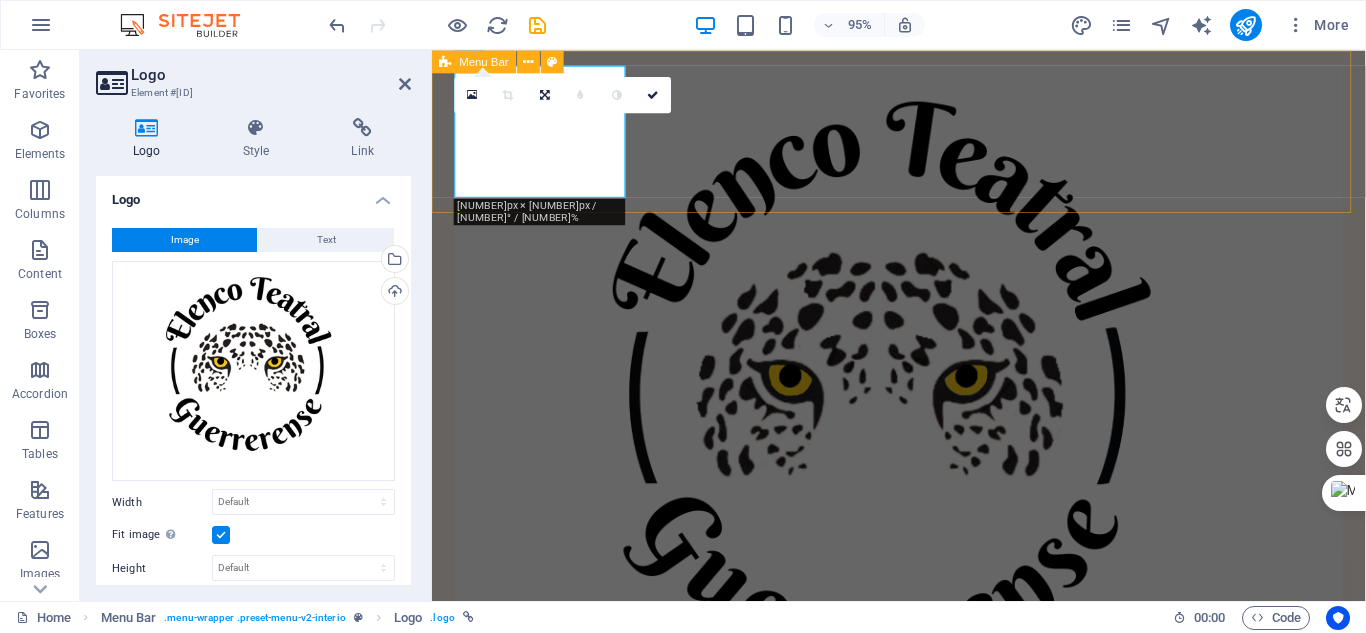 click on "My story Projects Contact Me Contact Me" at bounding box center [923, 475] 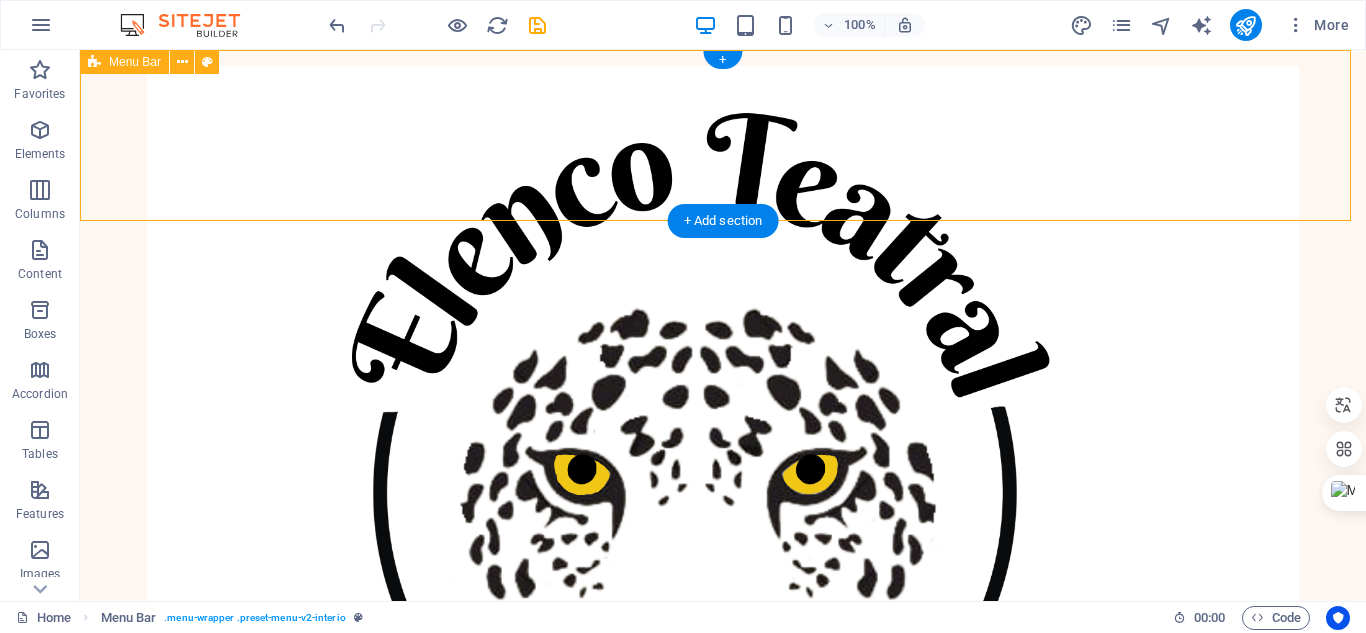 click on "My story Projects Contact Me Contact Me" at bounding box center [723, 559] 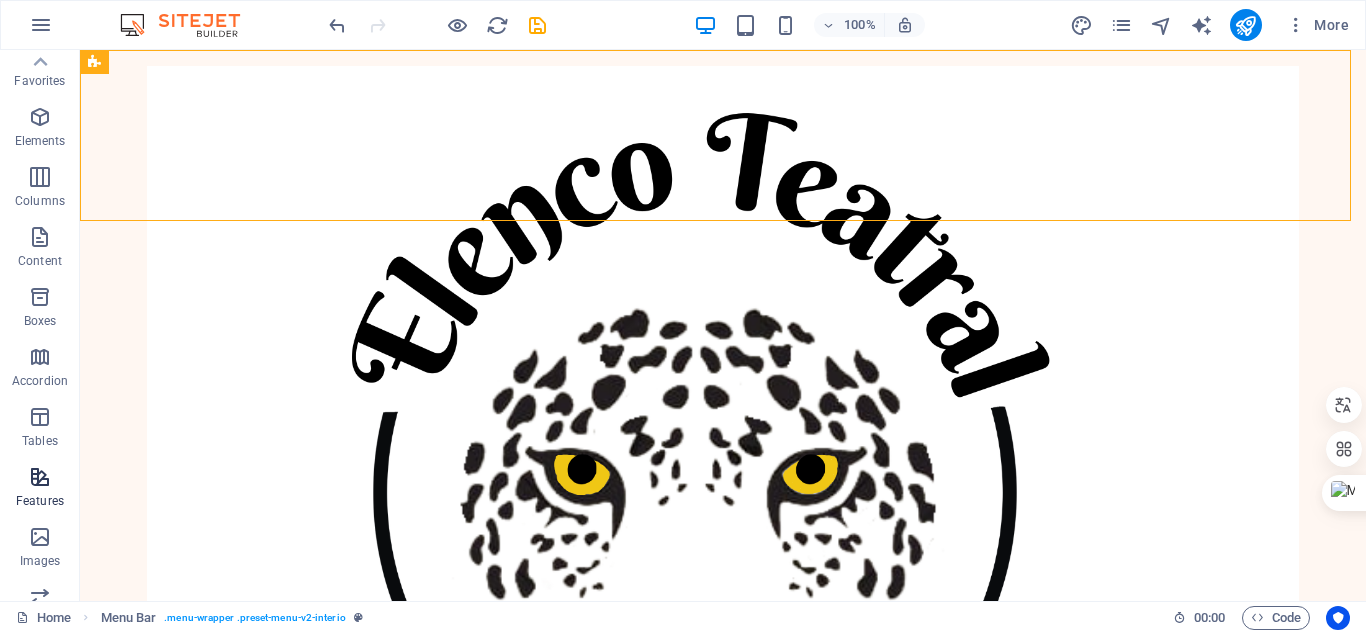 scroll, scrollTop: 0, scrollLeft: 0, axis: both 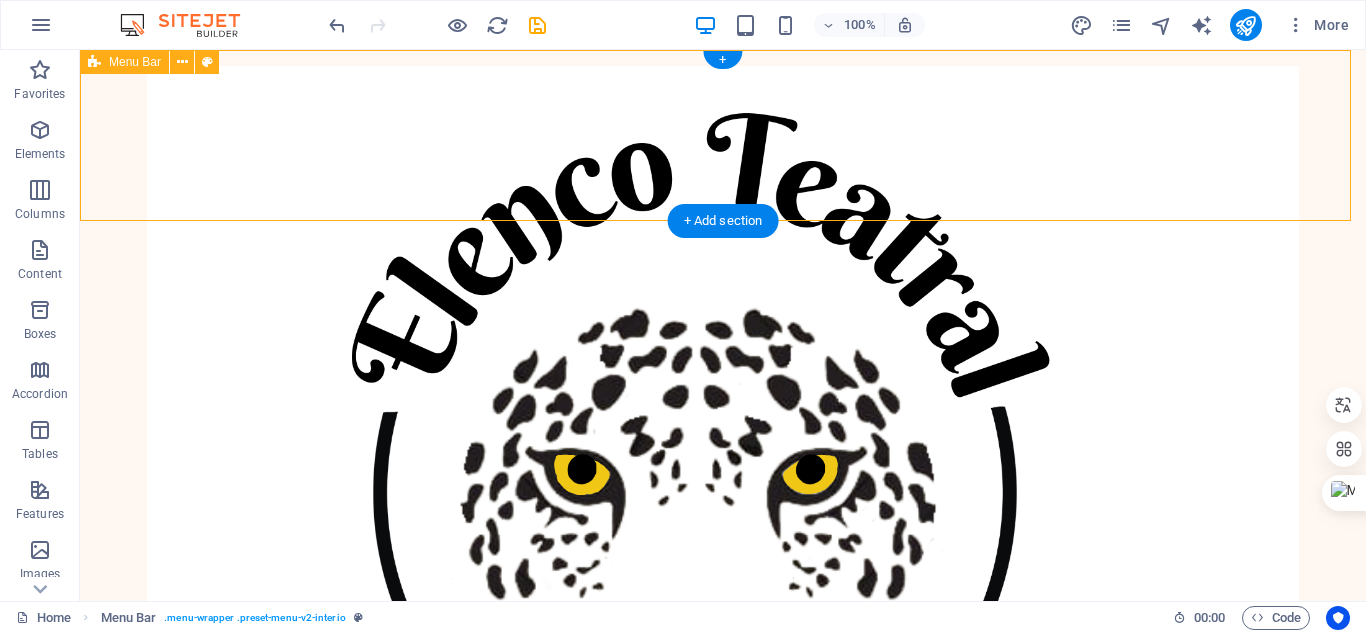 click on "My story Projects Contact Me Contact Me" at bounding box center (723, 559) 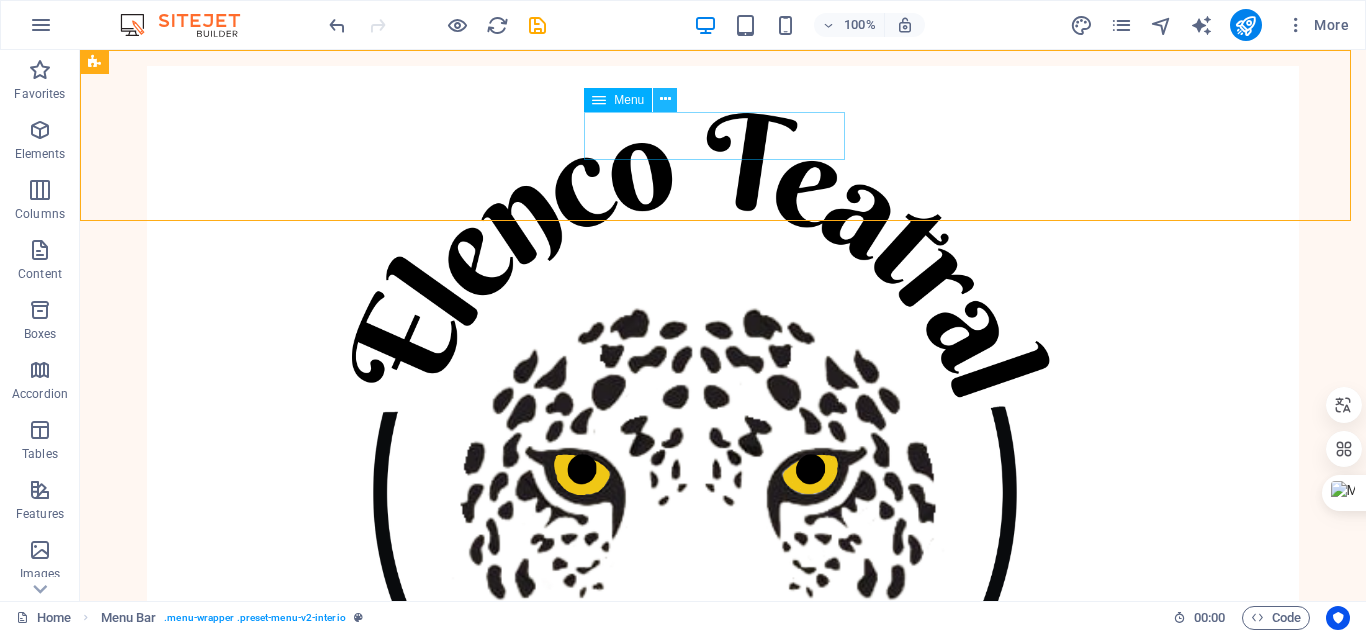 click at bounding box center [665, 99] 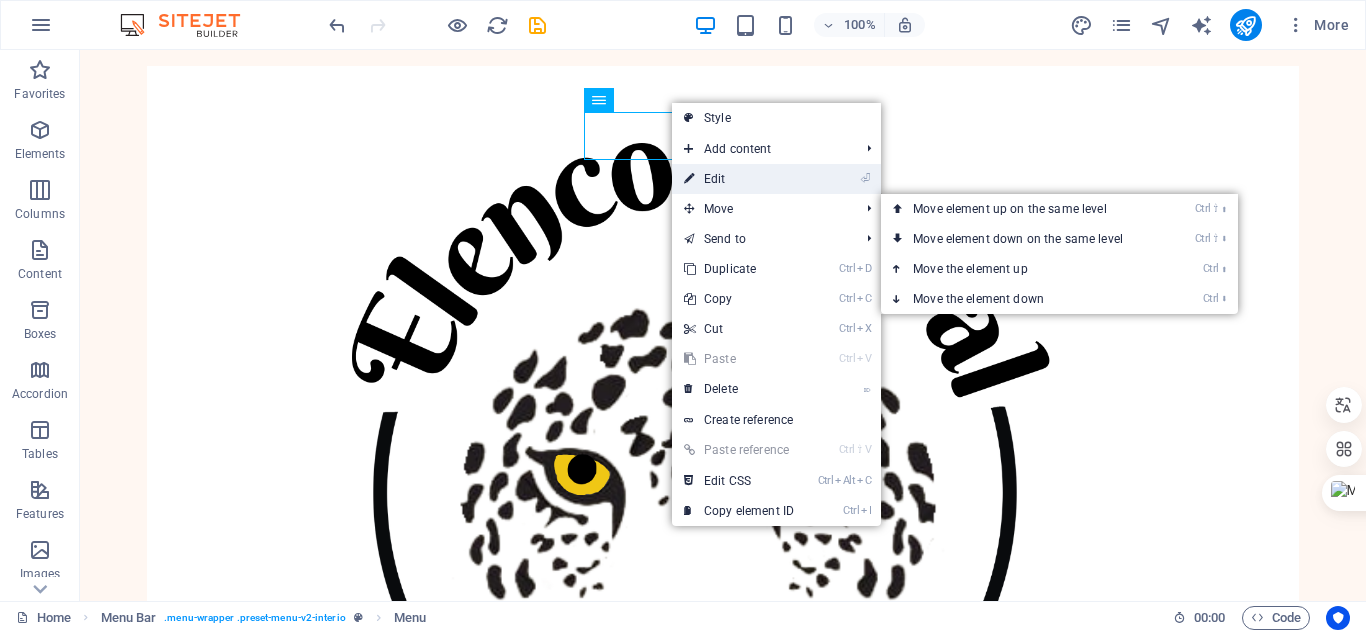 click on "⏎  Edit" at bounding box center [739, 179] 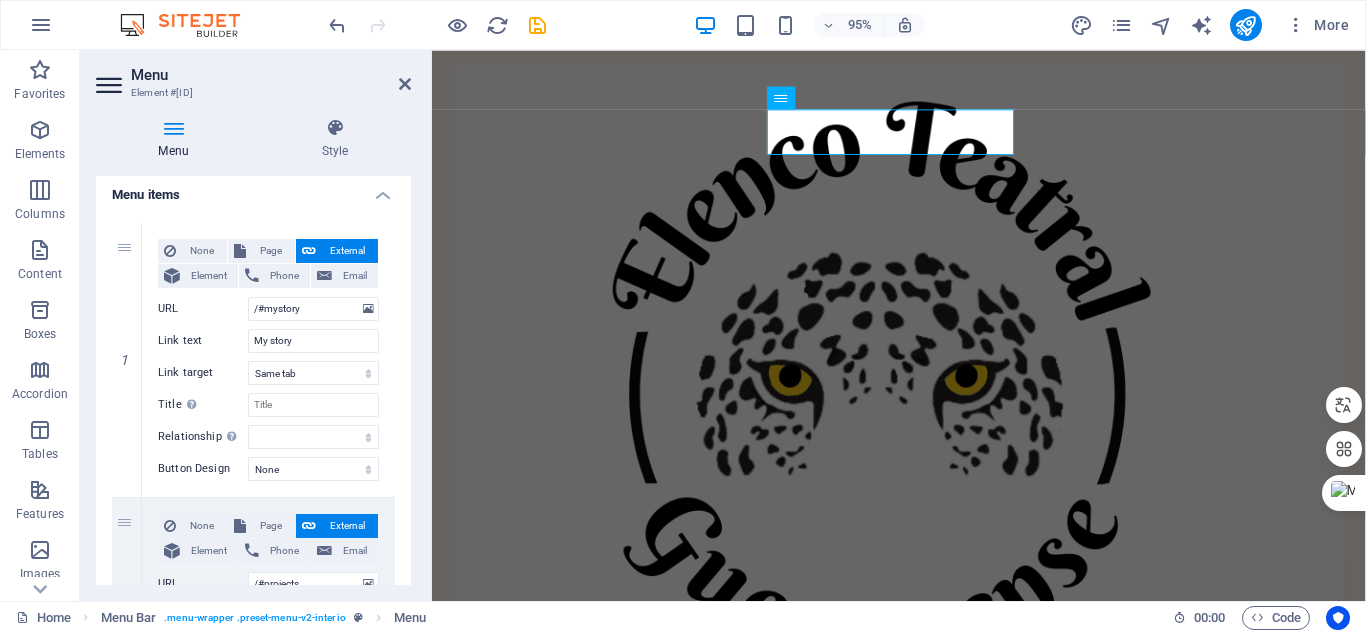 scroll, scrollTop: 130, scrollLeft: 0, axis: vertical 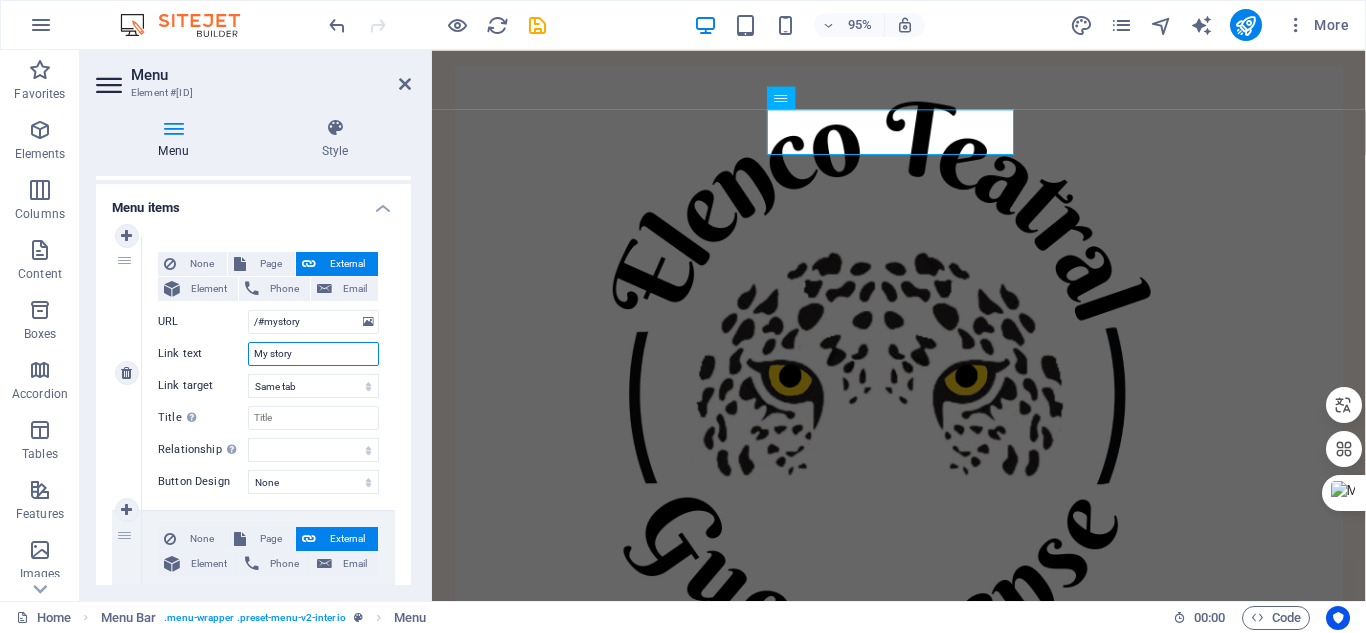 drag, startPoint x: 309, startPoint y: 353, endPoint x: 244, endPoint y: 355, distance: 65.03076 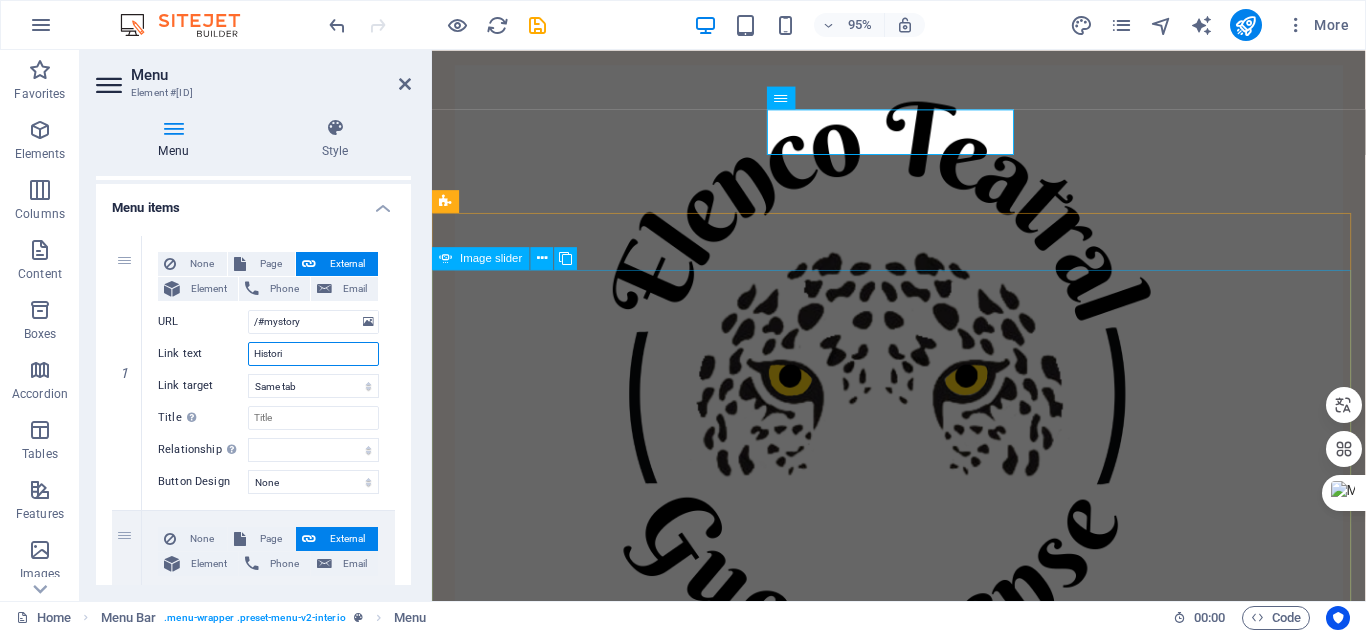type on "Historia" 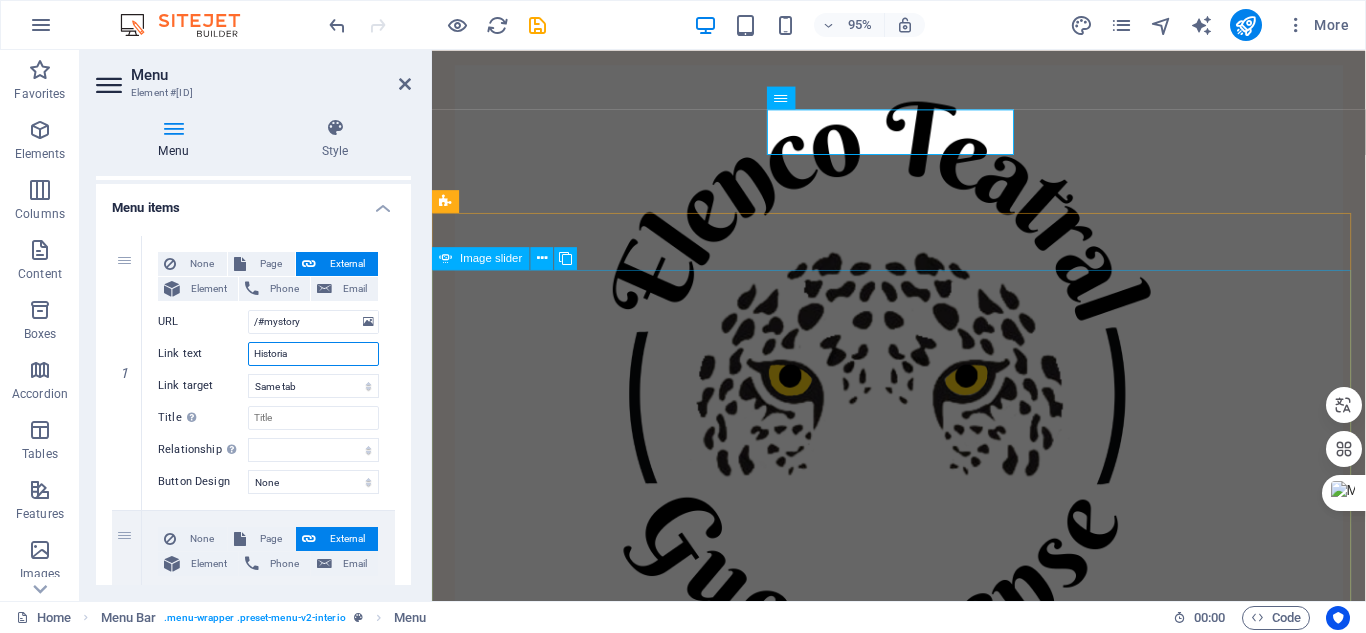 select 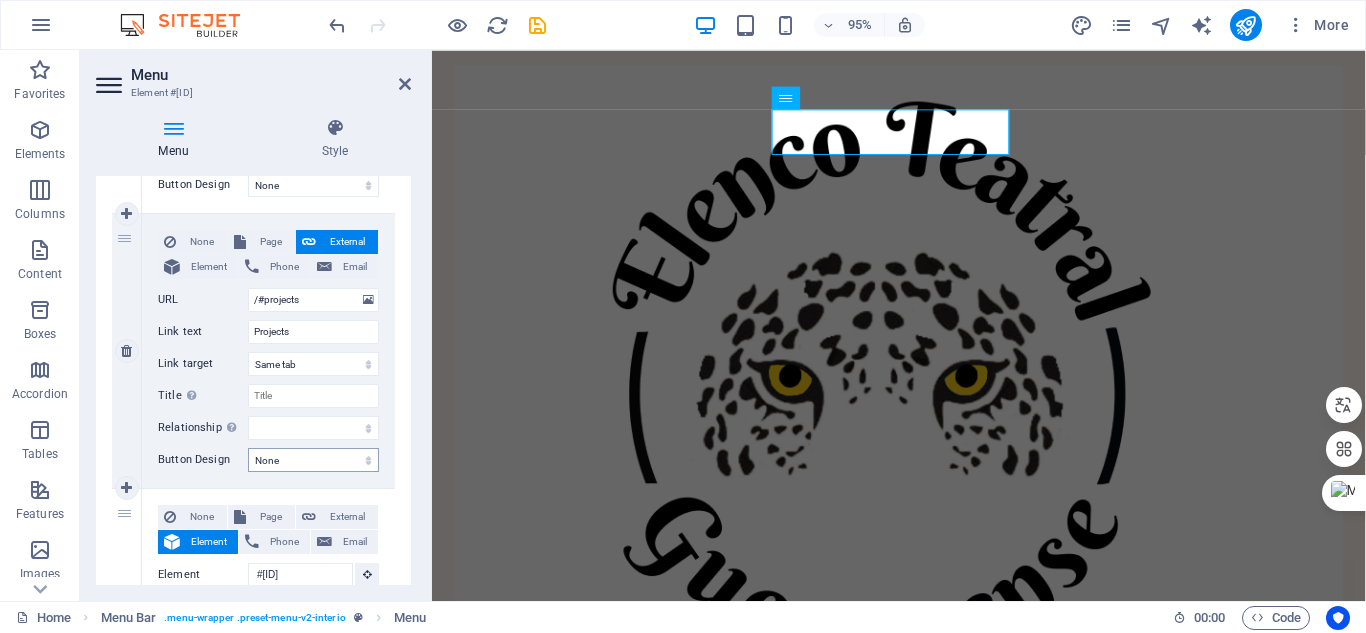 scroll, scrollTop: 430, scrollLeft: 0, axis: vertical 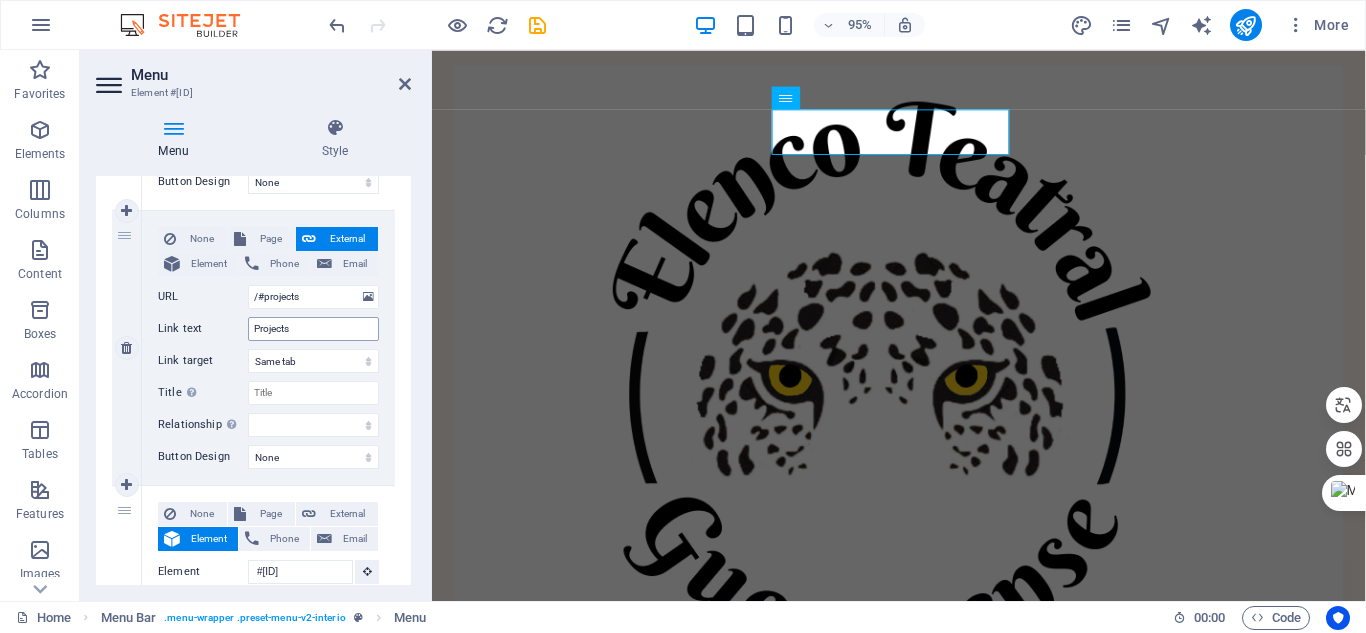type on "Historia" 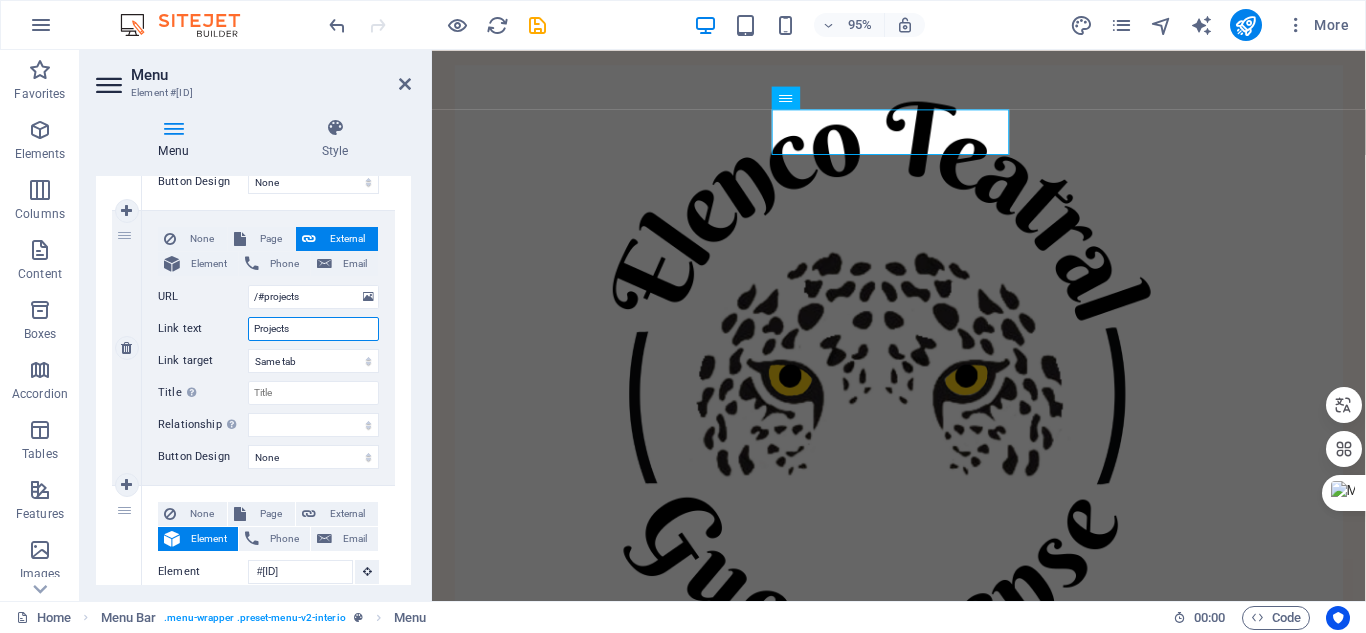 drag, startPoint x: 304, startPoint y: 331, endPoint x: 205, endPoint y: 322, distance: 99.40825 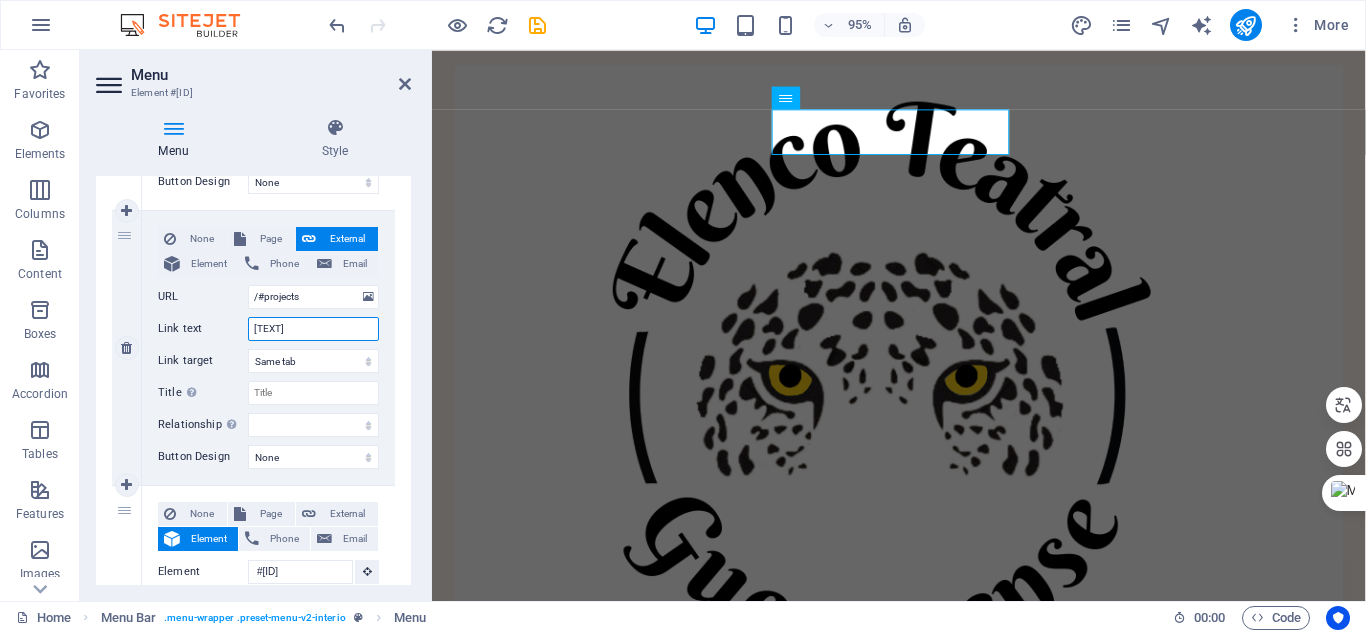 type on "[TEXT]" 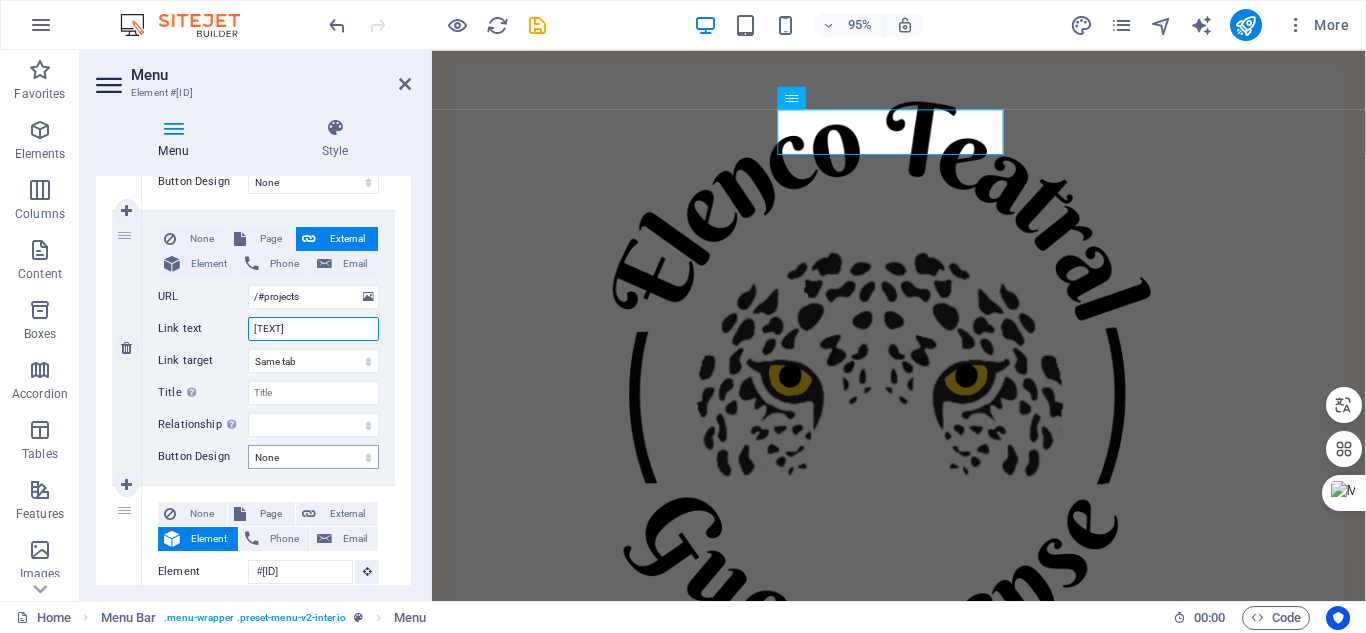 scroll, scrollTop: 630, scrollLeft: 0, axis: vertical 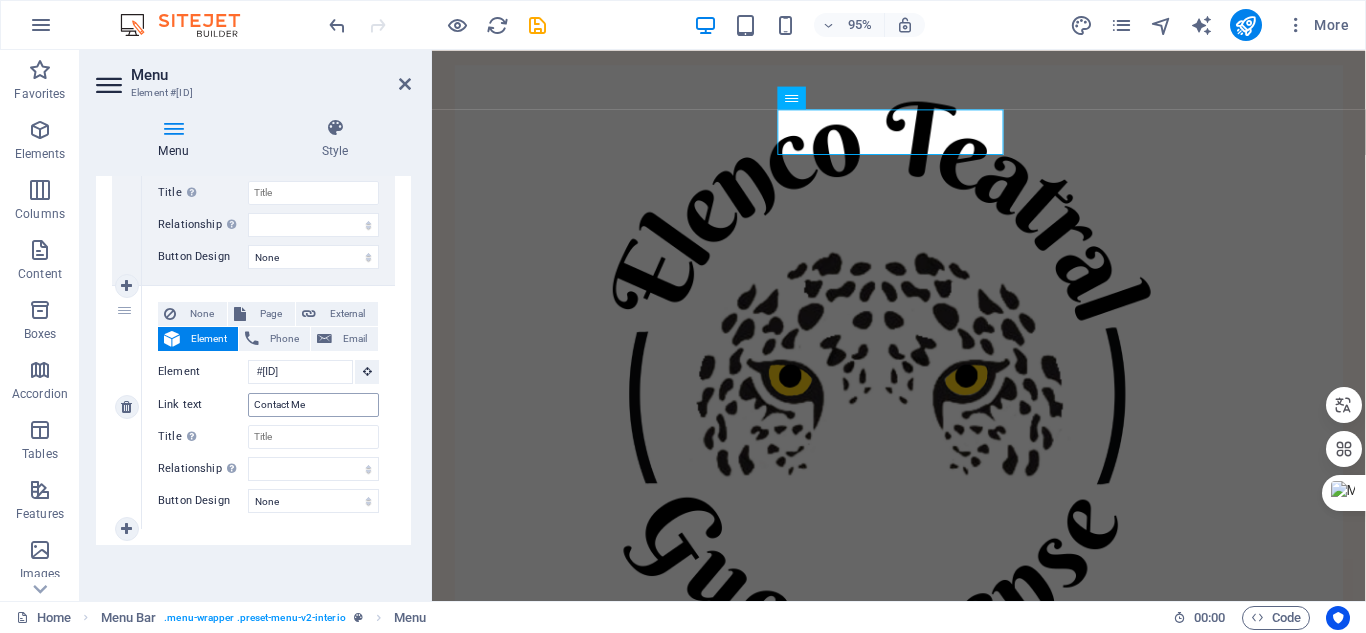 type on "[TEXT]" 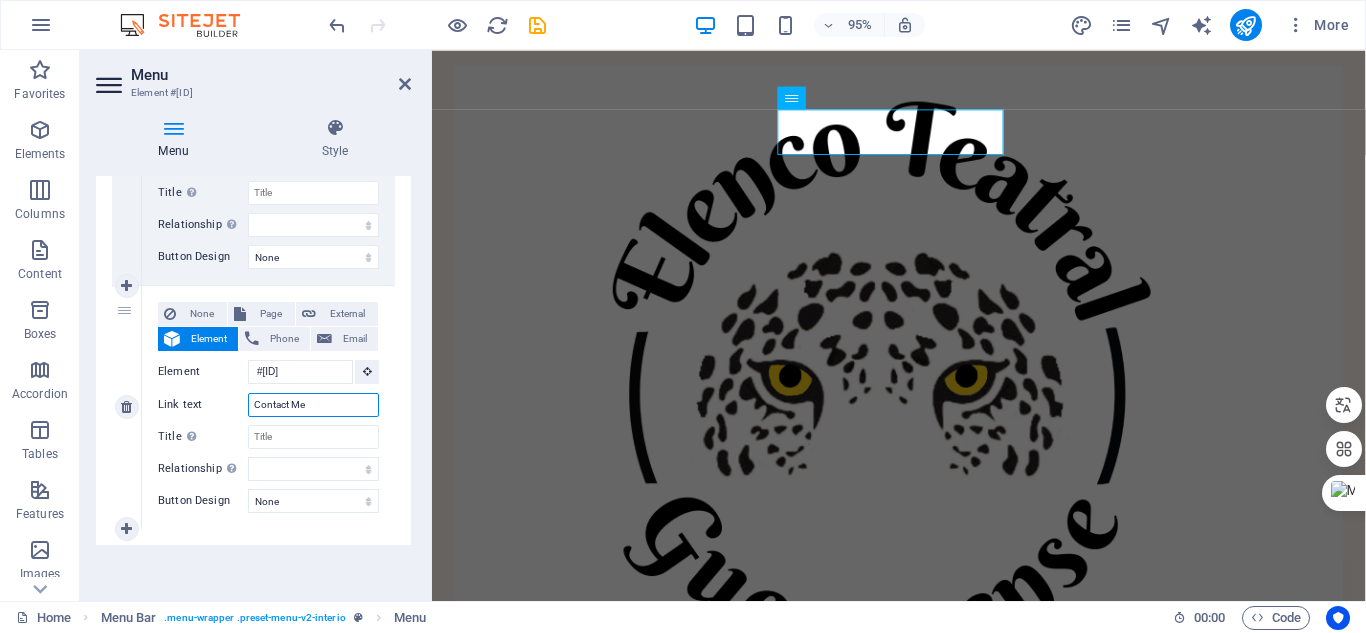 click on "Contact Me" at bounding box center [313, 405] 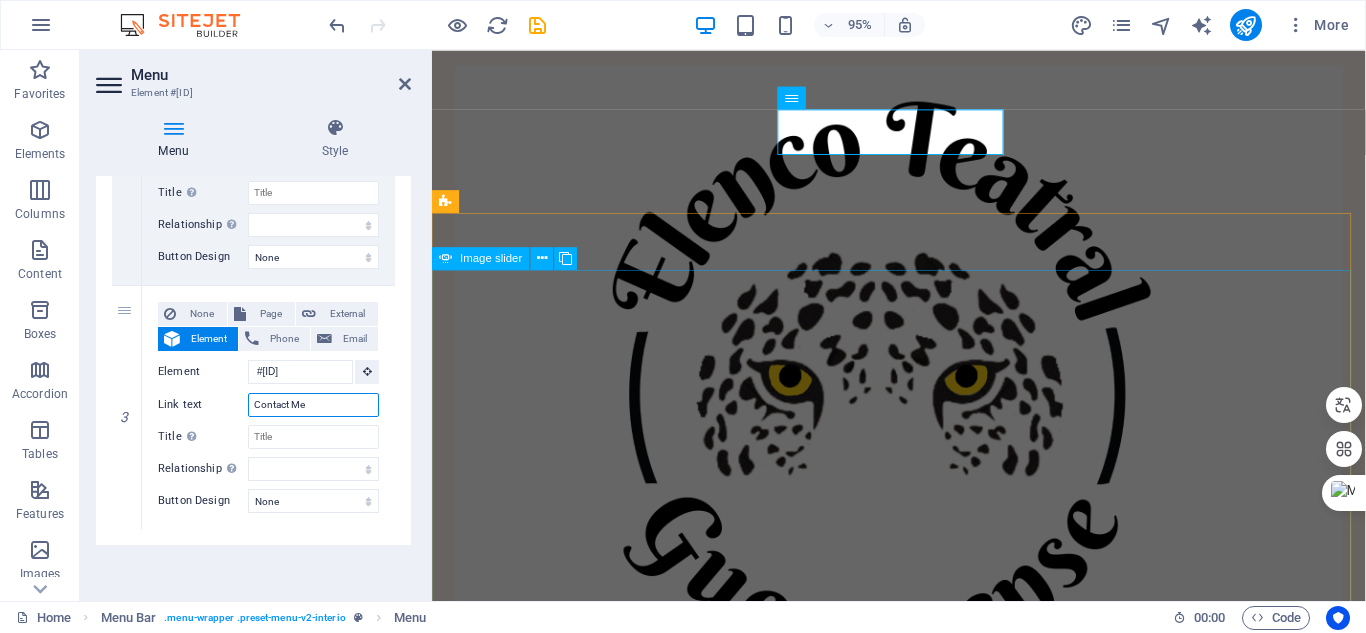 type on "O" 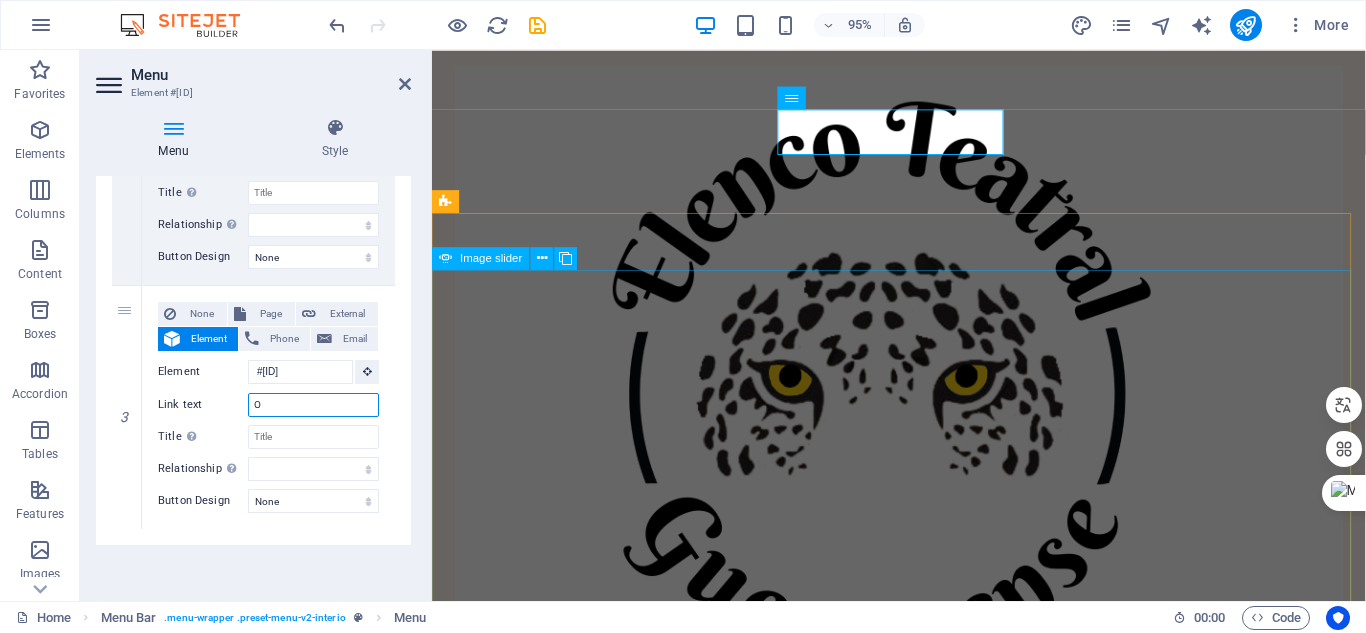 type 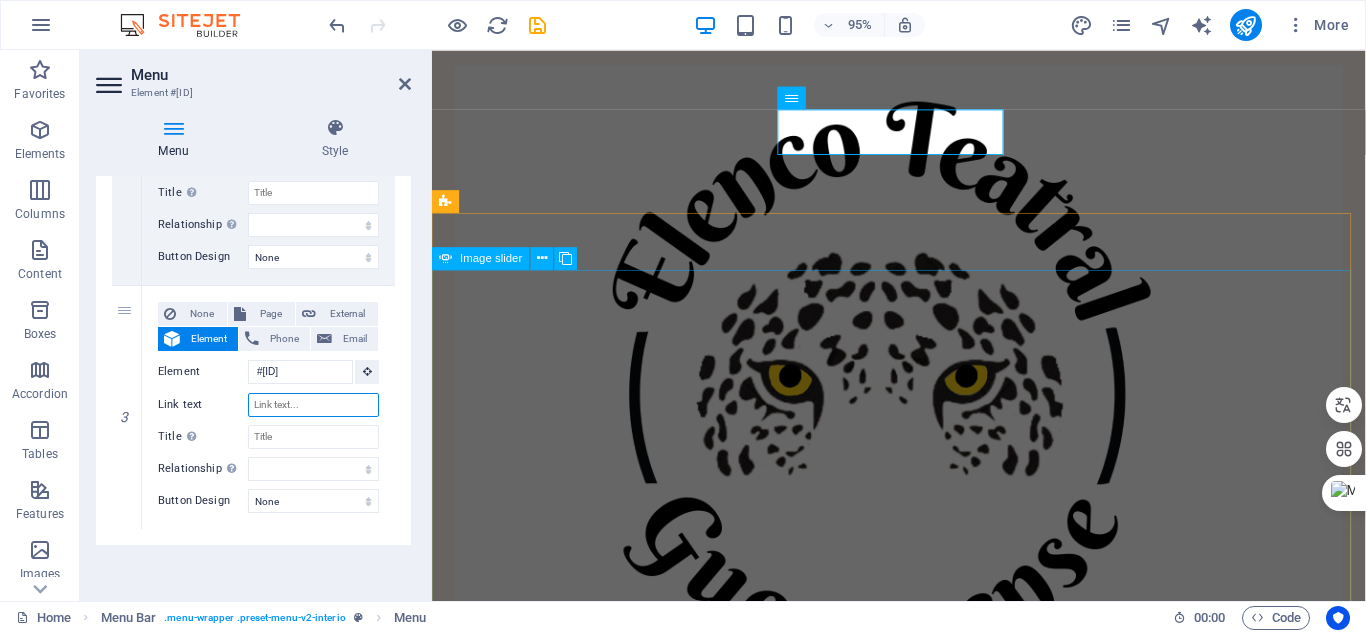 select 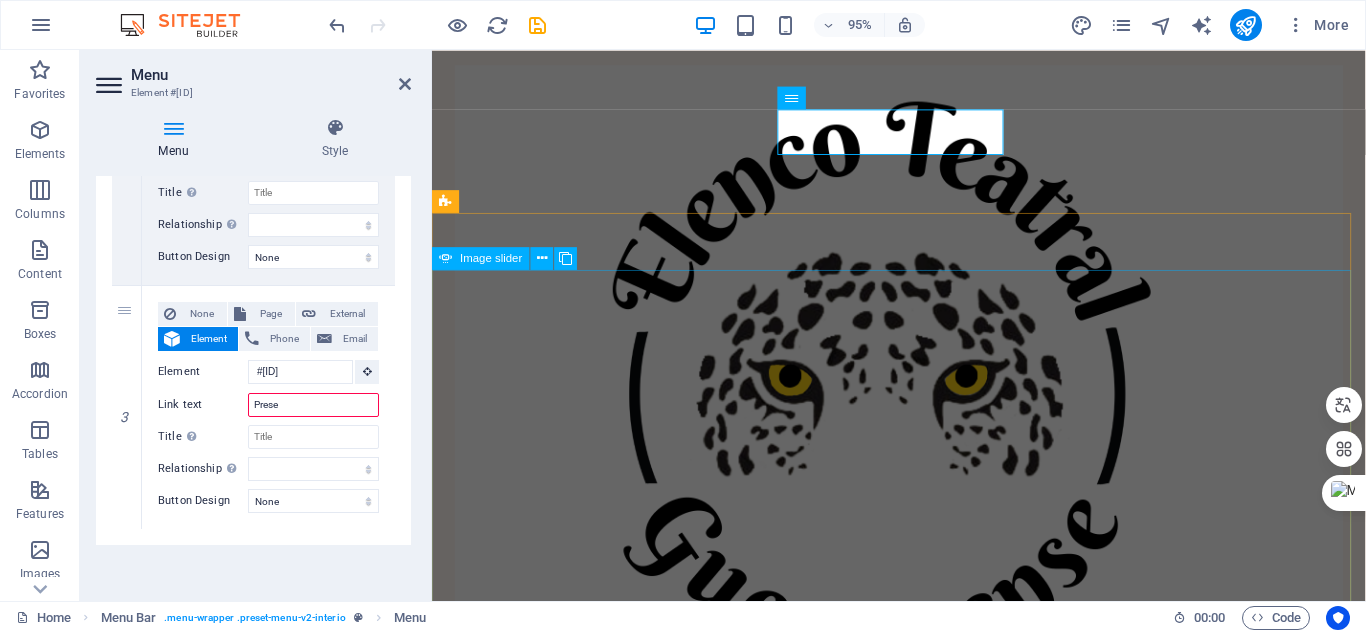 type on "Presen" 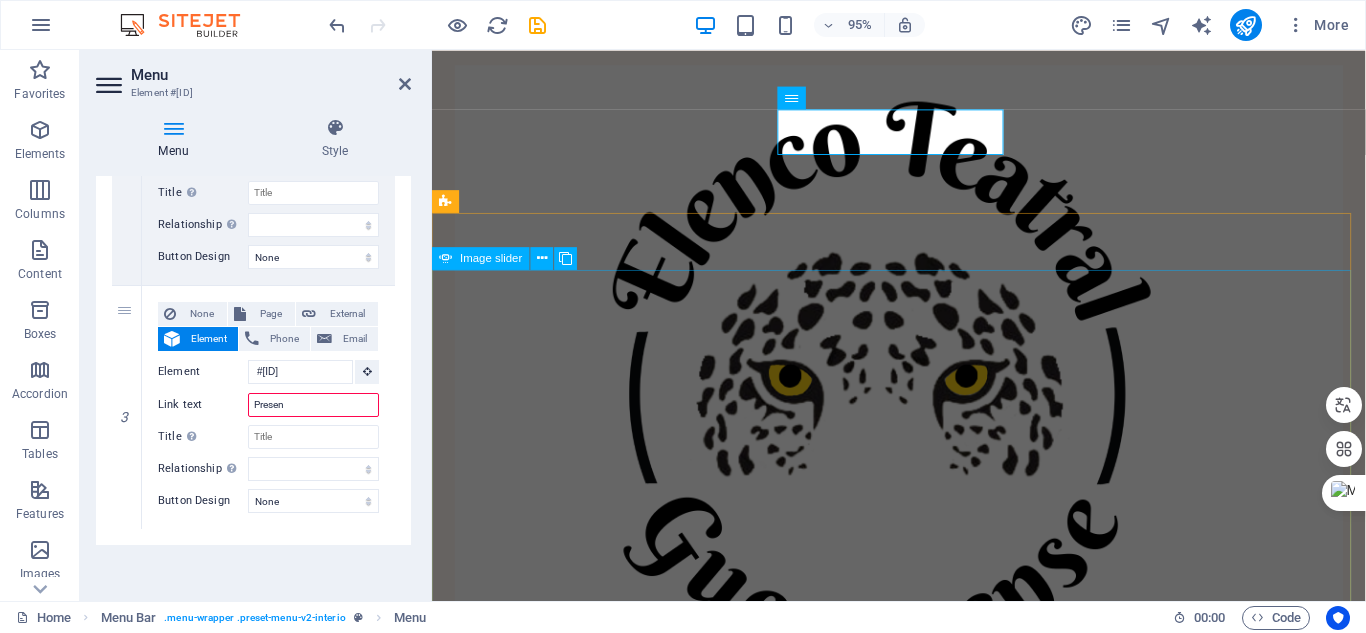 select 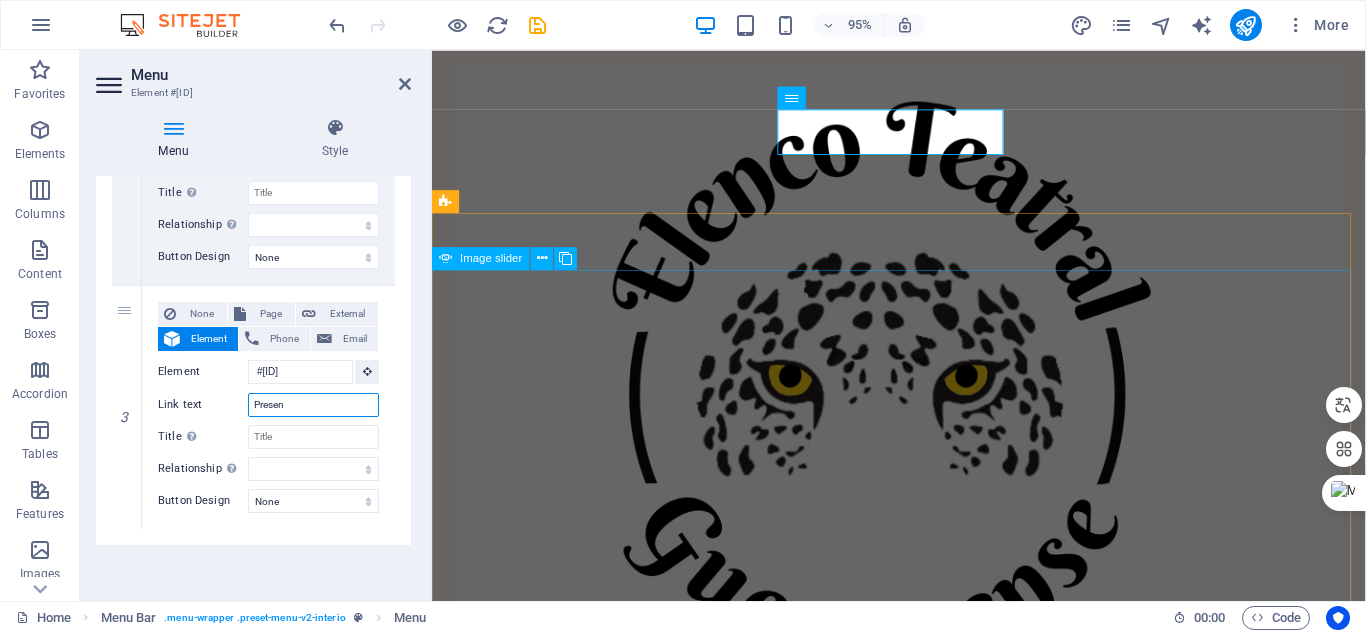select 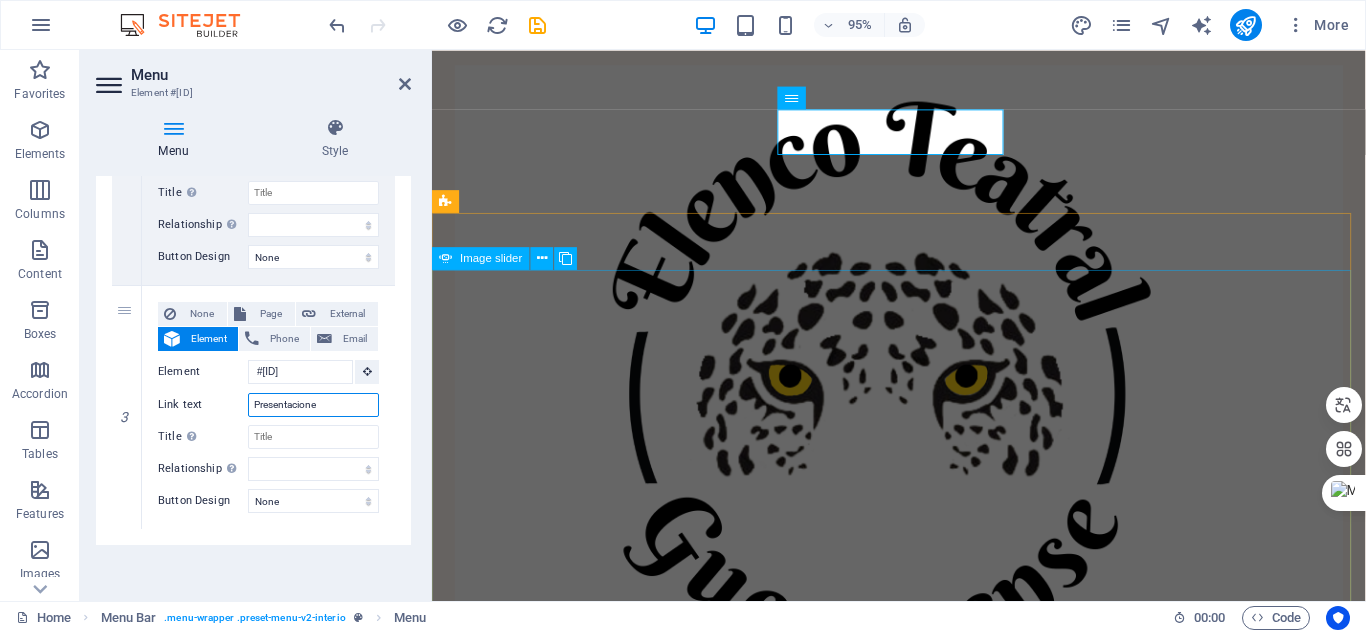 type on "Presentaciones" 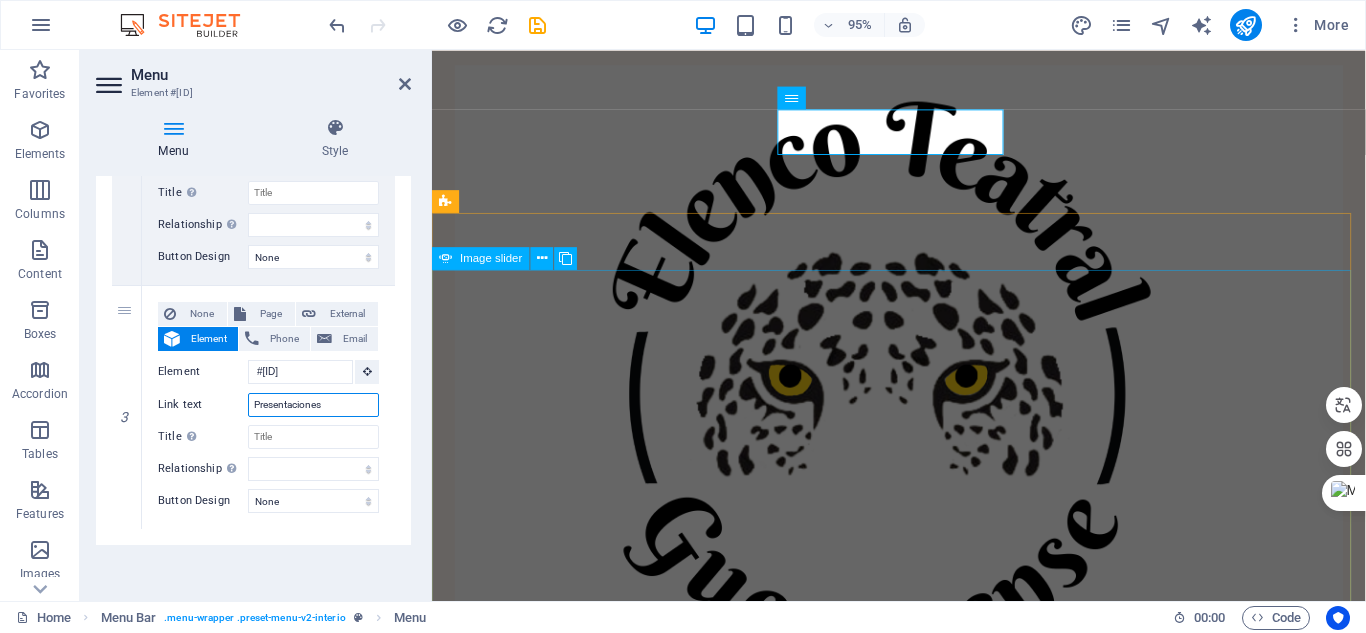 select 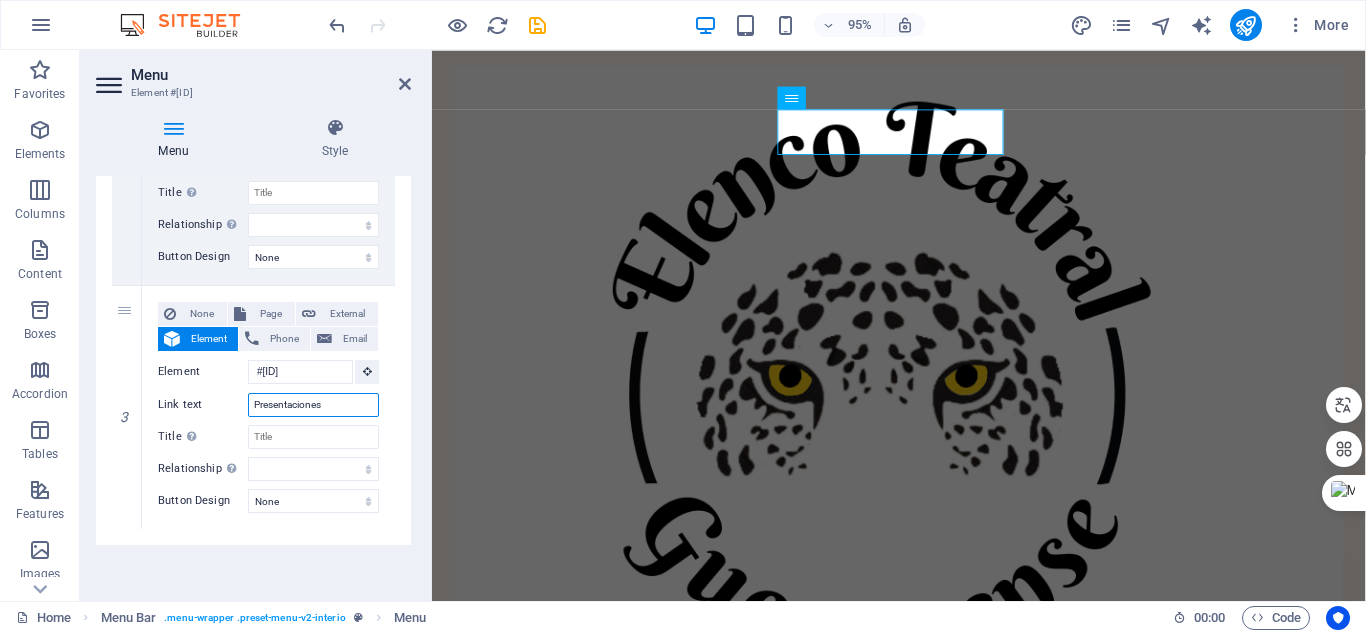 type on "Presentaciones" 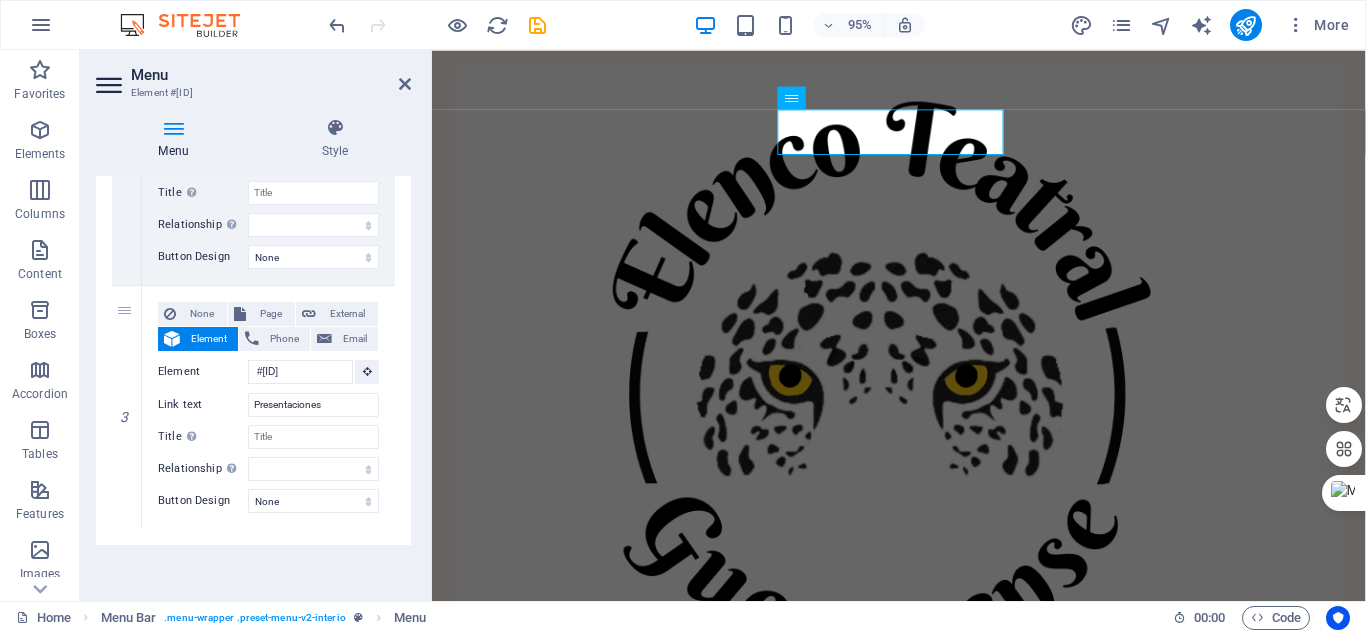 click on "Menu Style Menu Auto Custom Create custom menu items for this menu. Recommended for one-page websites. Manage pages Menu items 1 None Page External Element Phone Email Page Home Privacy Legal Notice Subpage Mapa Element
URL /#mystory Phone Email Link text Historia Link target New tab Same tab Overlay Title Additional link description, should not be the same as the link text. The title is most often shown as a tooltip text when the mouse moves over the element. Leave empty if uncertain. Relationship Sets the  relationship of this link to the link target . For example, the value "nofollow" instructs search engines not to follow the link. Can be left empty. alternate author bookmark external help license next nofollow noreferrer noopener prev search tag Button Design None Default Primary Secondary 2 None Page External Element Phone Email Page Home Privacy Legal Notice Subpage Mapa Element
URL /#projects Phone Email Link text Elenco Link target New tab Same tab help" at bounding box center [253, 351] 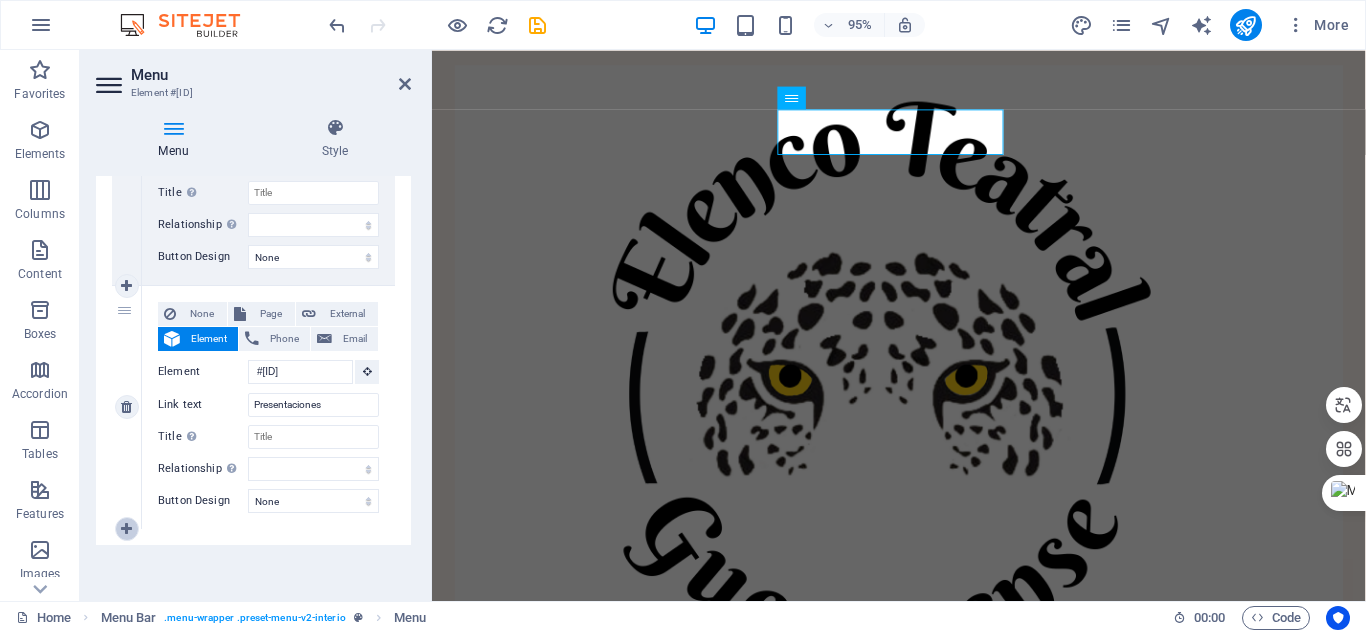 click at bounding box center [126, 529] 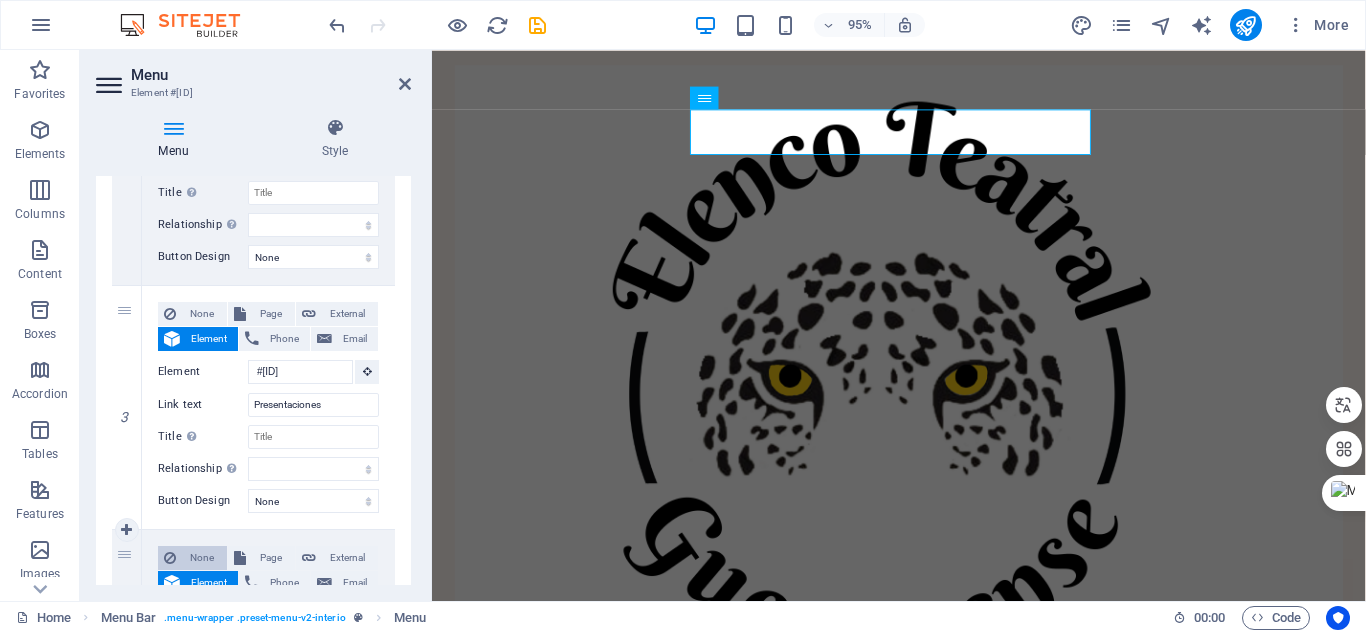 scroll, scrollTop: 830, scrollLeft: 0, axis: vertical 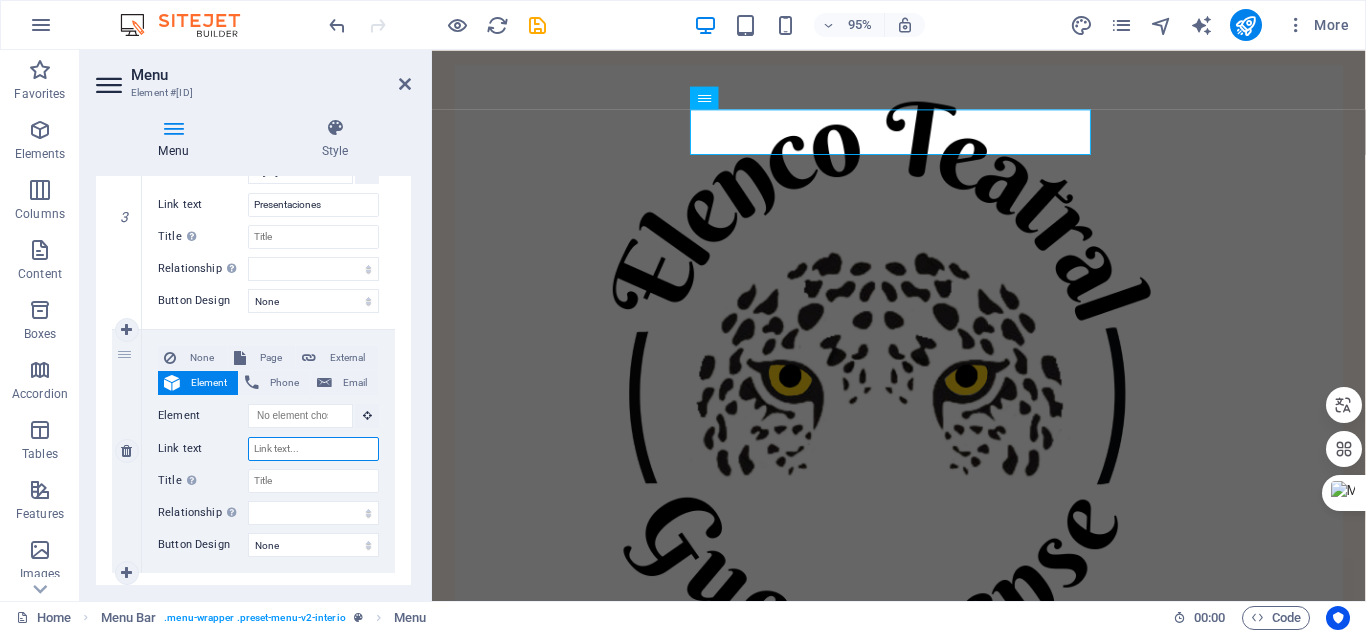 click on "Link text" at bounding box center (313, 449) 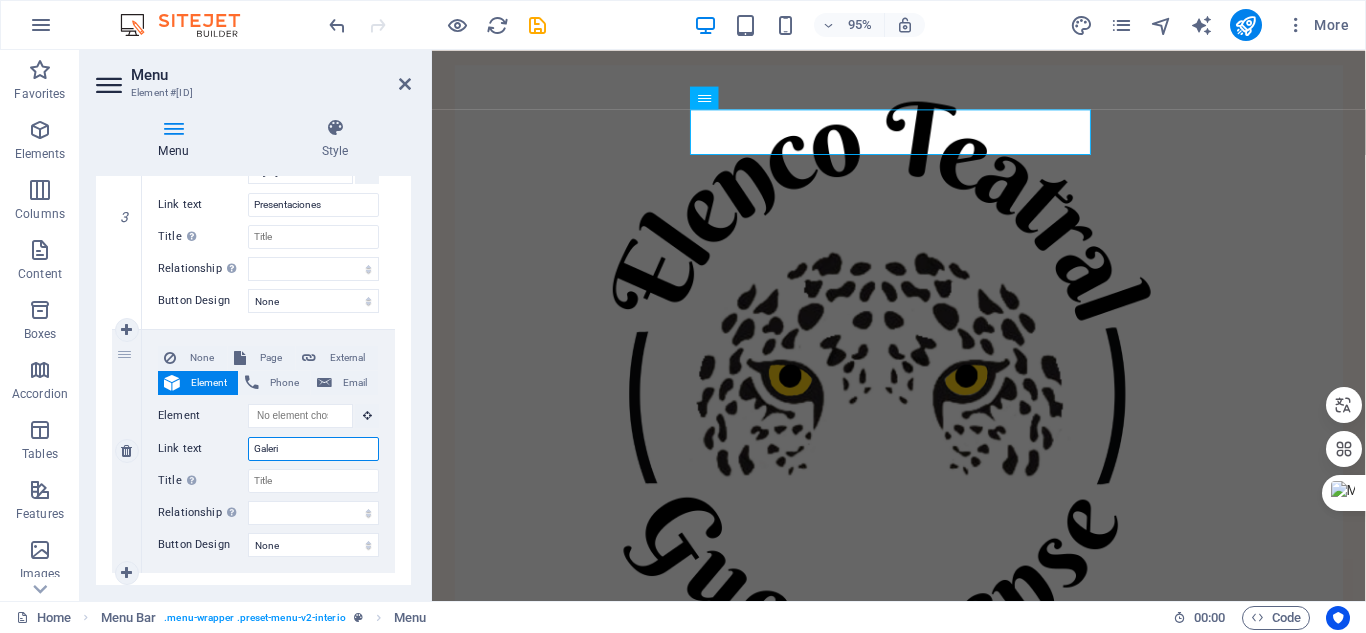 type on "Galeria" 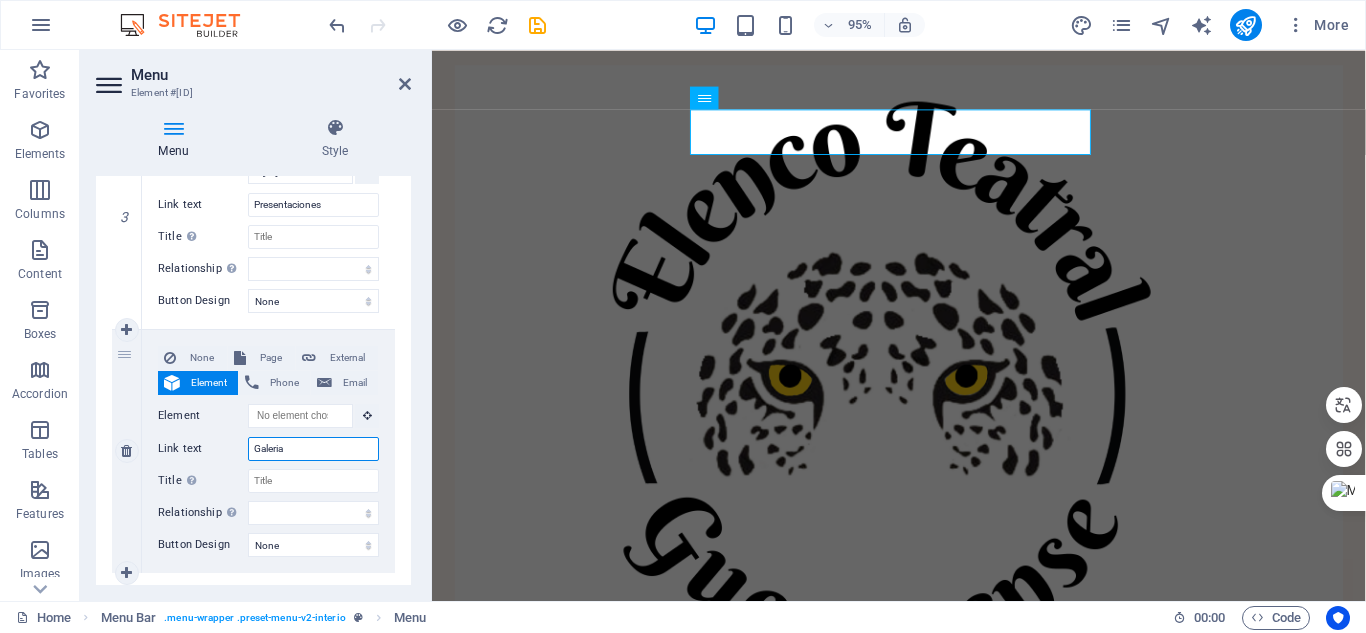 select 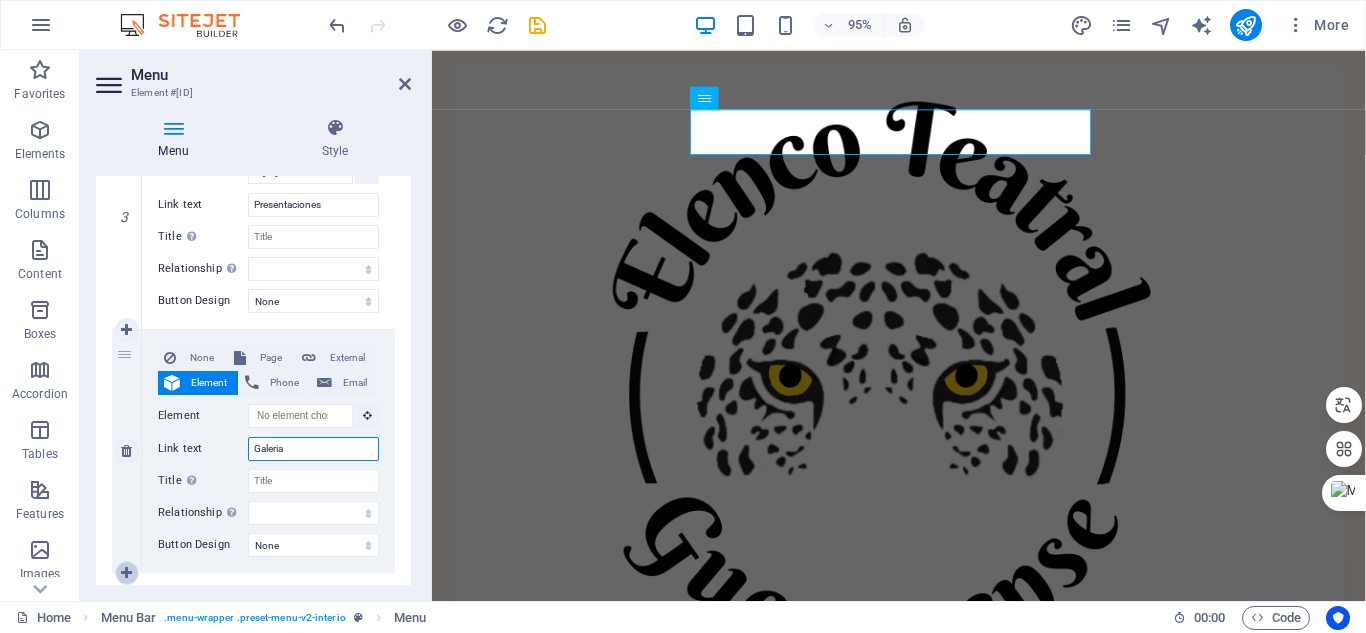 type on "Galeria" 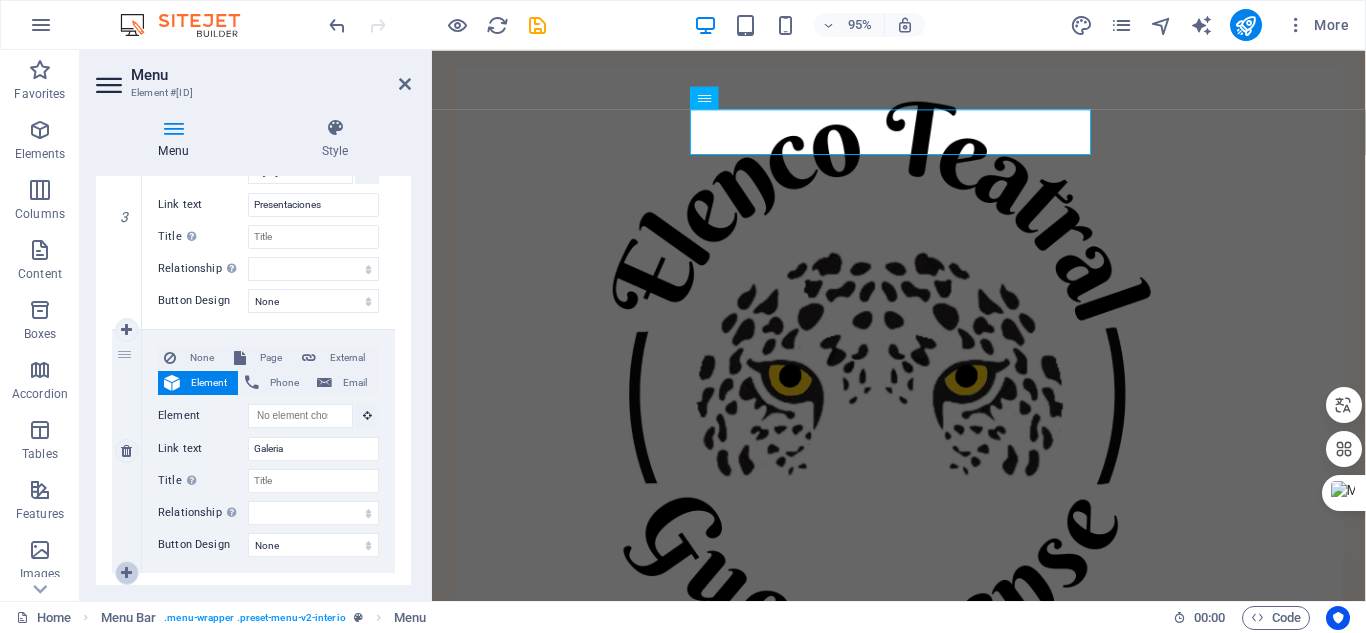 click at bounding box center (126, 573) 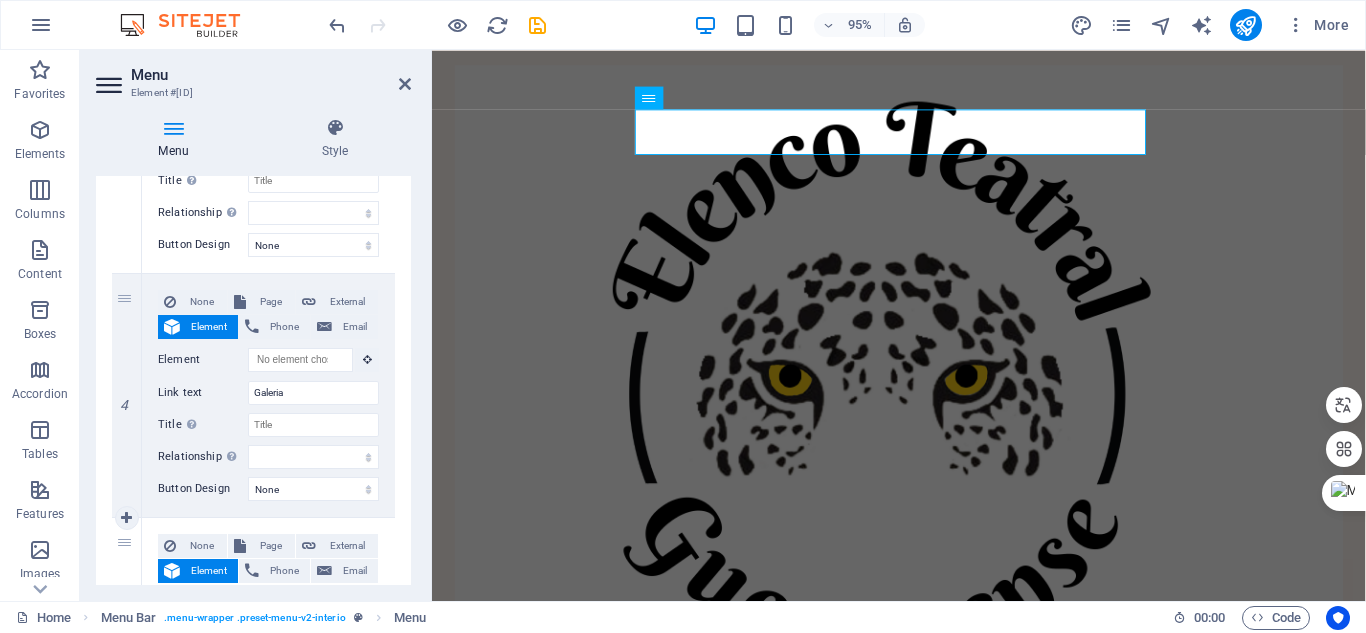 scroll, scrollTop: 1030, scrollLeft: 0, axis: vertical 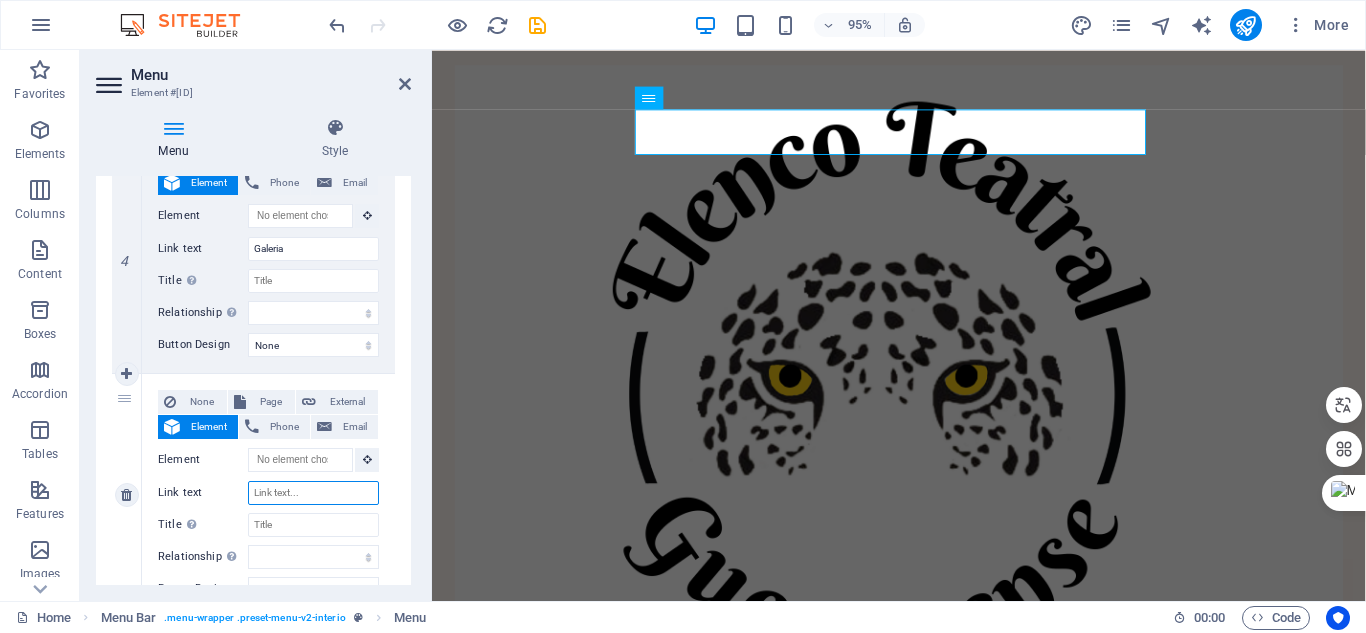 click on "Link text" at bounding box center [313, 493] 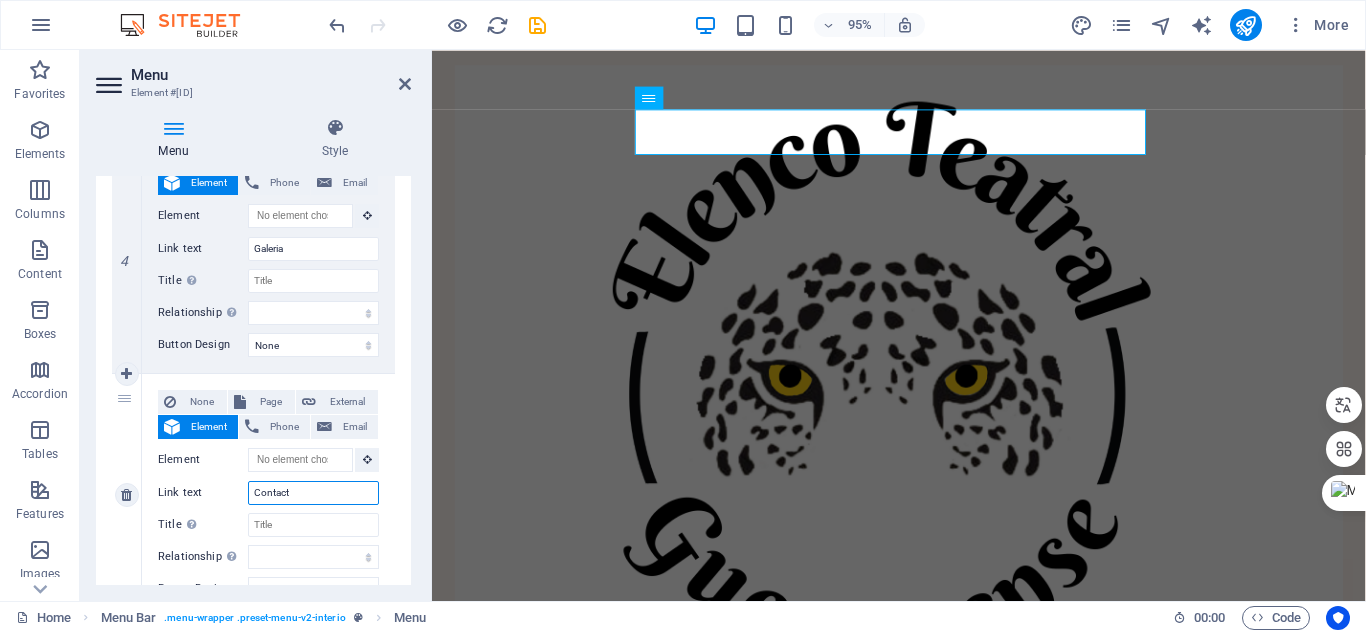 type on "Contacto" 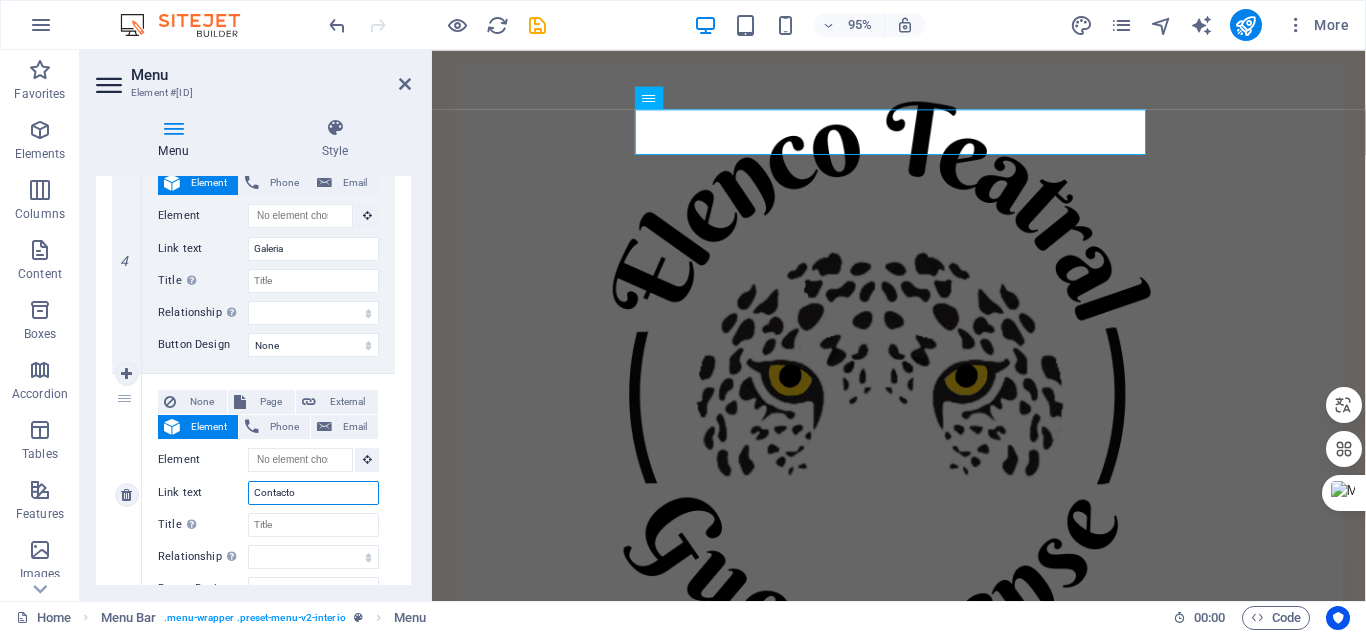 select 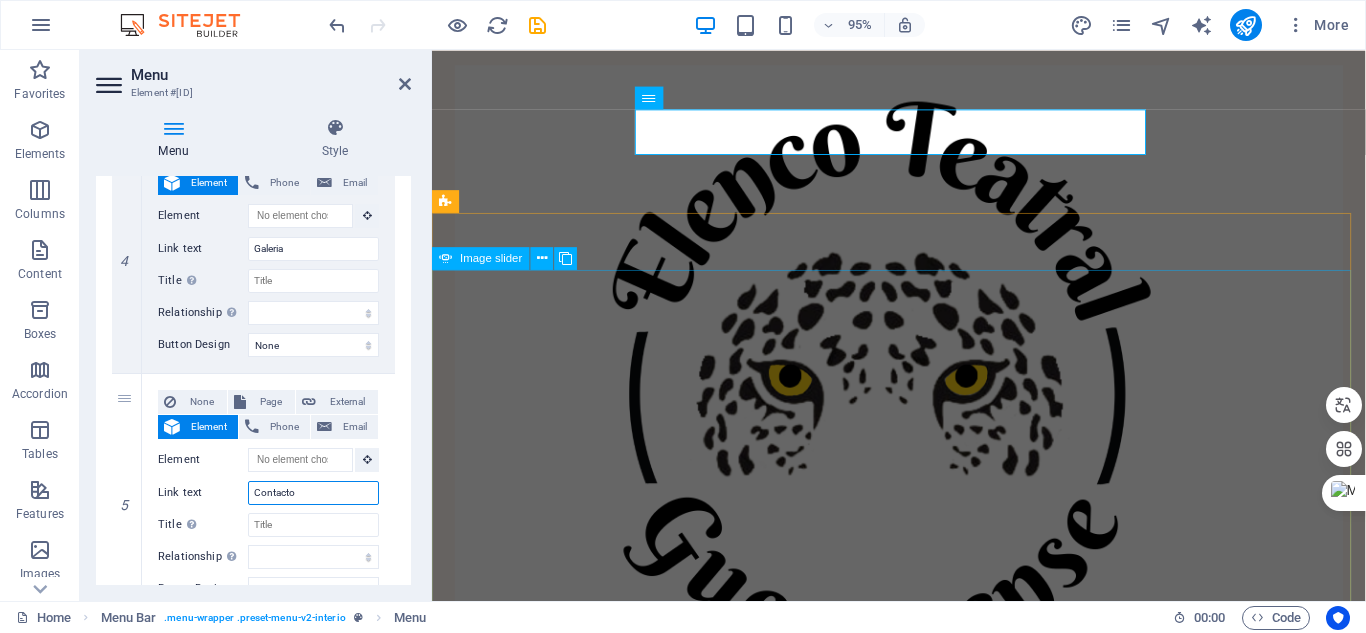 type on "Contacto" 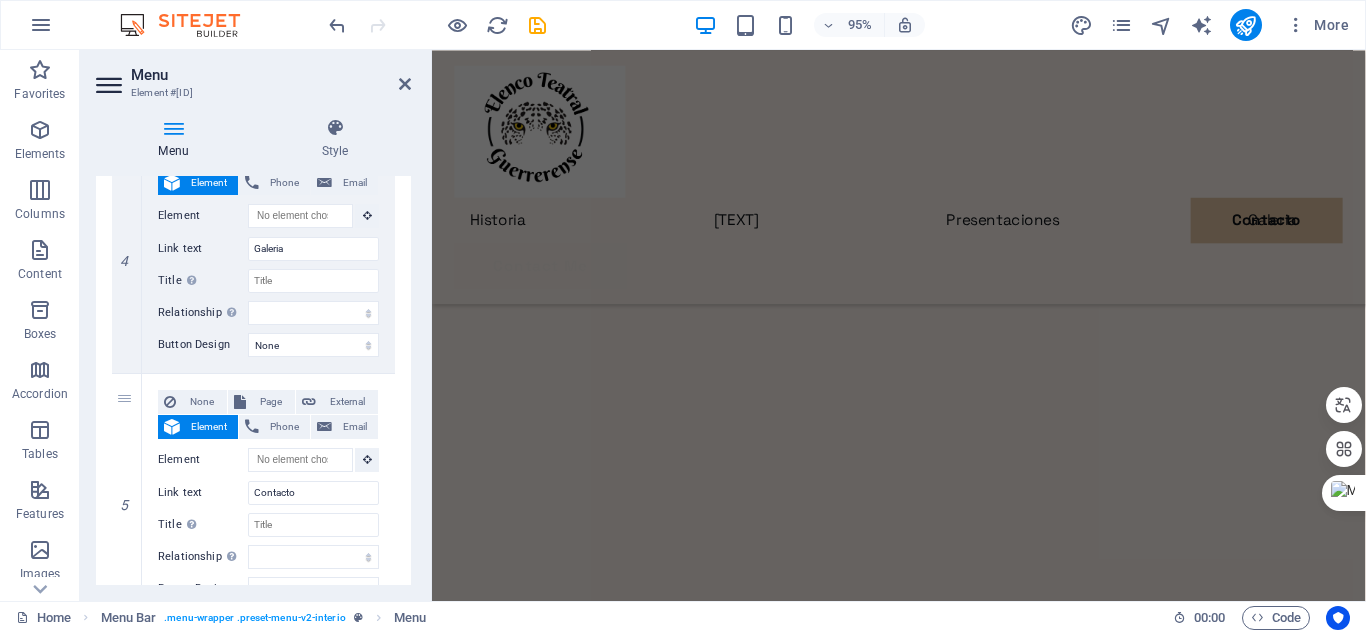 scroll, scrollTop: 400, scrollLeft: 0, axis: vertical 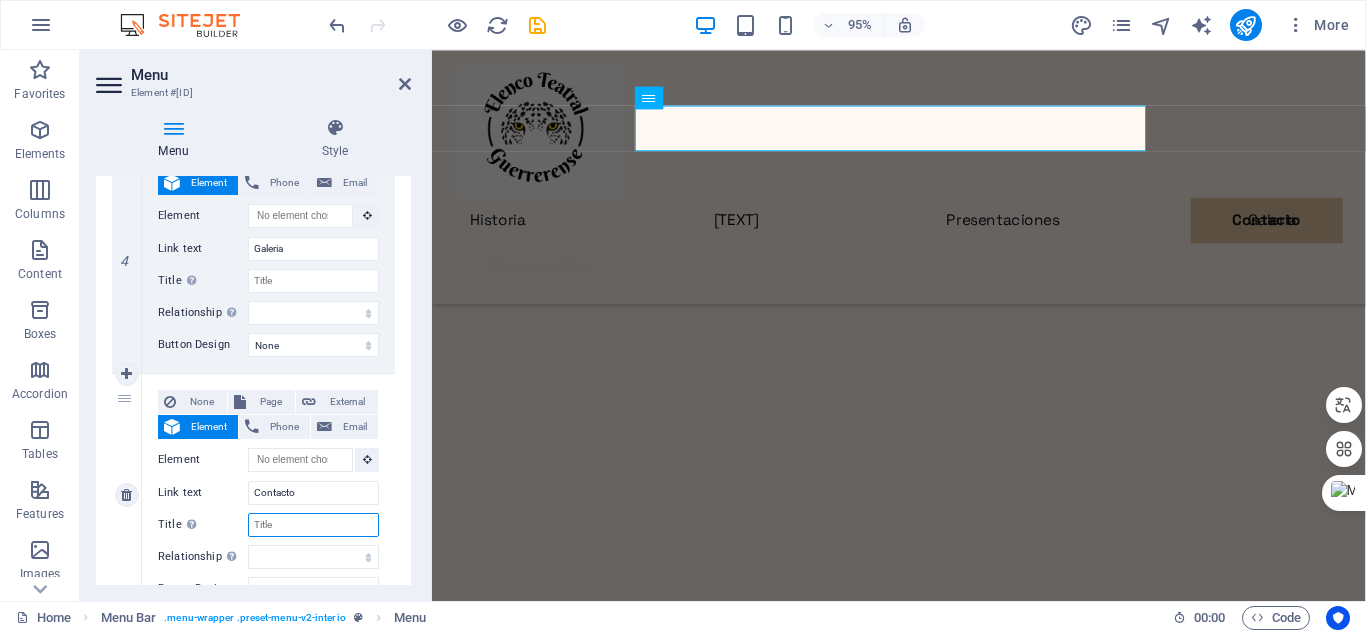 click on "Title Additional link description, should not be the same as the link text. The title is most often shown as a tooltip text when the mouse moves over the element. Leave empty if uncertain." at bounding box center [313, 525] 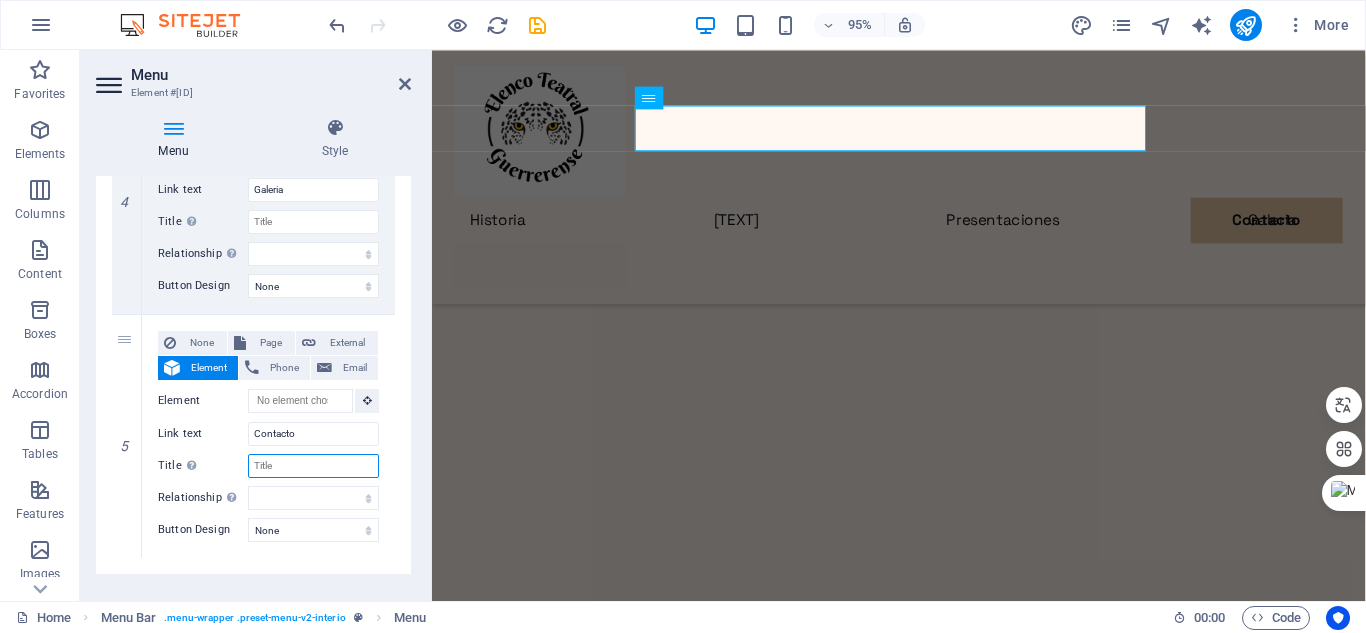 scroll, scrollTop: 1118, scrollLeft: 0, axis: vertical 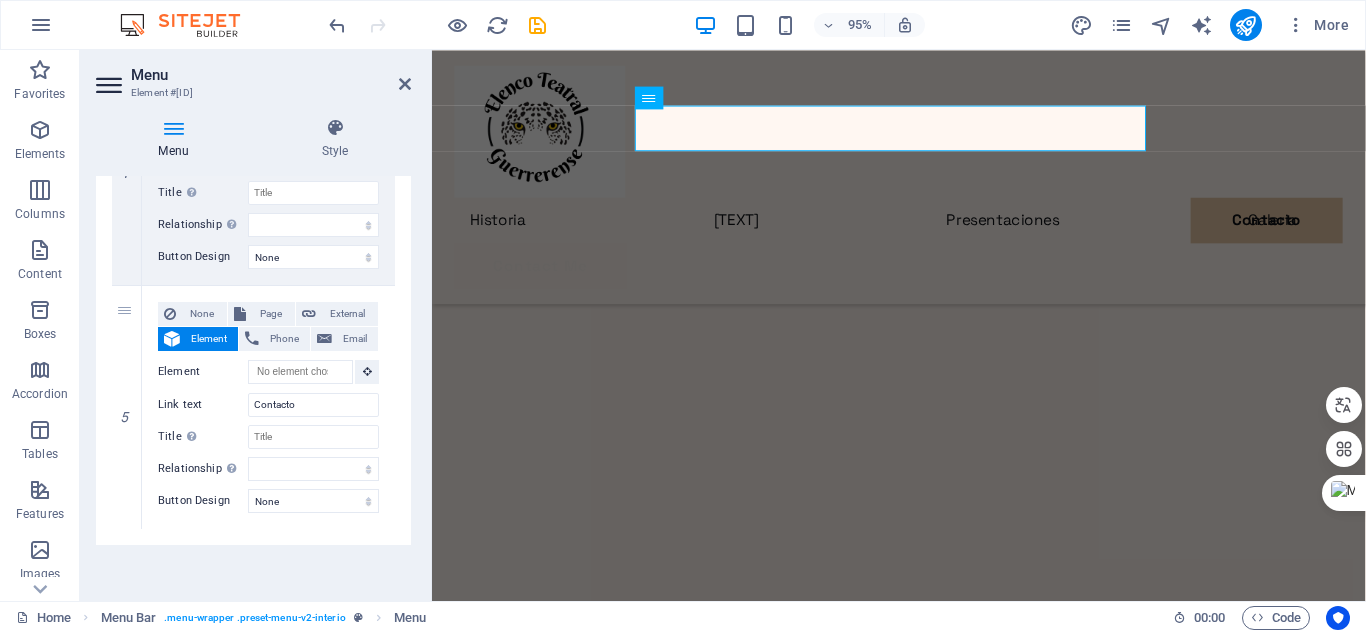 click on "Menu Auto Custom Create custom menu items for this menu. Recommended for one-page websites. Manage pages Menu items 1 None Page External Element Phone Email Page Home Privacy Legal Notice Subpage Mapa Element
URL /#mystory Phone Email Link text Historia Link target New tab Same tab Overlay Title Additional link description, should not be the same as the link text. The title is most often shown as a tooltip text when the mouse moves over the element. Leave empty if uncertain. Relationship Sets the  relationship of this link to the link target . For example, the value "nofollow" instructs search engines not to follow the link. Can be left empty. alternate author bookmark external help license next nofollow noreferrer noopener prev search tag Button Design None Default Primary Secondary 2 None Page External Element Phone Email Page Home Privacy Legal Notice Subpage Mapa Element
URL /#projects Phone Email Link text Elenco Link target New tab Same tab Overlay Title 3" at bounding box center [253, 380] 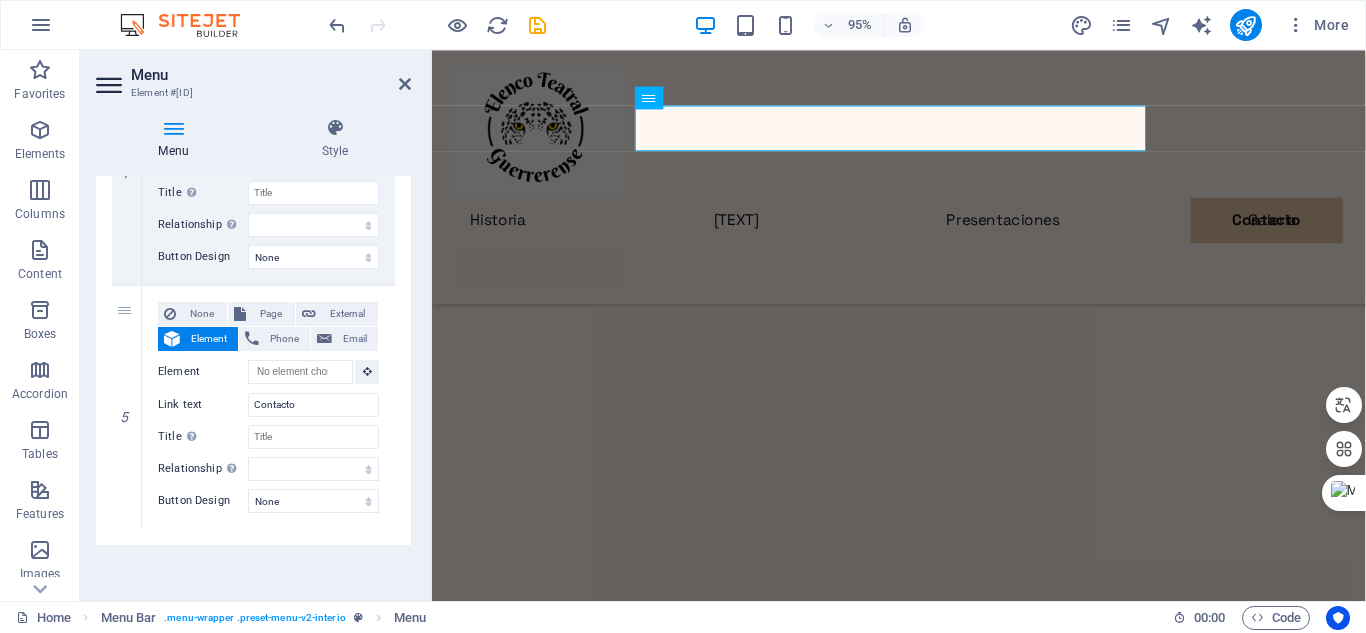 click on "Menu Auto Custom Create custom menu items for this menu. Recommended for one-page websites. Manage pages Menu items 1 None Page External Element Phone Email Page Home Privacy Legal Notice Subpage Mapa Element
URL /#mystory Phone Email Link text Historia Link target New tab Same tab Overlay Title Additional link description, should not be the same as the link text. The title is most often shown as a tooltip text when the mouse moves over the element. Leave empty if uncertain. Relationship Sets the  relationship of this link to the link target . For example, the value "nofollow" instructs search engines not to follow the link. Can be left empty. alternate author bookmark external help license next nofollow noreferrer noopener prev search tag Button Design None Default Primary Secondary 2 None Page External Element Phone Email Page Home Privacy Legal Notice Subpage Mapa Element
URL /#projects Phone Email Link text Elenco Link target New tab Same tab Overlay Title 3" at bounding box center (253, 380) 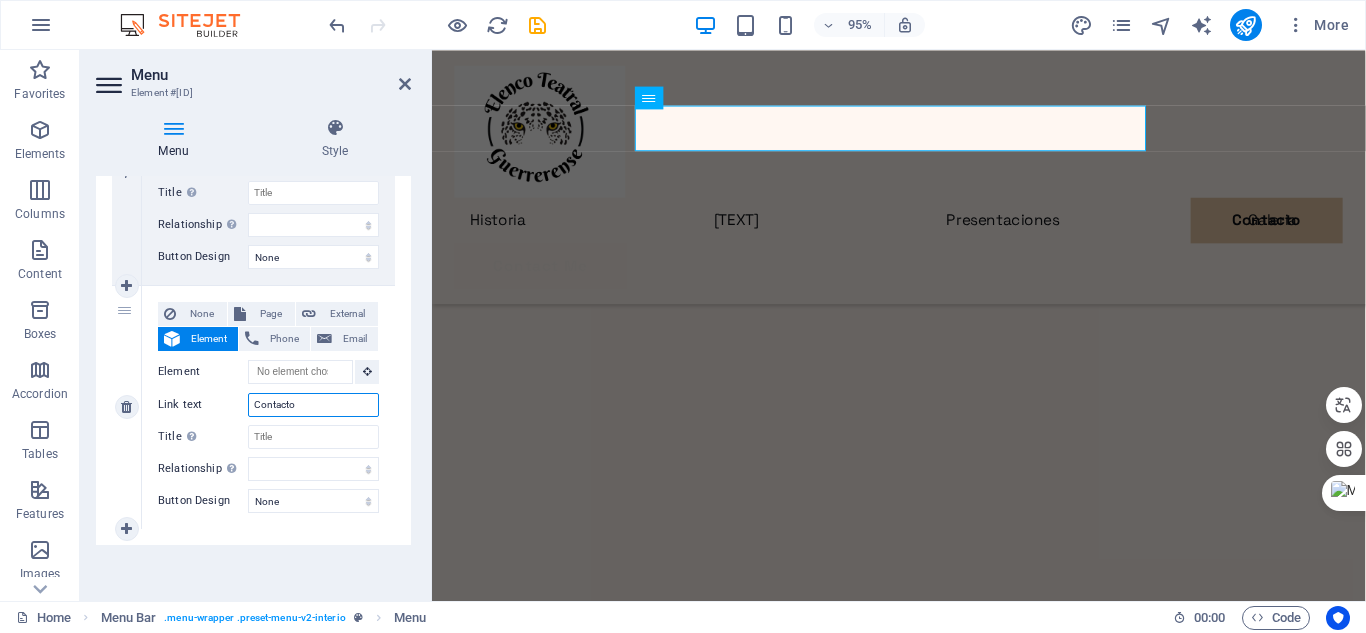 click on "Contacto" at bounding box center (313, 405) 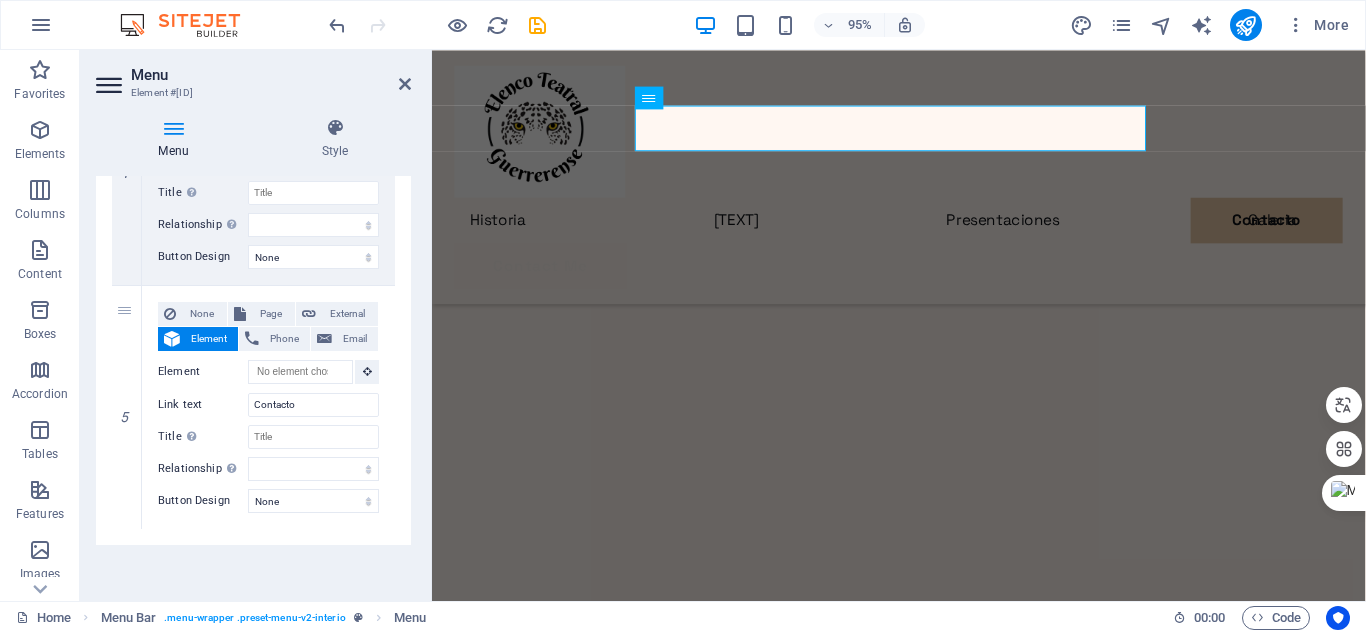 click on "Menu Auto Custom Create custom menu items for this menu. Recommended for one-page websites. Manage pages Menu items 1 None Page External Element Phone Email Page Home Privacy Legal Notice Subpage Mapa Element
URL /#mystory Phone Email Link text Historia Link target New tab Same tab Overlay Title Additional link description, should not be the same as the link text. The title is most often shown as a tooltip text when the mouse moves over the element. Leave empty if uncertain. Relationship Sets the  relationship of this link to the link target . For example, the value "nofollow" instructs search engines not to follow the link. Can be left empty. alternate author bookmark external help license next nofollow noreferrer noopener prev search tag Button Design None Default Primary Secondary 2 None Page External Element Phone Email Page Home Privacy Legal Notice Subpage Mapa Element
URL /#projects Phone Email Link text Elenco Link target New tab Same tab Overlay Title 3" at bounding box center [253, 380] 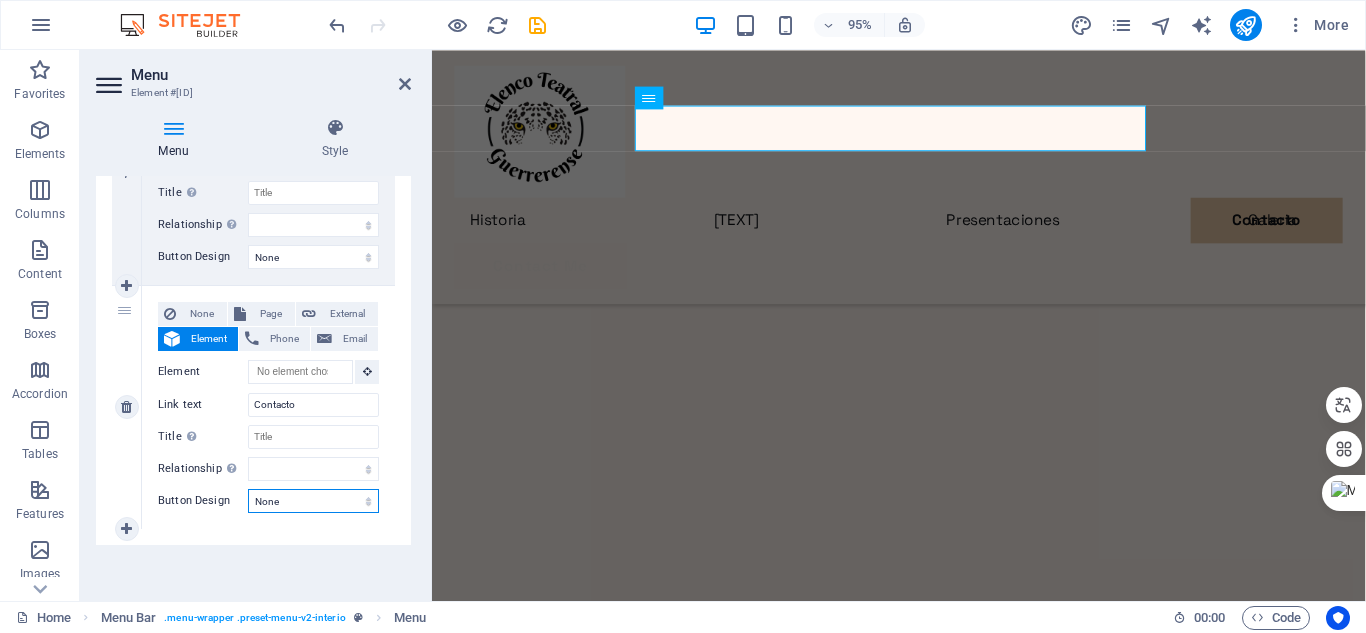 click on "None Default Primary Secondary" at bounding box center [313, 501] 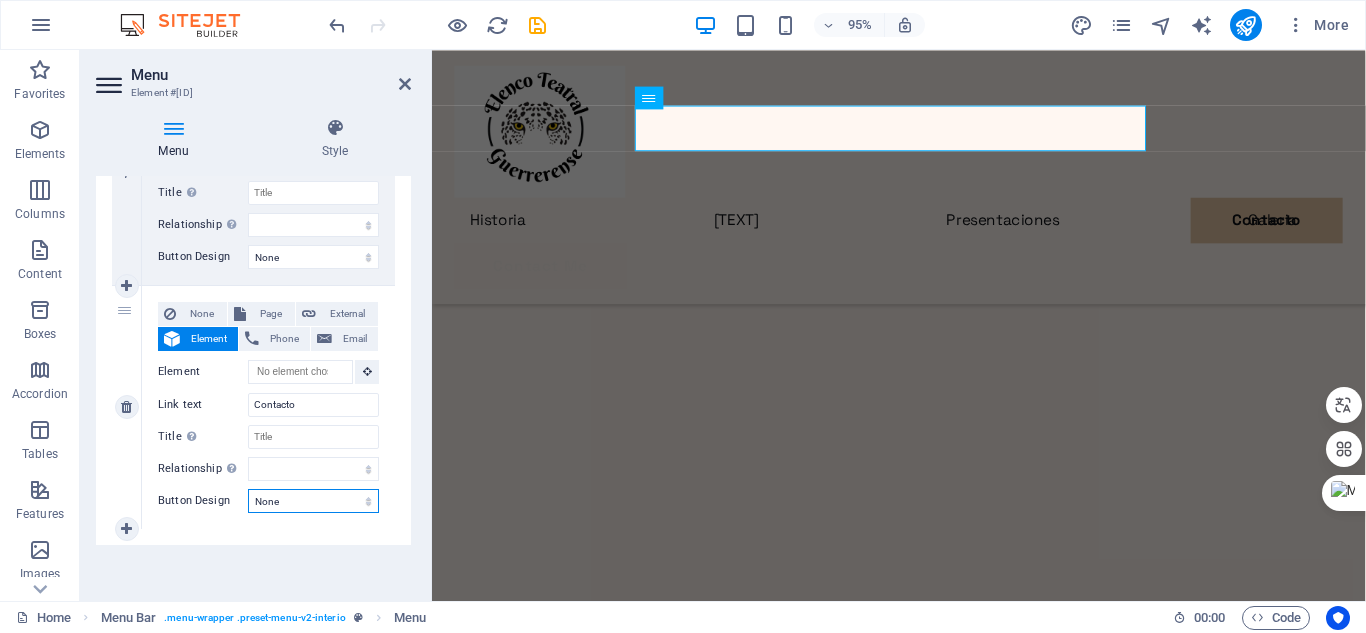 click on "None Default Primary Secondary" at bounding box center [313, 501] 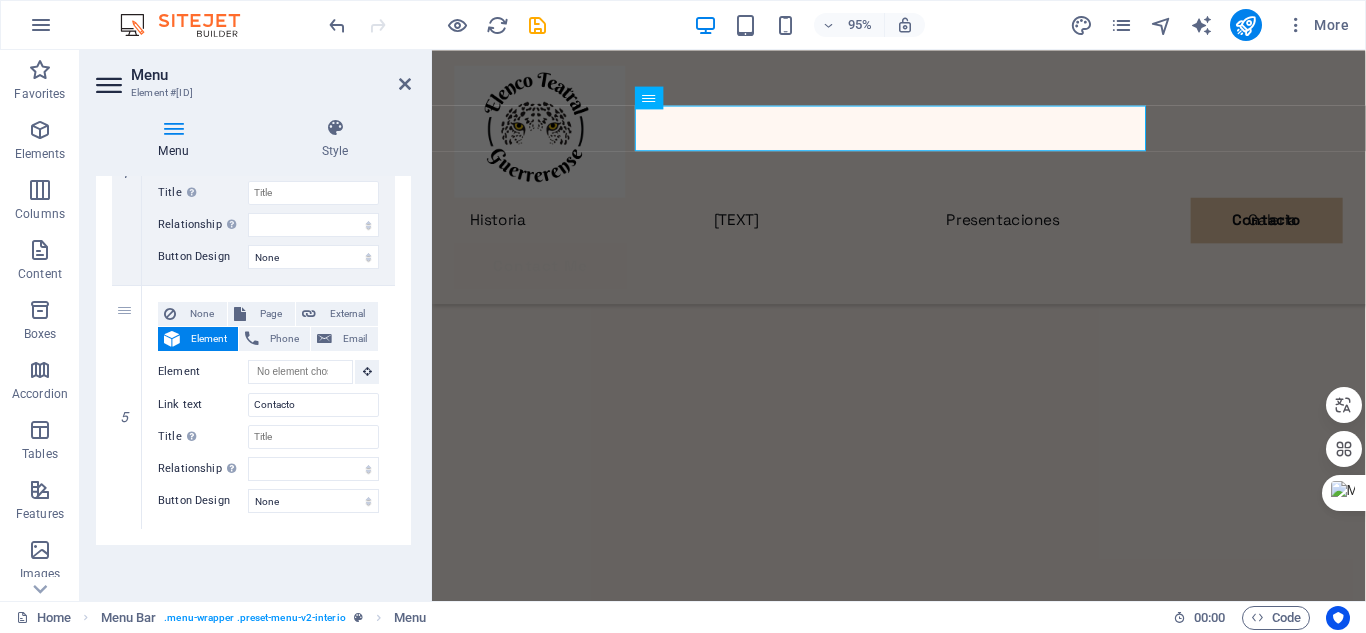 click on "Menu Auto Custom Create custom menu items for this menu. Recommended for one-page websites. Manage pages Menu items 1 None Page External Element Phone Email Page Home Privacy Legal Notice Subpage Mapa Element
URL /#mystory Phone Email Link text Historia Link target New tab Same tab Overlay Title Additional link description, should not be the same as the link text. The title is most often shown as a tooltip text when the mouse moves over the element. Leave empty if uncertain. Relationship Sets the  relationship of this link to the link target . For example, the value "nofollow" instructs search engines not to follow the link. Can be left empty. alternate author bookmark external help license next nofollow noreferrer noopener prev search tag Button Design None Default Primary Secondary 2 None Page External Element Phone Email Page Home Privacy Legal Notice Subpage Mapa Element
URL /#projects Phone Email Link text Elenco Link target New tab Same tab Overlay Title 3" at bounding box center (253, 380) 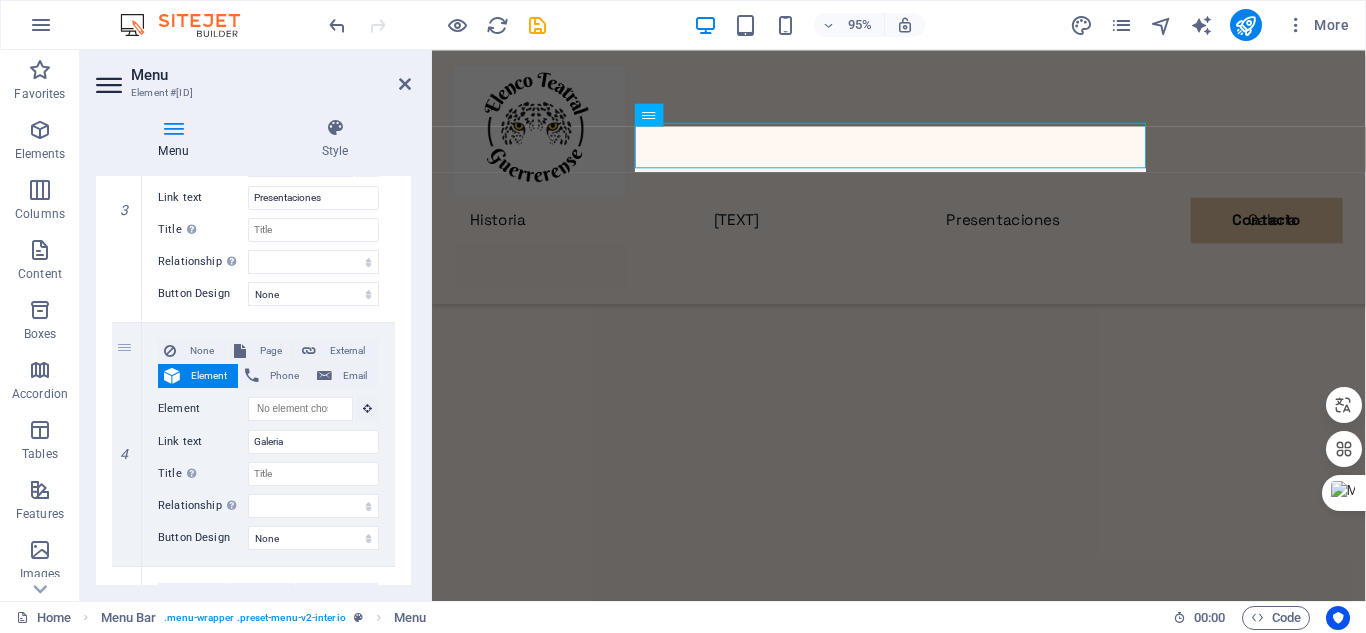 scroll, scrollTop: 818, scrollLeft: 0, axis: vertical 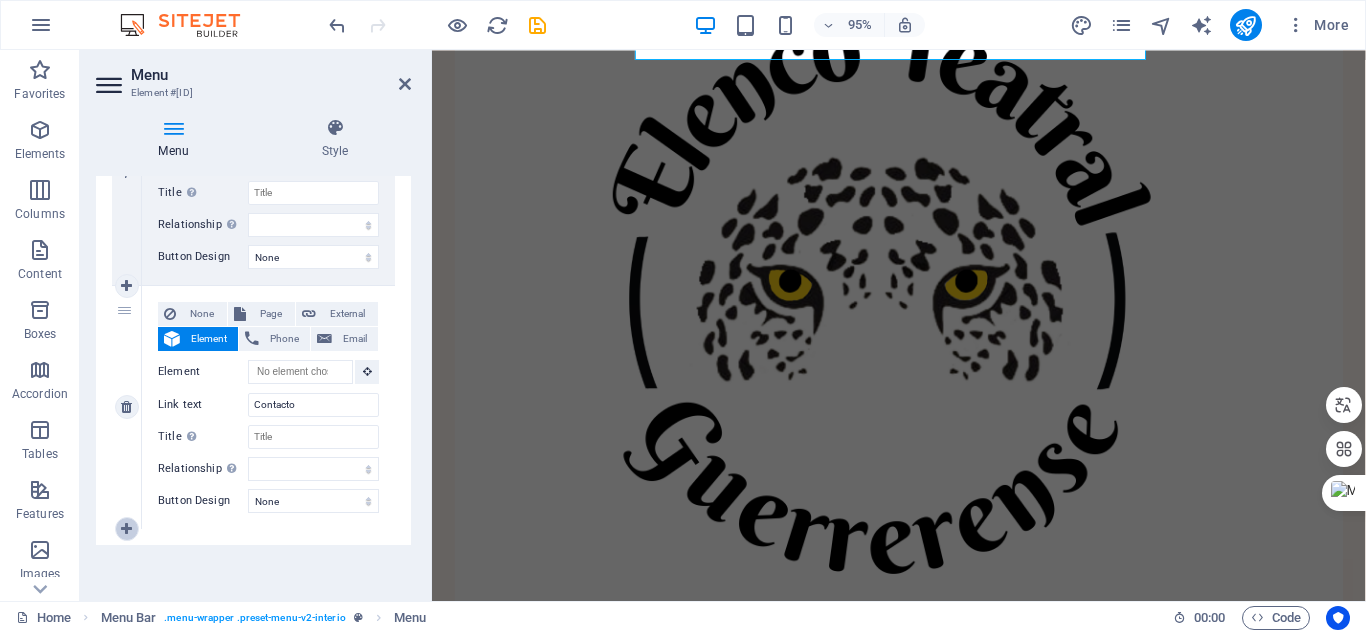 click at bounding box center (126, 529) 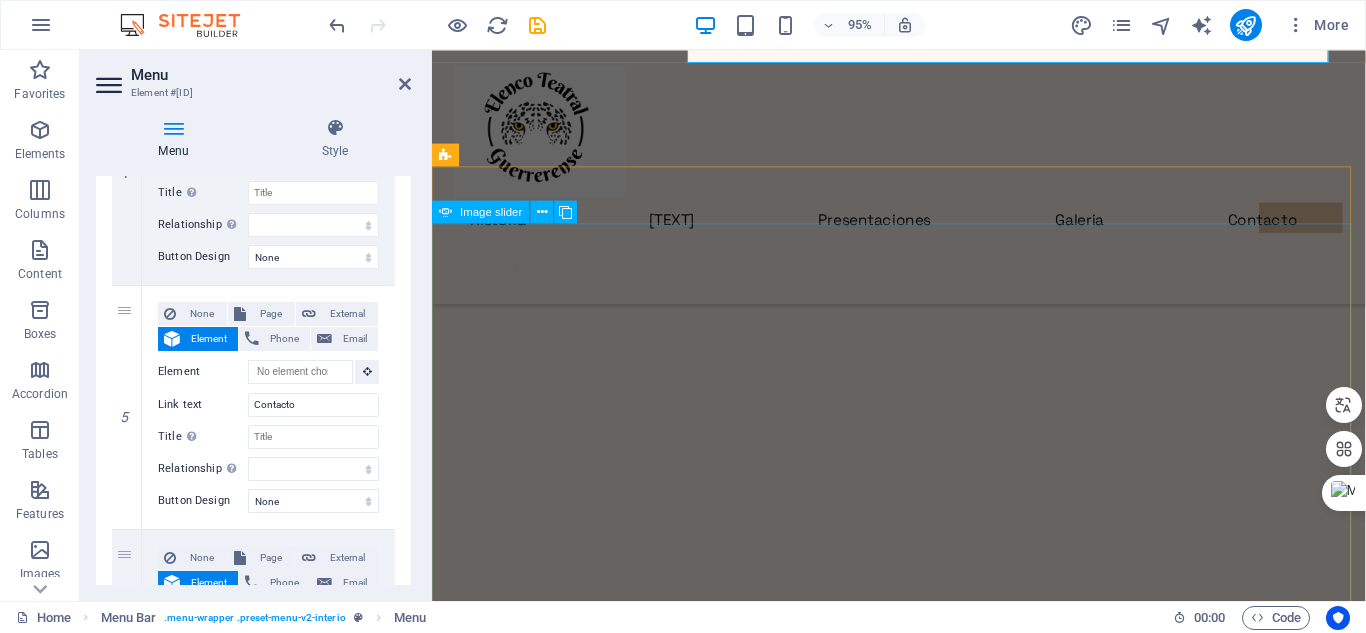 scroll, scrollTop: 300, scrollLeft: 0, axis: vertical 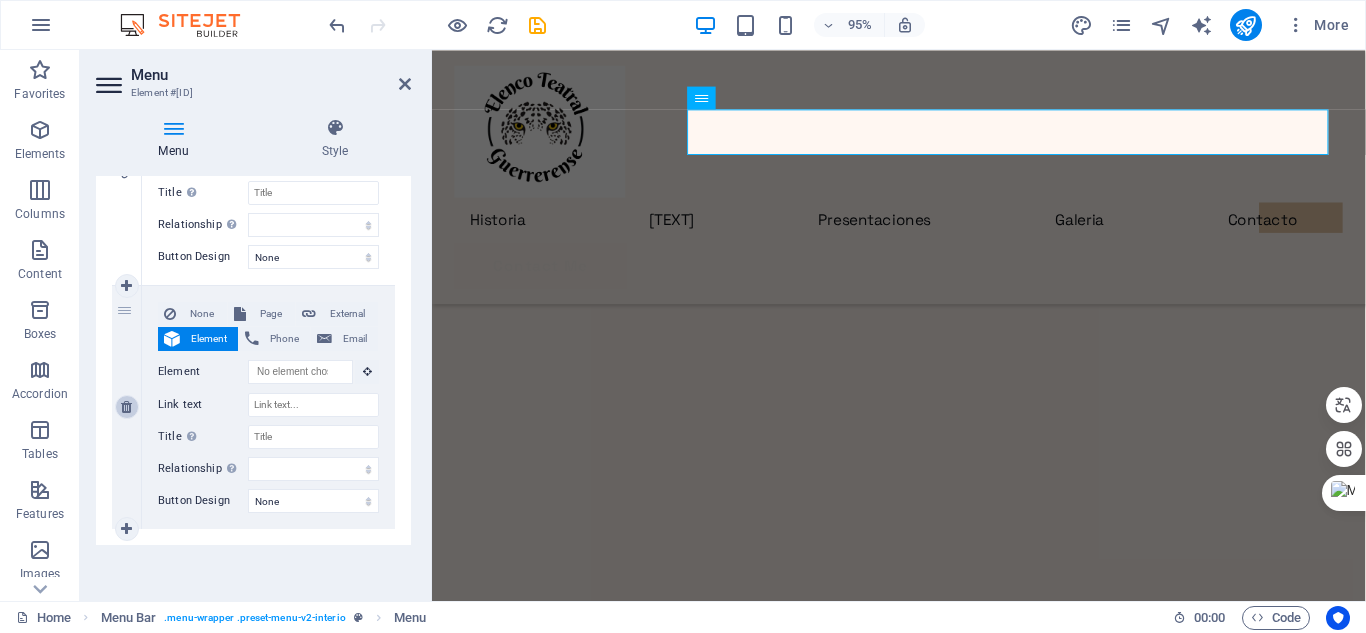 click at bounding box center [126, 407] 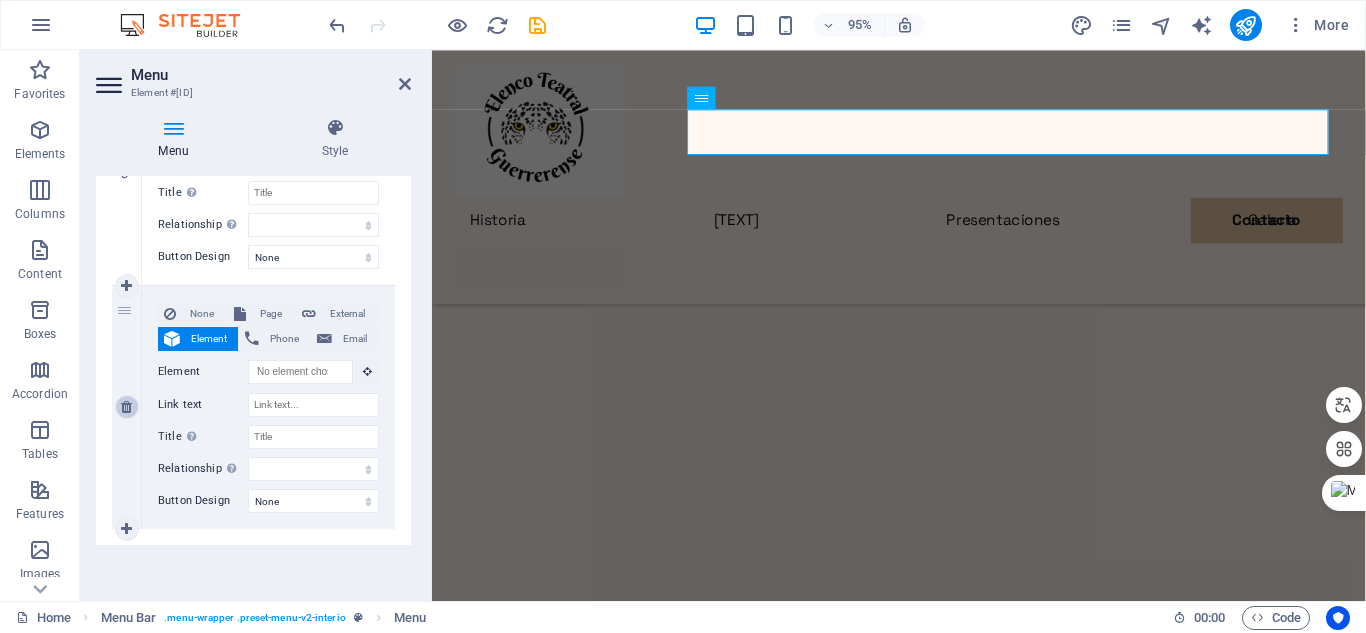 scroll, scrollTop: 1118, scrollLeft: 0, axis: vertical 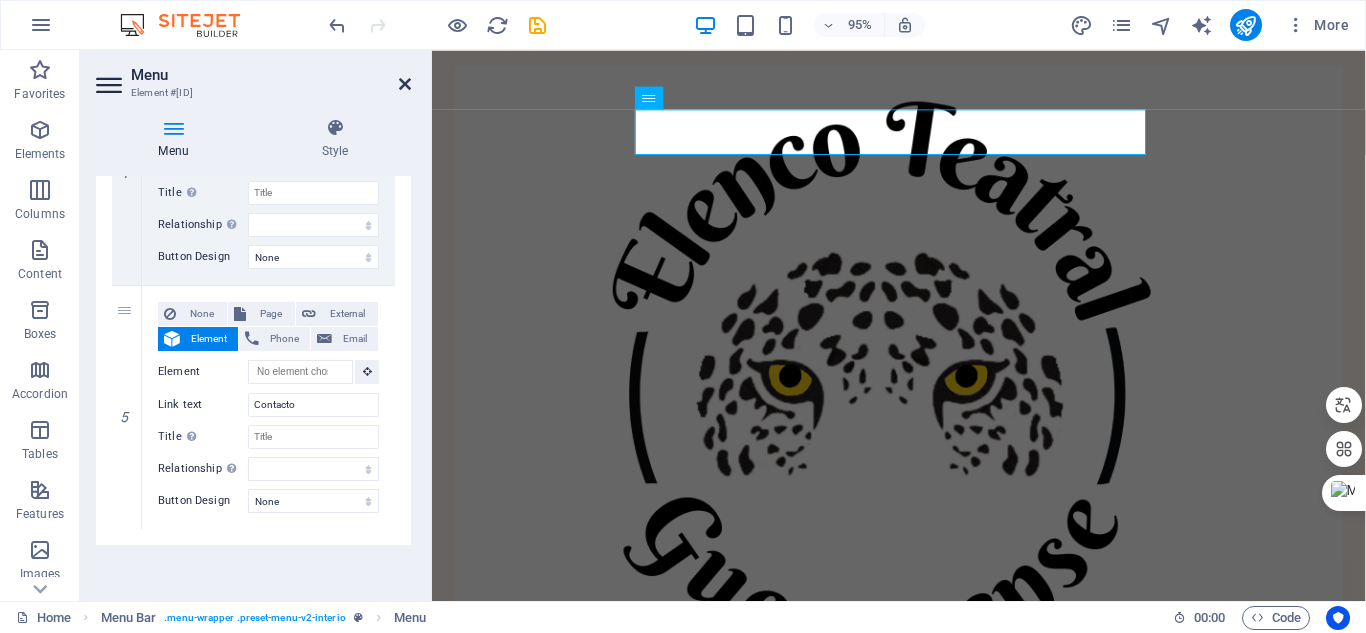 click at bounding box center [405, 84] 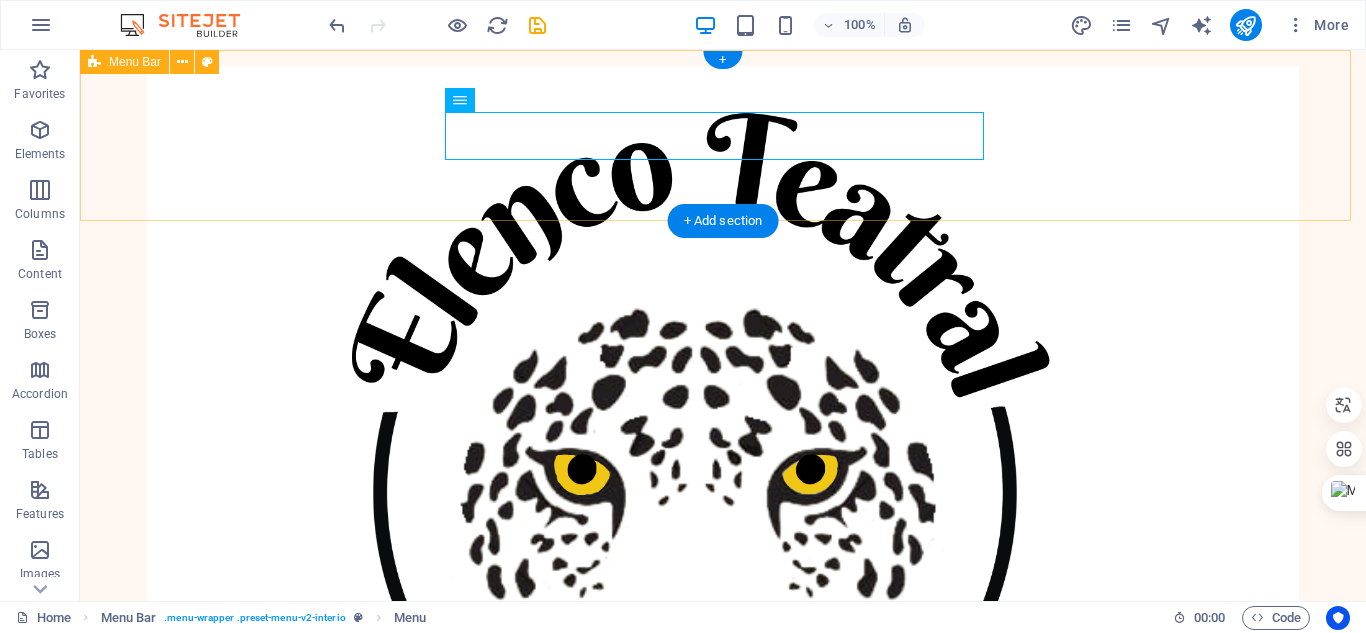 click on "[TEXT]" at bounding box center [723, 559] 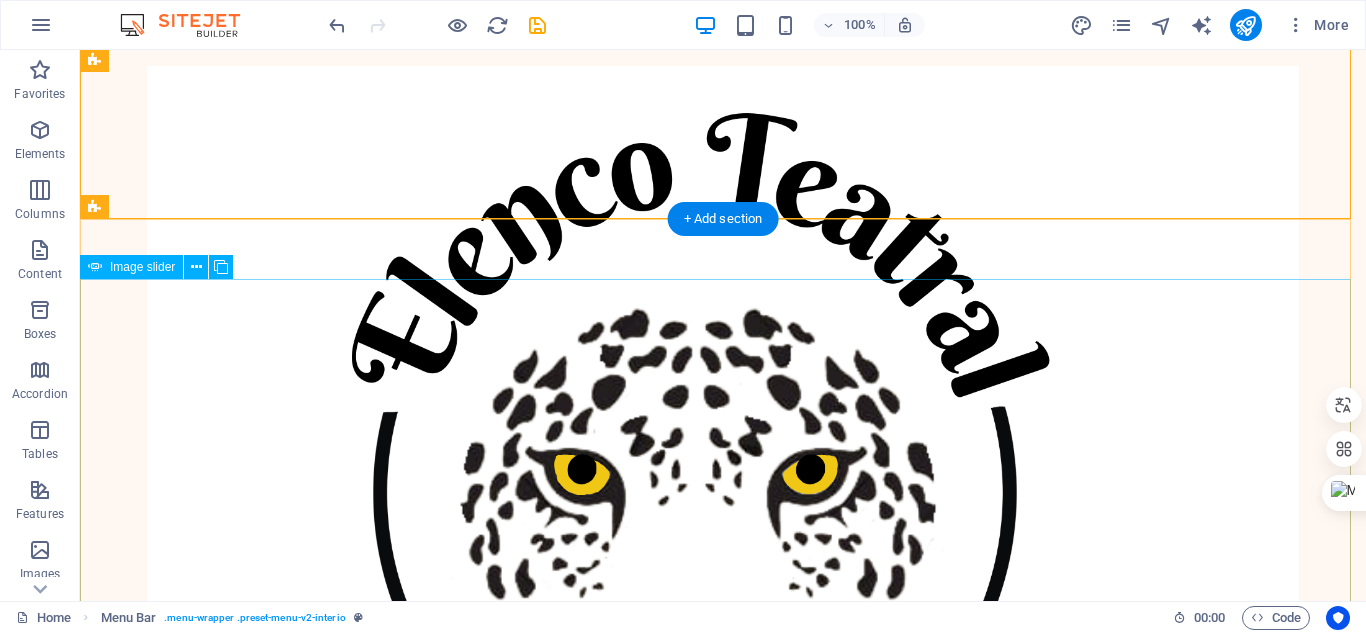 scroll, scrollTop: 100, scrollLeft: 0, axis: vertical 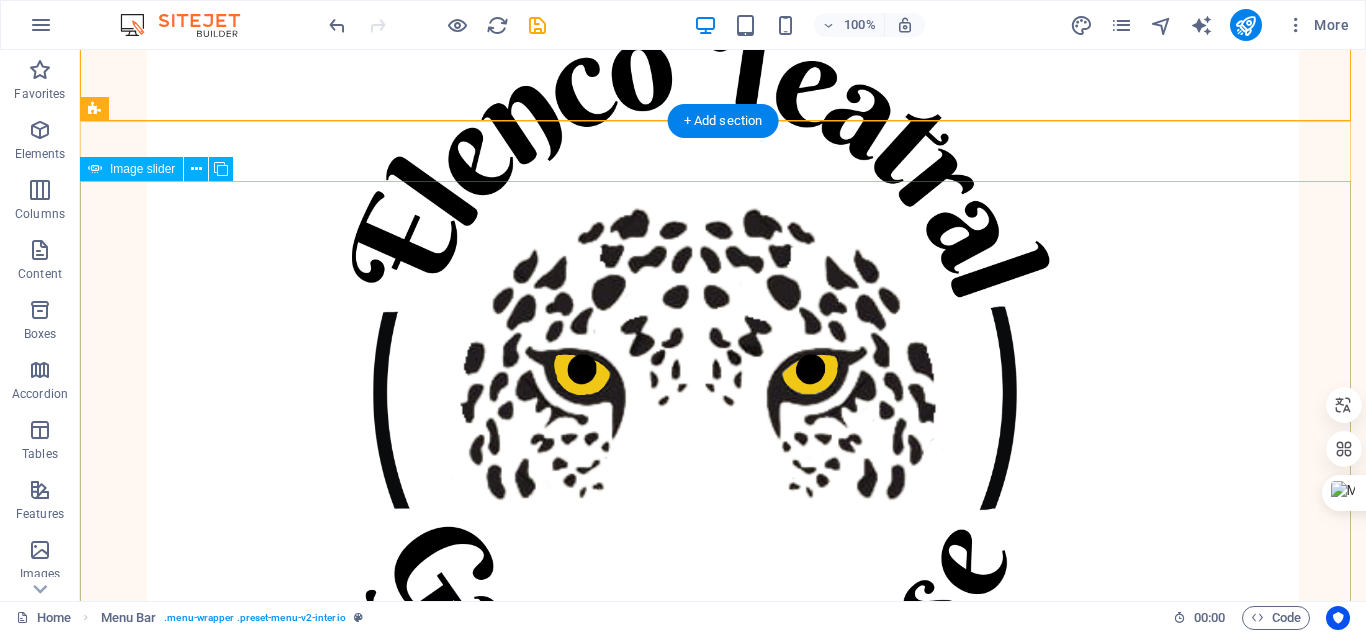 click at bounding box center (-1572, 2689) 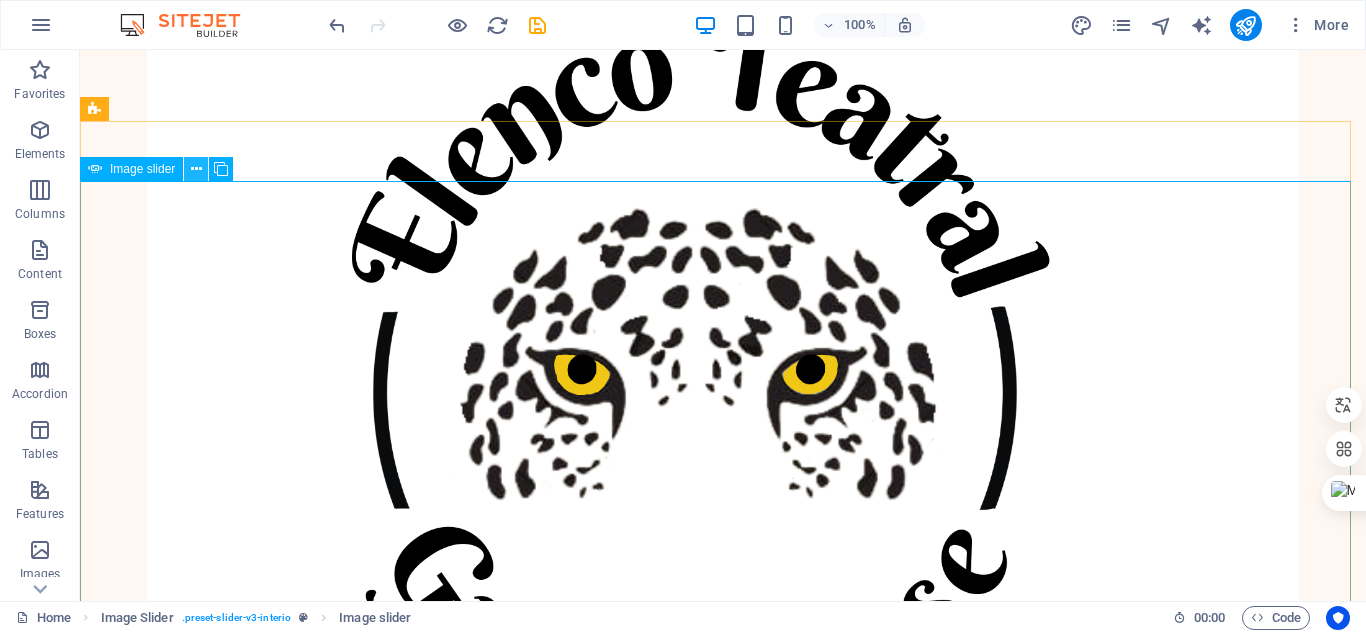 click at bounding box center (196, 169) 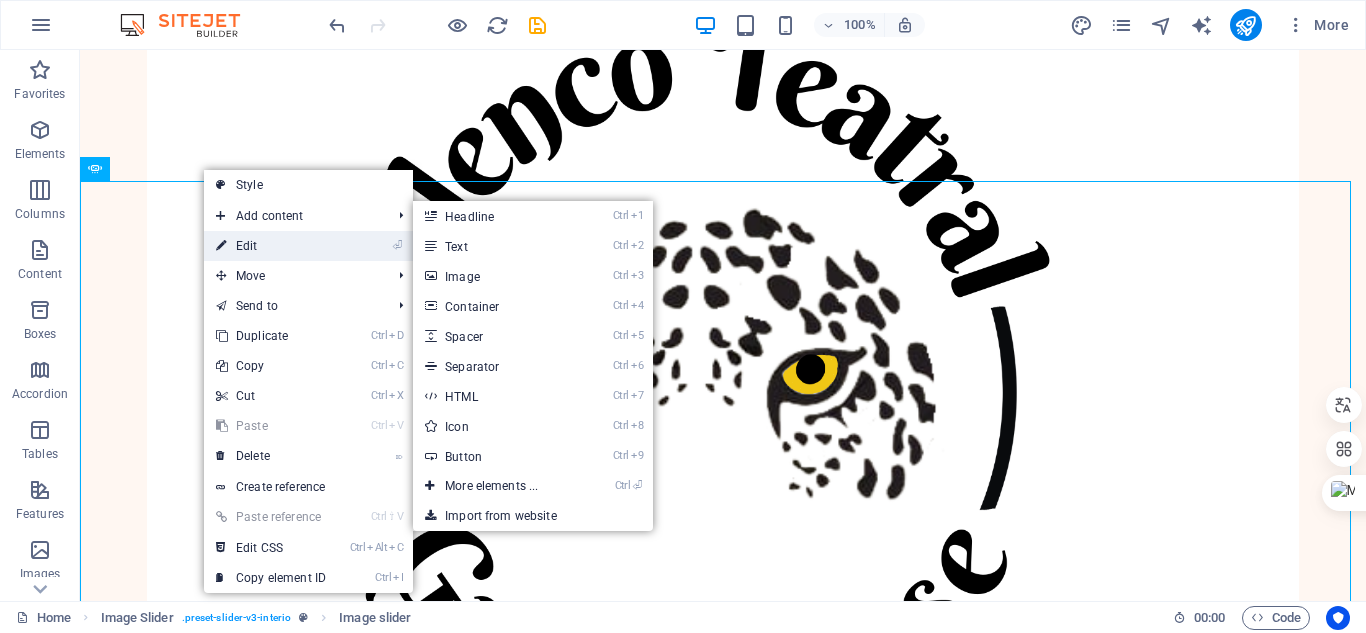 click on "⏎  Edit" at bounding box center (271, 246) 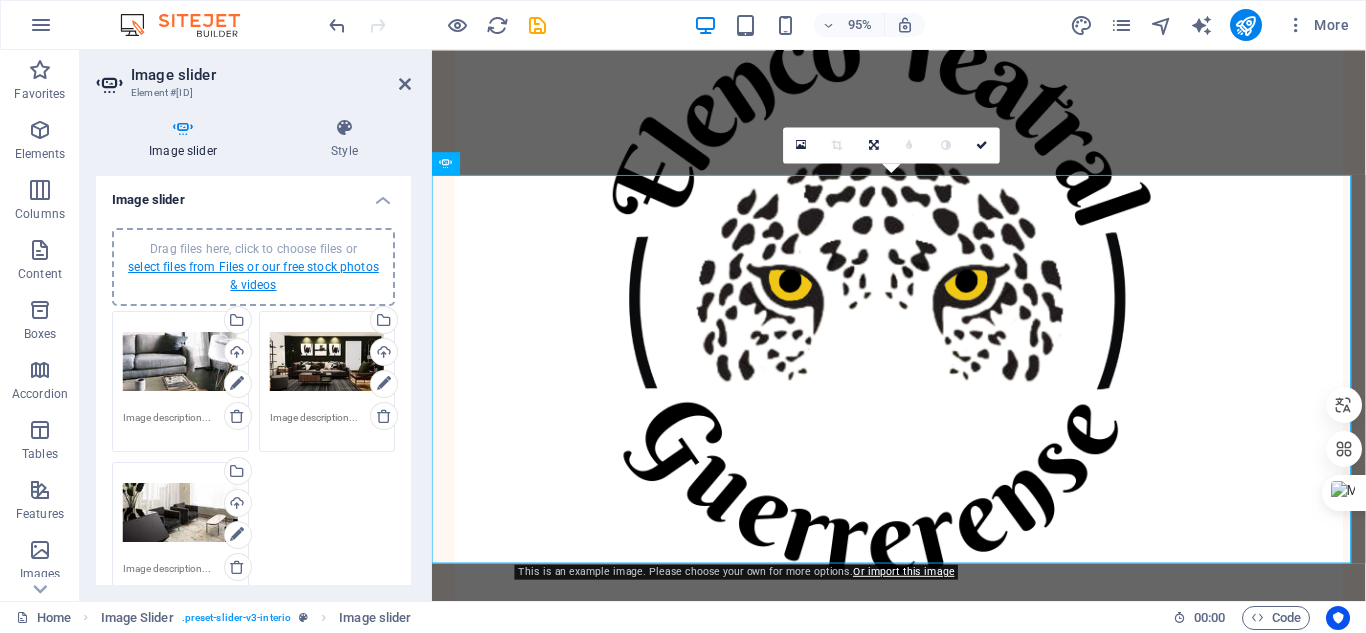 click on "select files from Files or our free stock photos & videos" at bounding box center (253, 276) 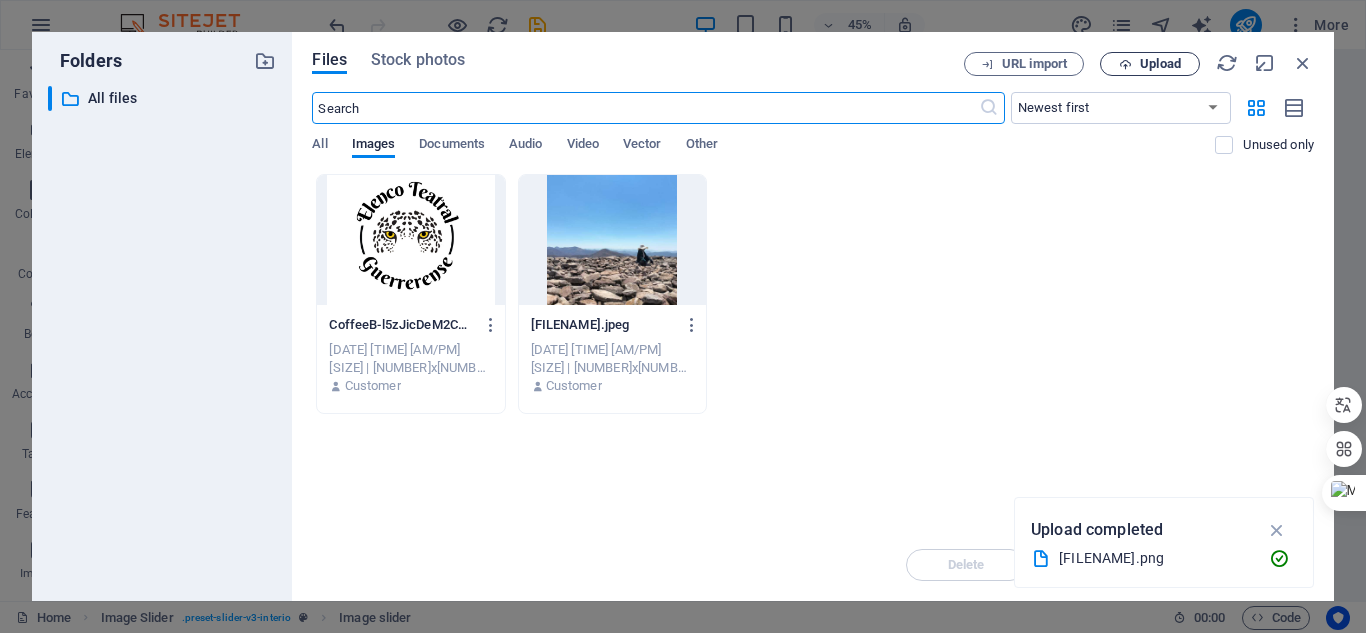 click on "Upload" at bounding box center (1160, 64) 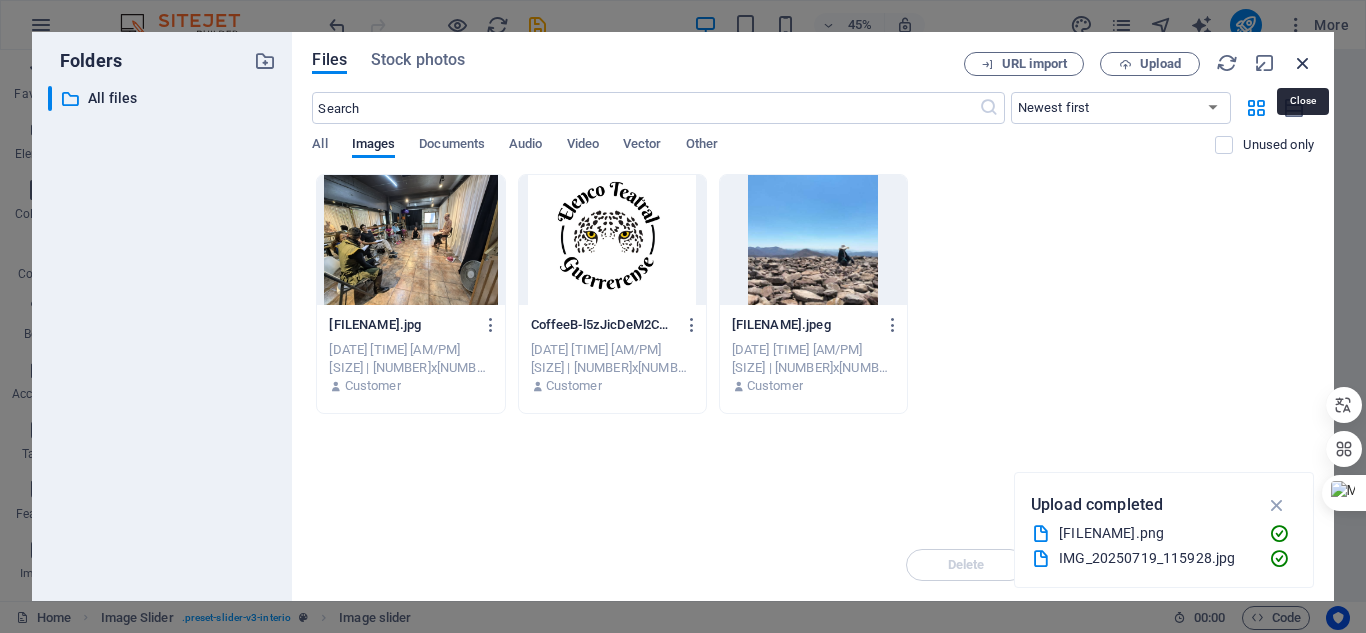 click at bounding box center [1303, 63] 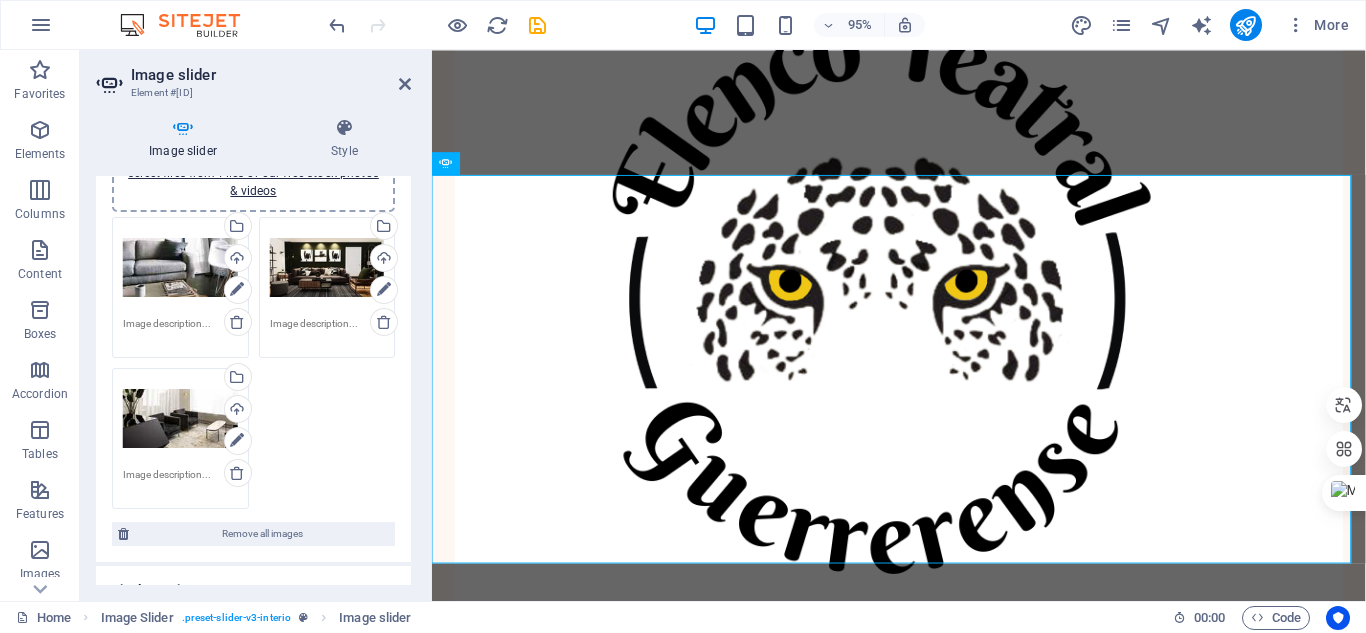 scroll, scrollTop: 0, scrollLeft: 0, axis: both 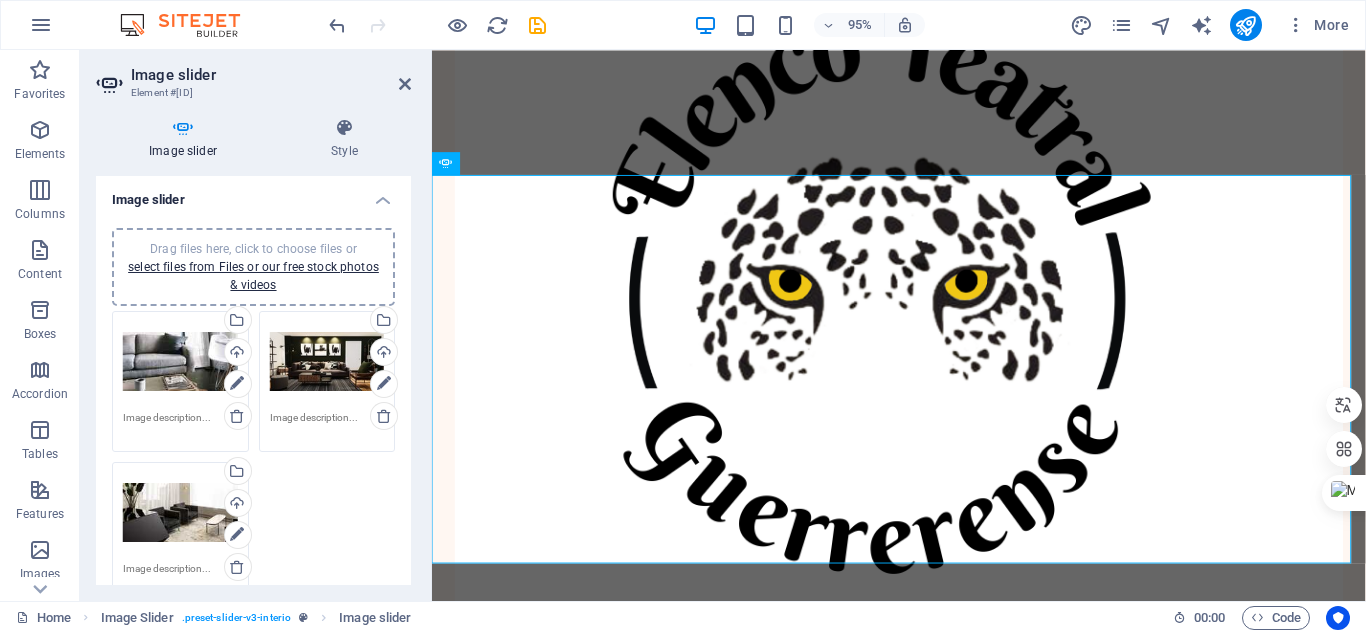 click on "Drag files here, click to choose files or select files from Files or our free stock photos & videos Select files from the file manager, stock photos, or upload file(s) Upload Drag files here, click to choose files or select files from Files or our free stock photos & videos Select files from the file manager, stock photos, or upload file(s) Upload Drag files here, click to choose files or select files from Files or our free stock photos & videos Select files from the file manager, stock photos, or upload file(s) Upload" at bounding box center (253, 457) 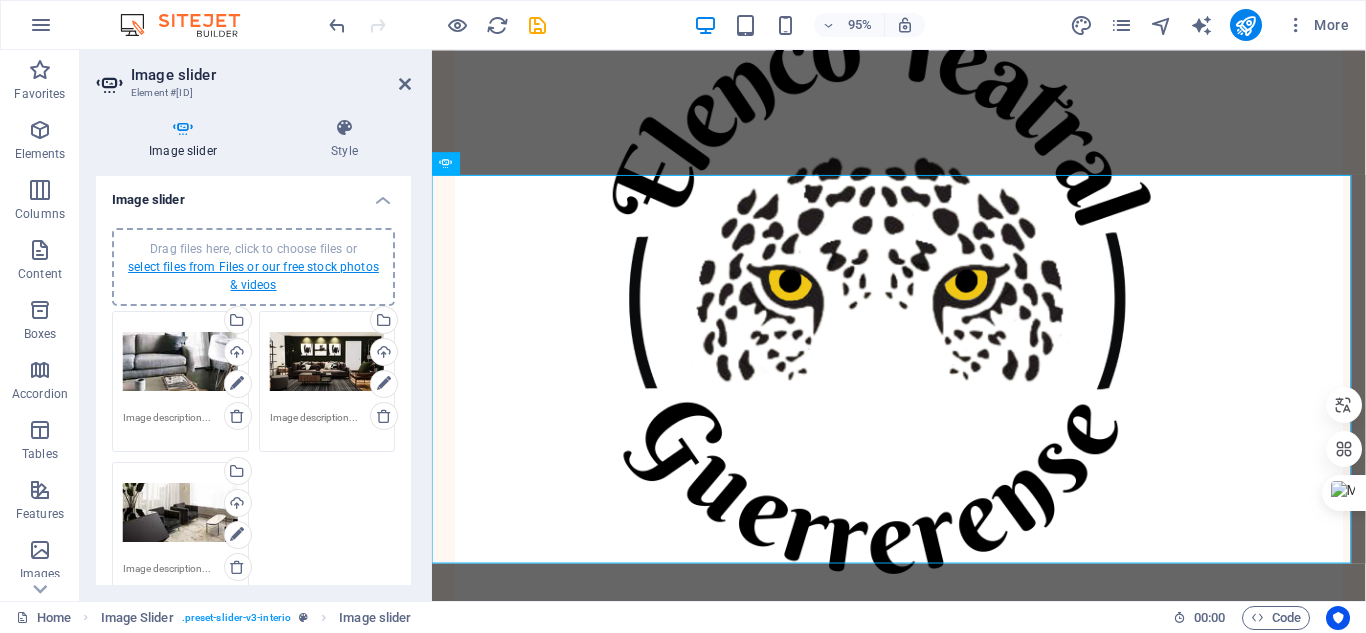 click on "select files from Files or our free stock photos & videos" at bounding box center [253, 276] 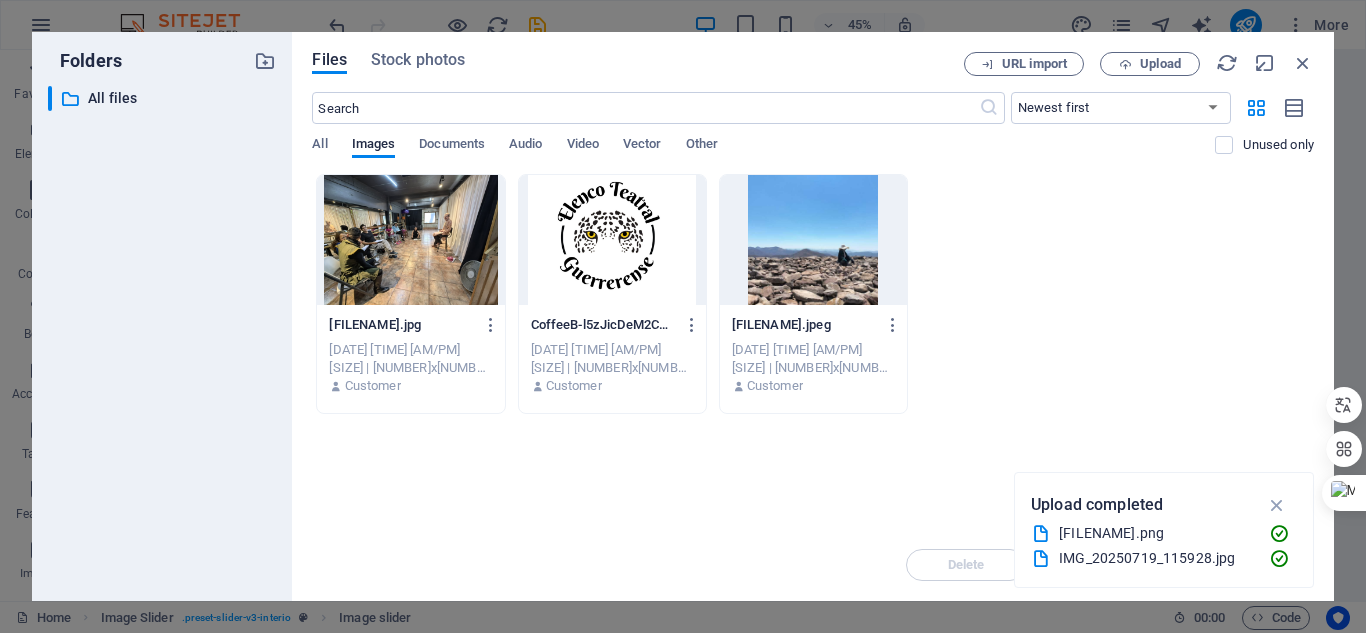 click at bounding box center [410, 240] 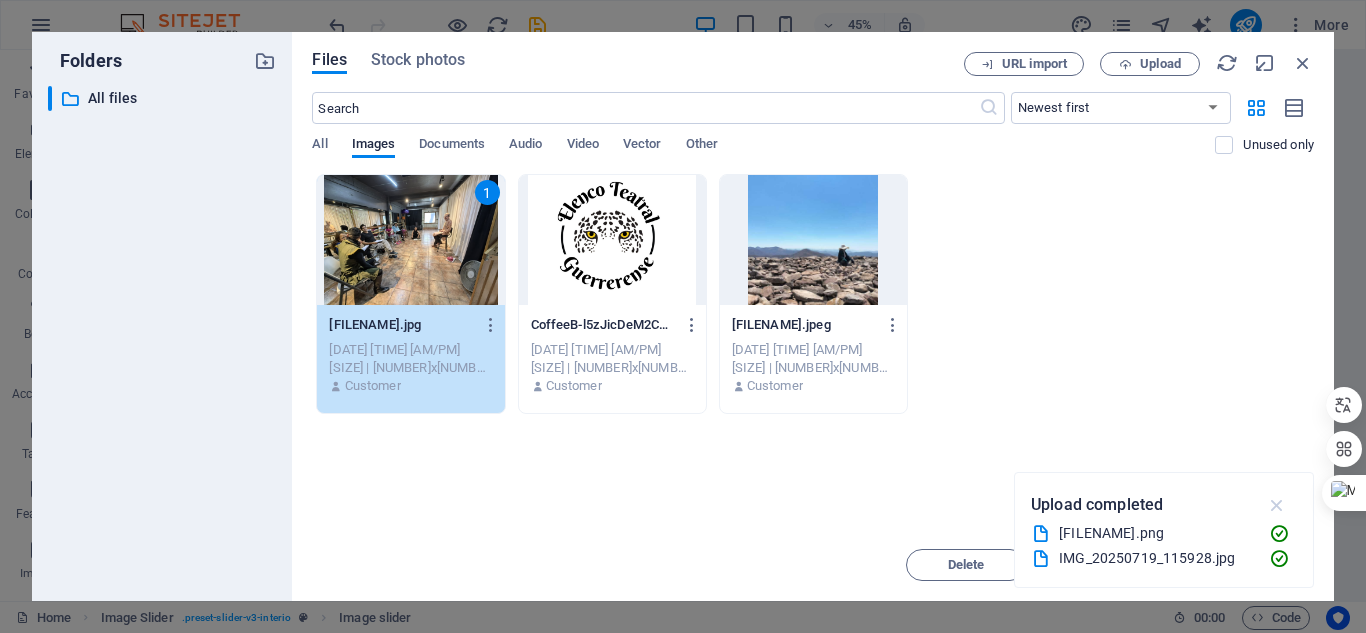 click at bounding box center (1277, 505) 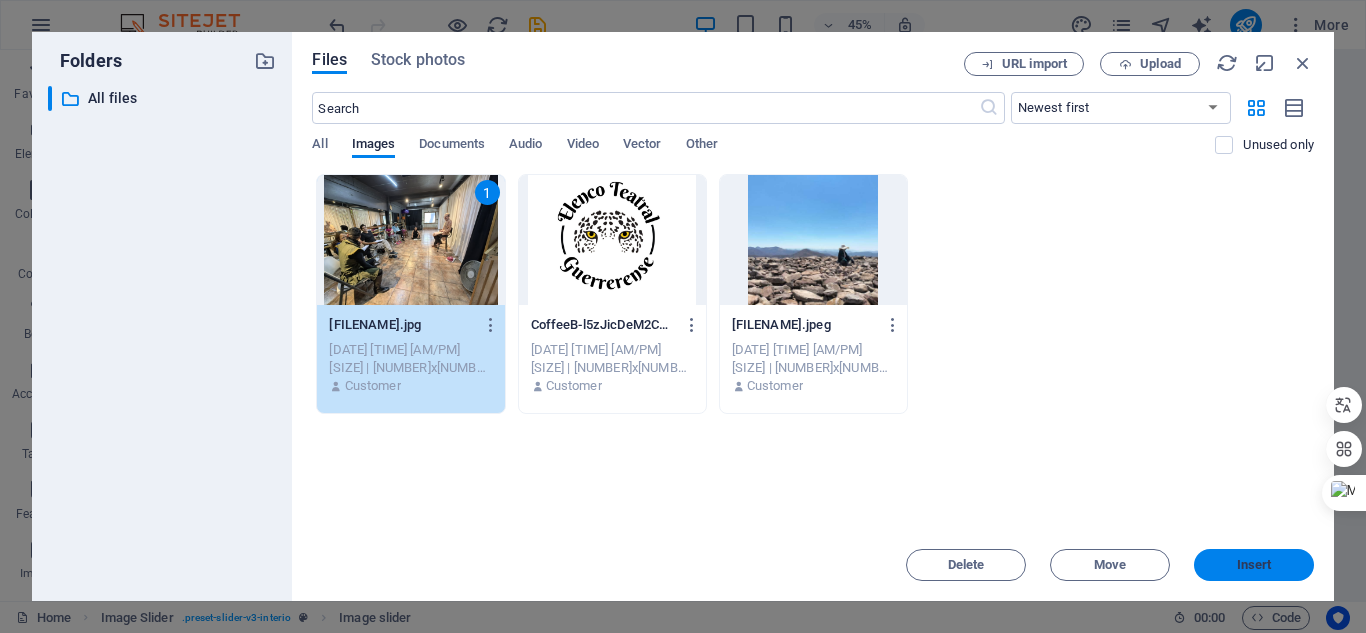 click on "Insert" at bounding box center (1254, 565) 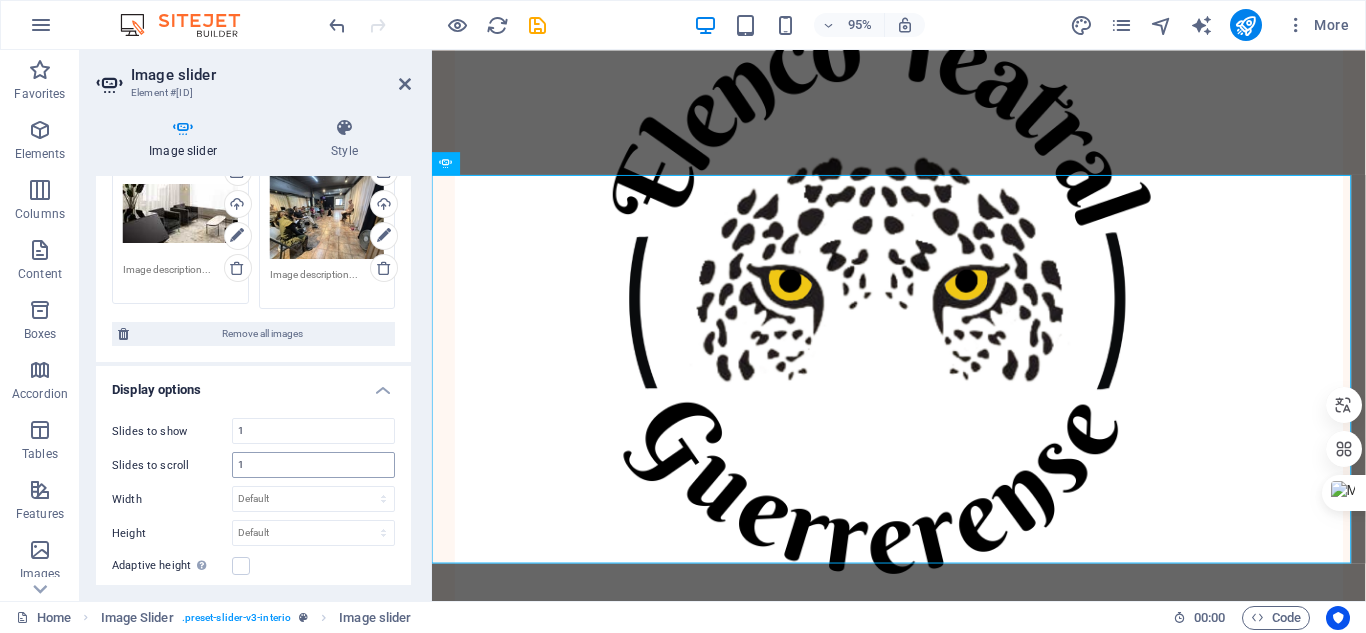 scroll, scrollTop: 300, scrollLeft: 0, axis: vertical 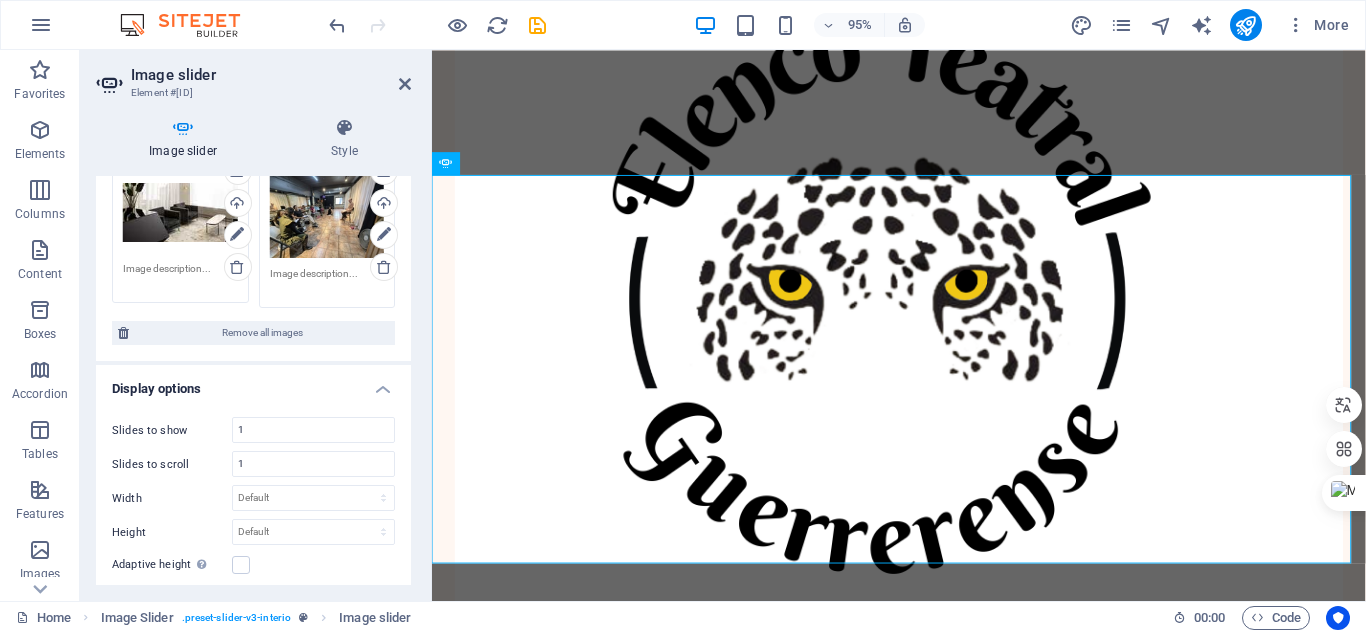 click on "Drag files here, click to choose files or select files from Files or our free stock photos & videos" at bounding box center (327, 216) 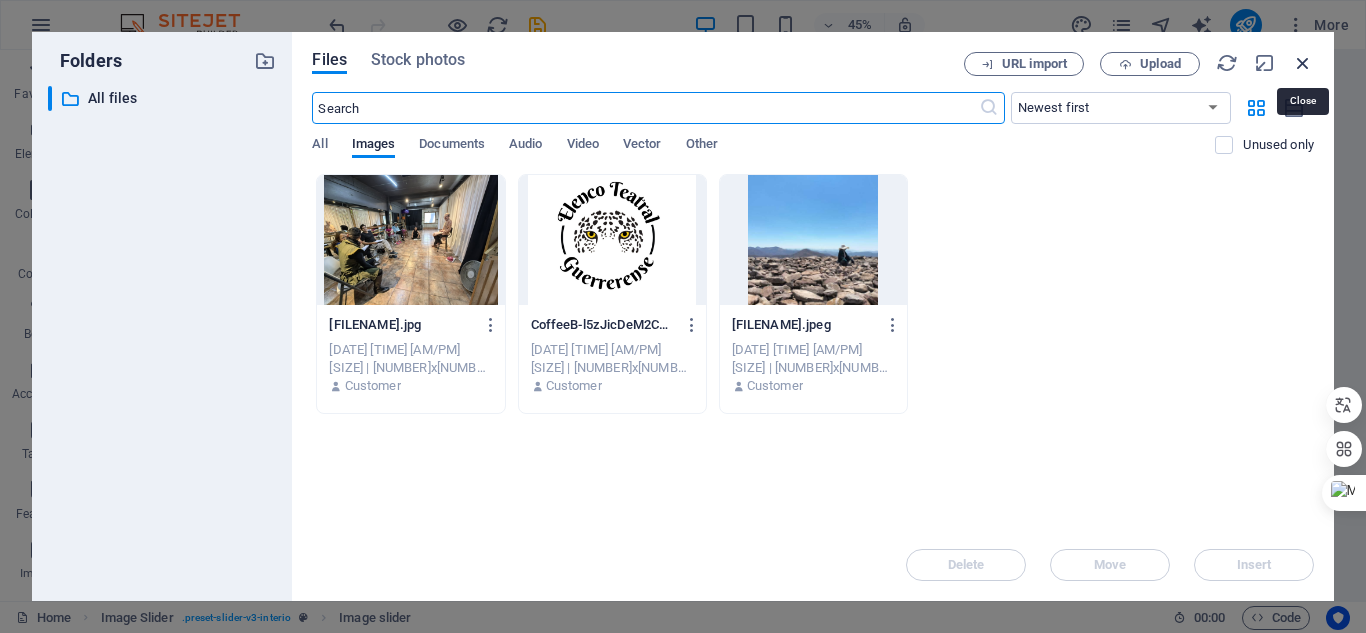 click at bounding box center [1303, 63] 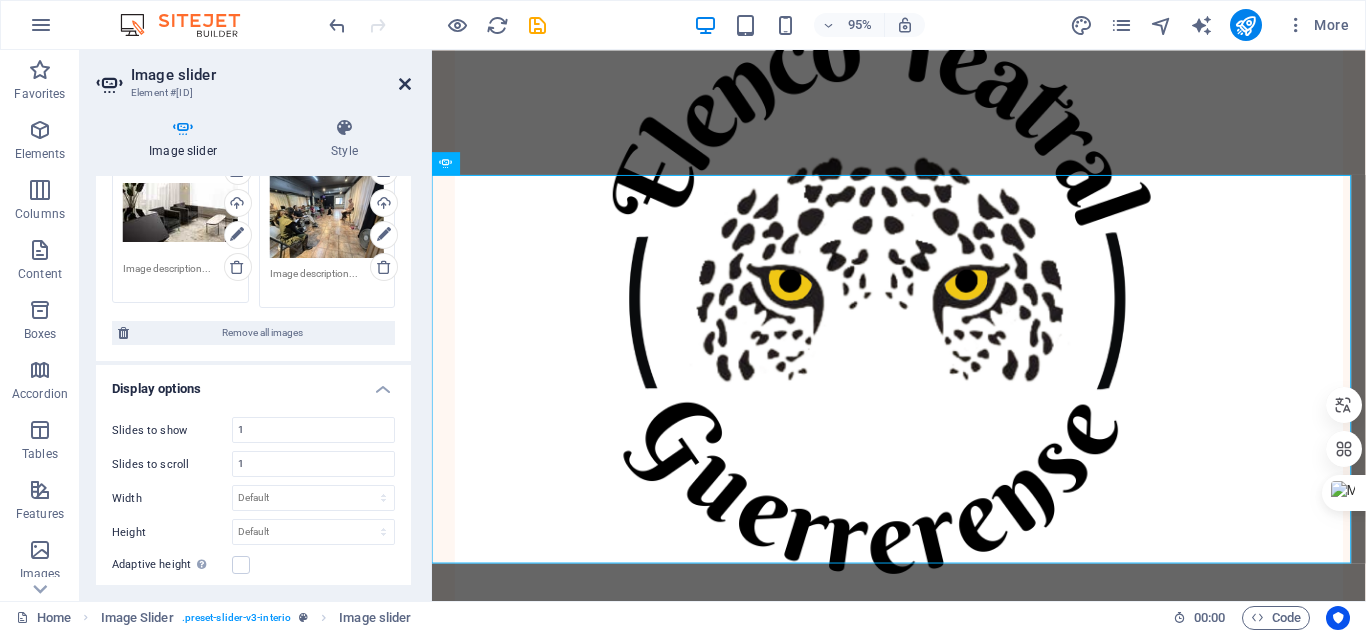 click at bounding box center [405, 84] 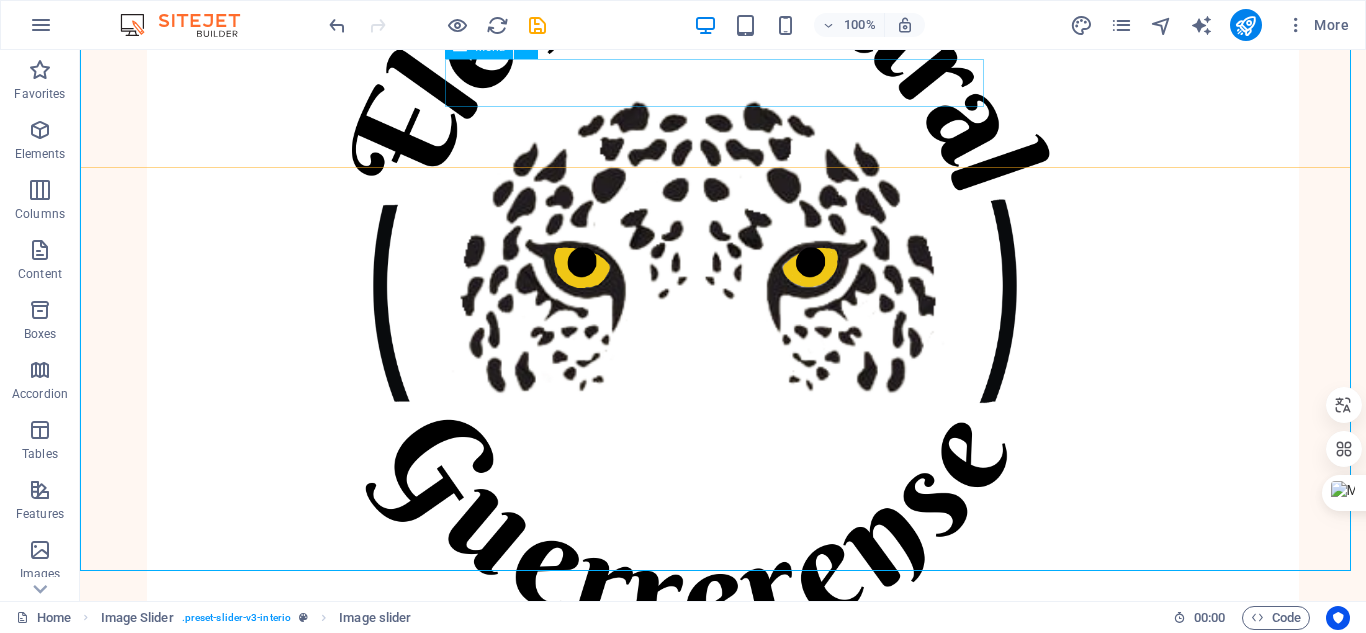 scroll, scrollTop: 300, scrollLeft: 0, axis: vertical 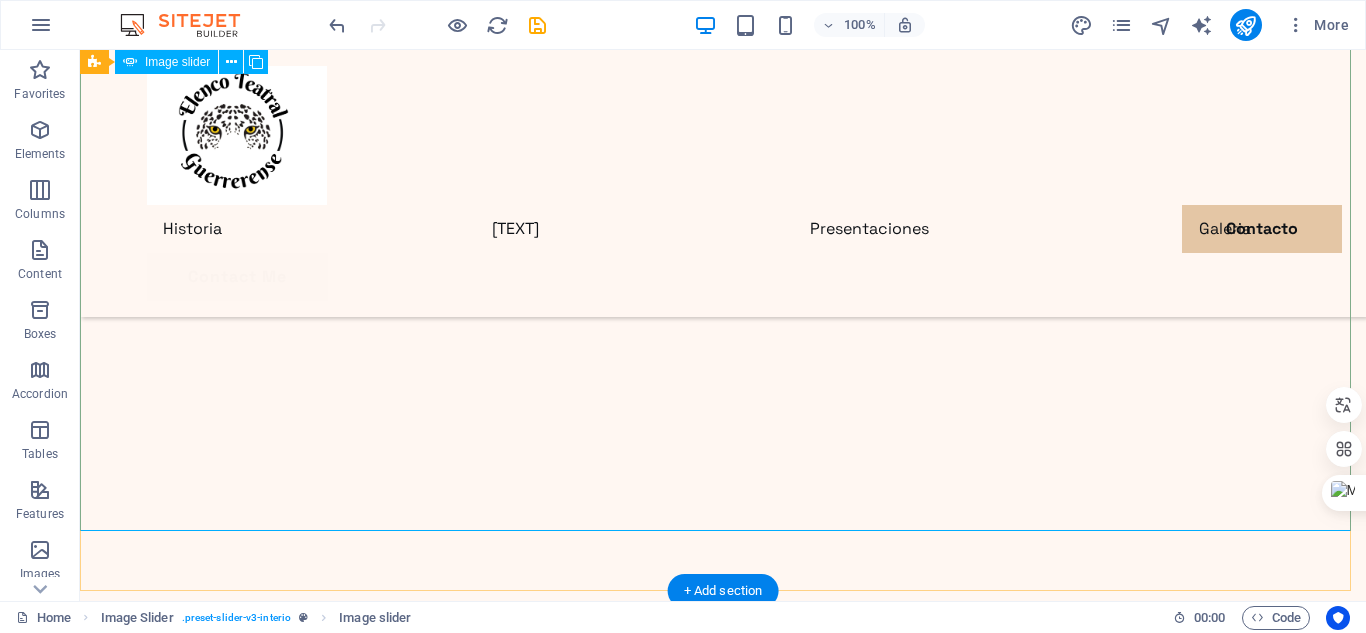 click at bounding box center [-2716, 2188] 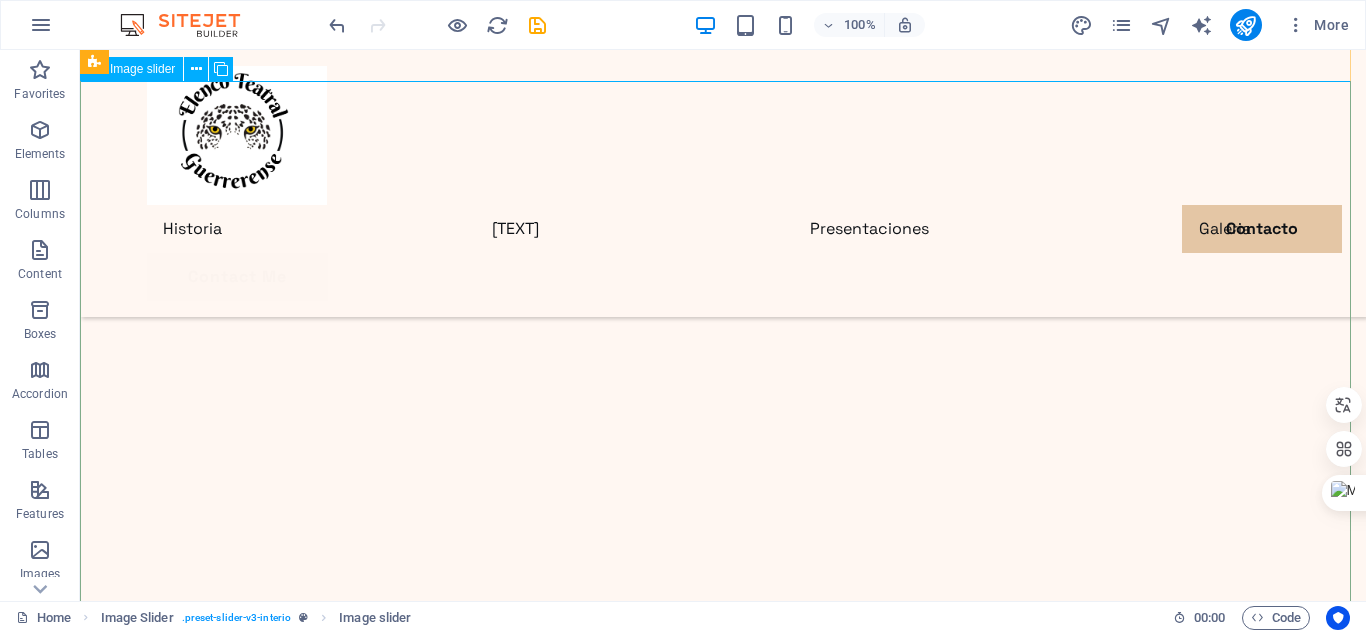 scroll, scrollTop: 100, scrollLeft: 0, axis: vertical 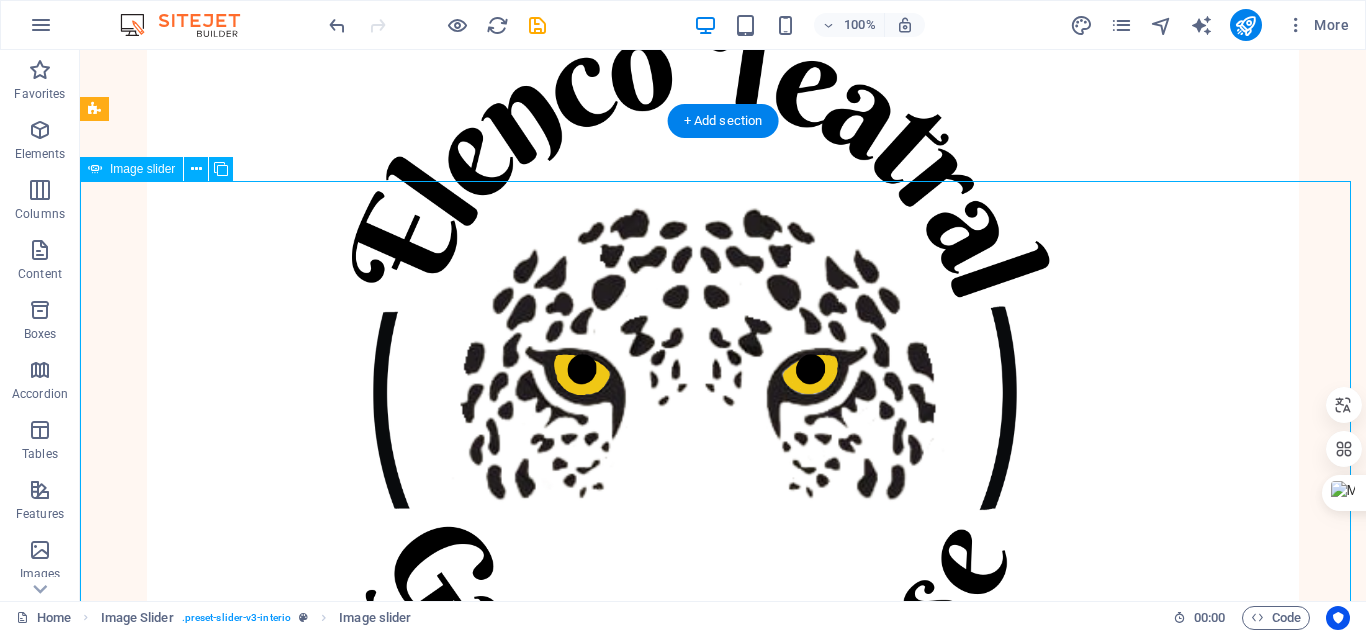drag, startPoint x: 315, startPoint y: 376, endPoint x: 921, endPoint y: 419, distance: 607.5237 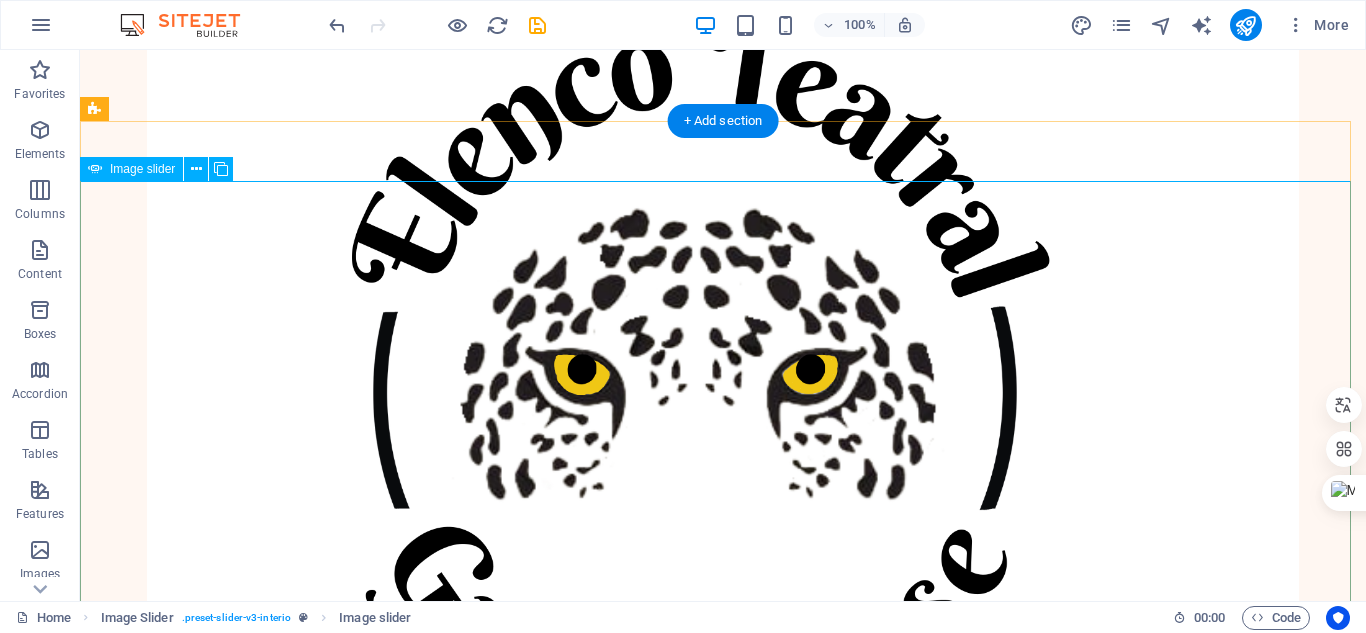 click at bounding box center [-2716, 3235] 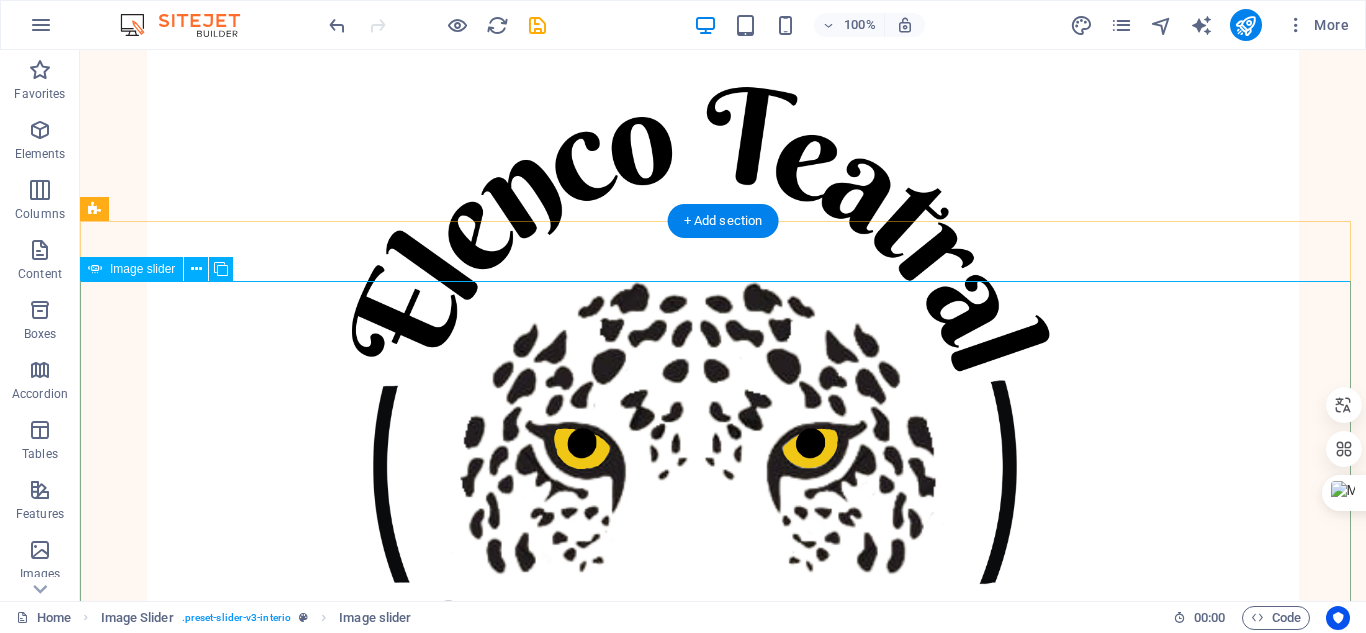 scroll, scrollTop: 0, scrollLeft: 0, axis: both 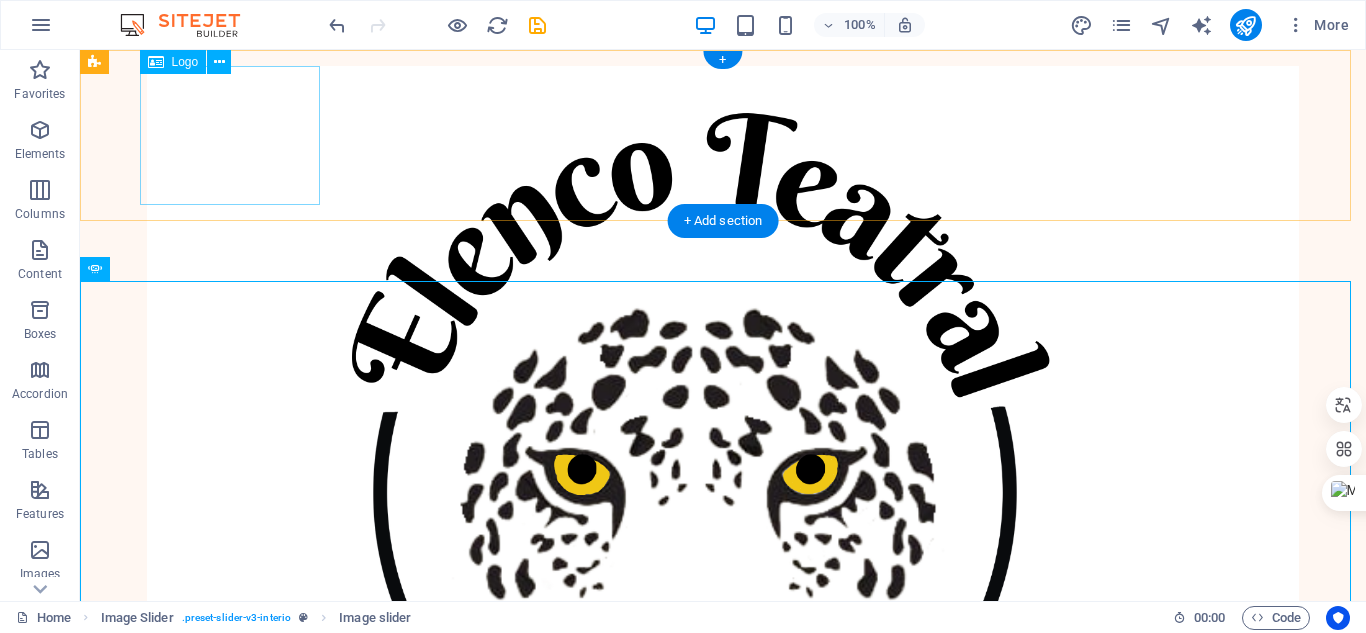 click at bounding box center [723, 511] 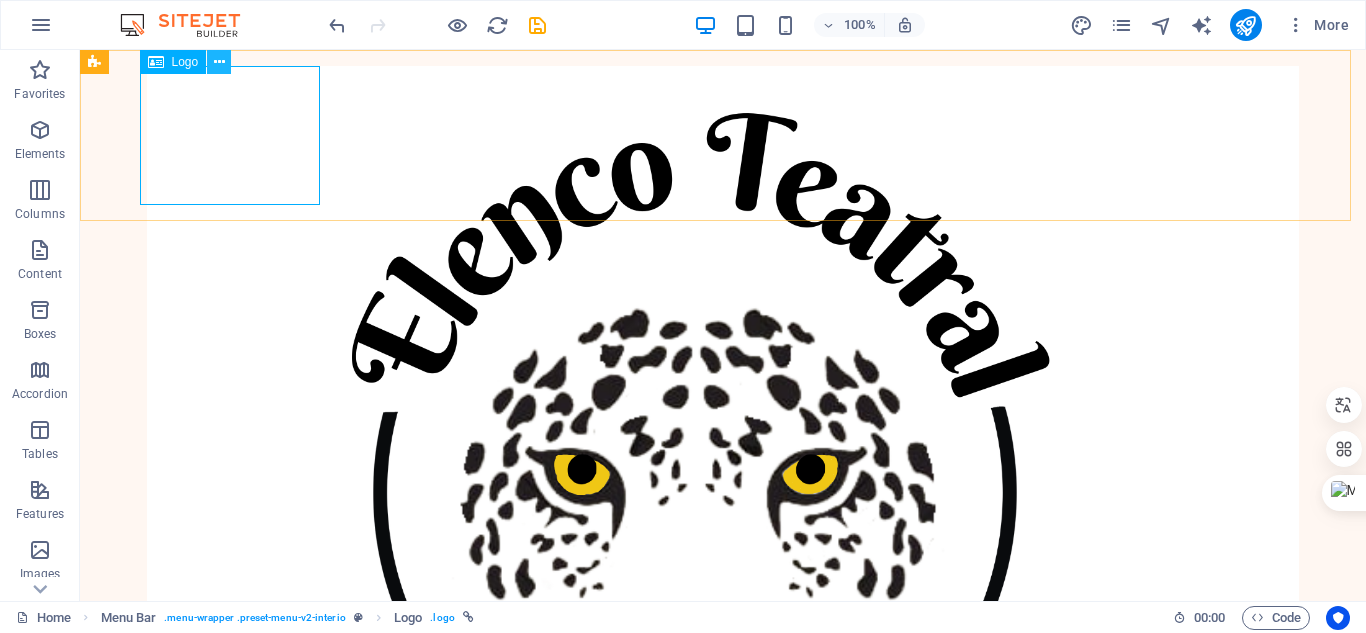 click at bounding box center (219, 62) 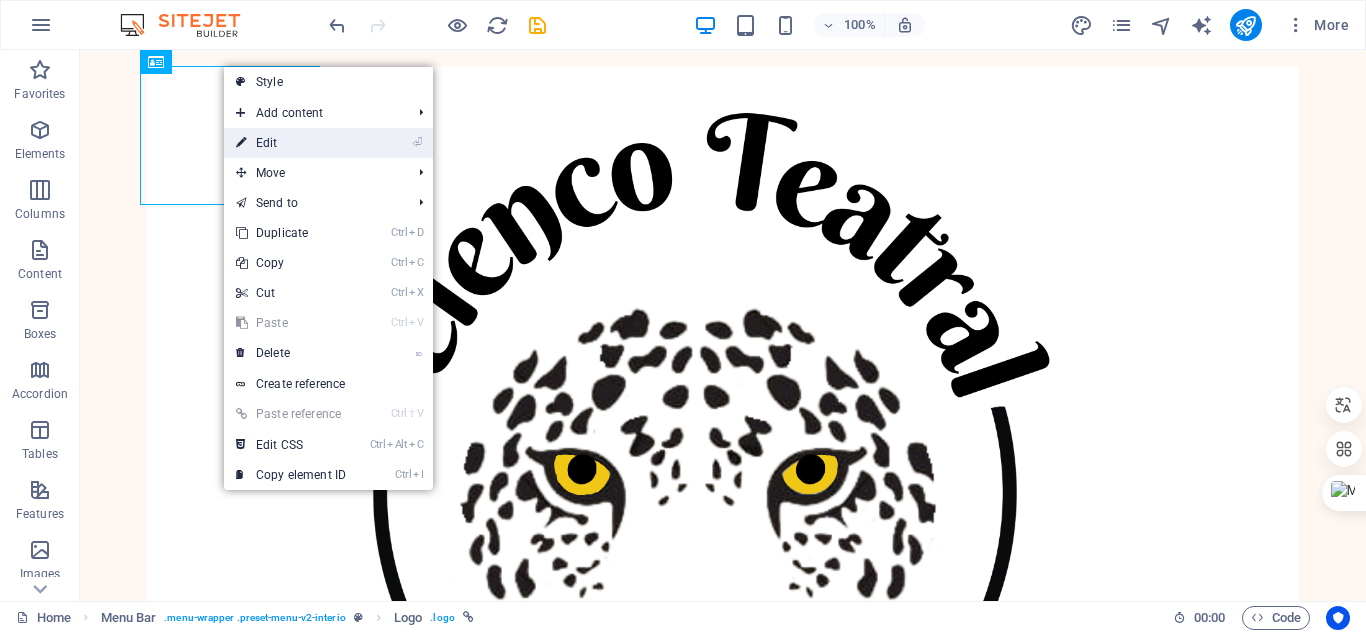 click on "⏎  Edit" at bounding box center (291, 143) 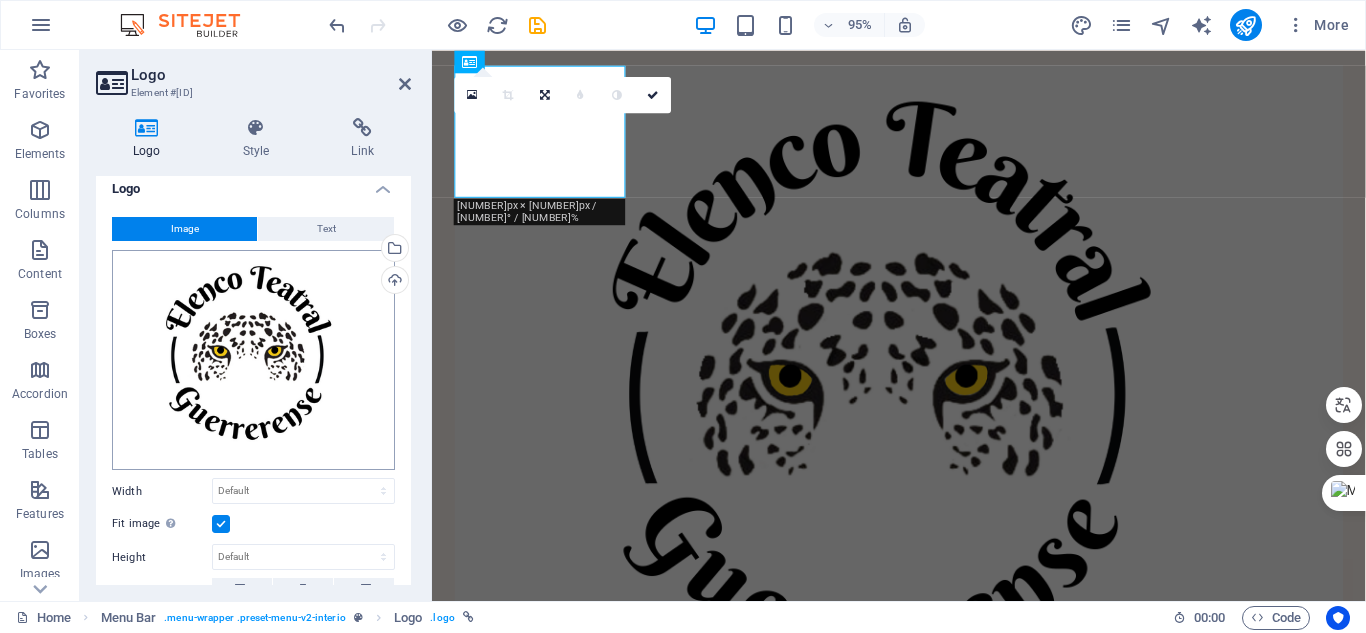 scroll, scrollTop: 0, scrollLeft: 0, axis: both 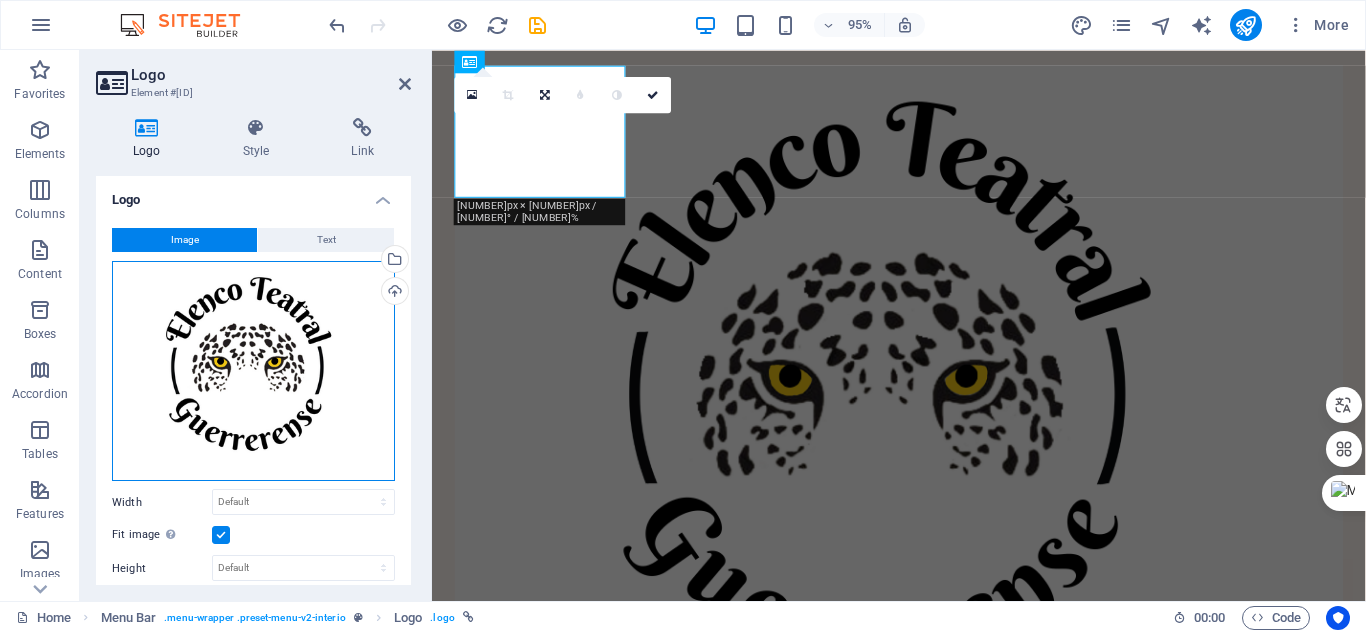 click on "Drag files here, click to choose files or select files from Files or our free stock photos & videos" at bounding box center [253, 371] 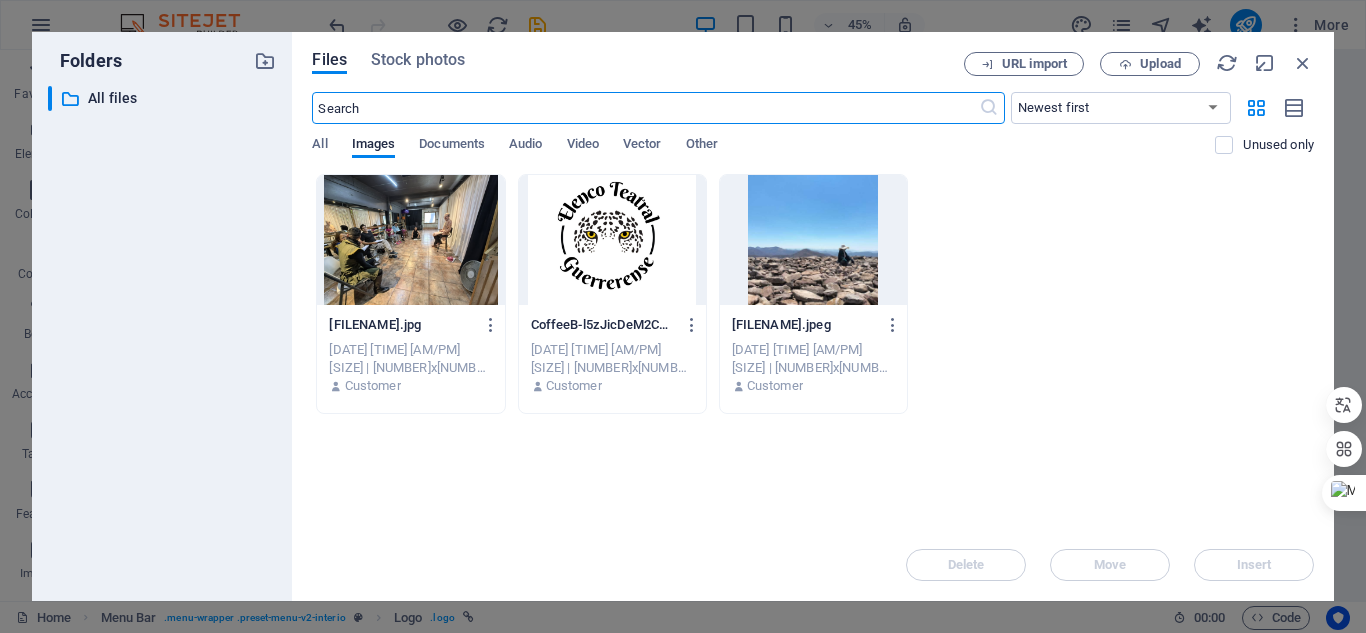scroll, scrollTop: 200, scrollLeft: 0, axis: vertical 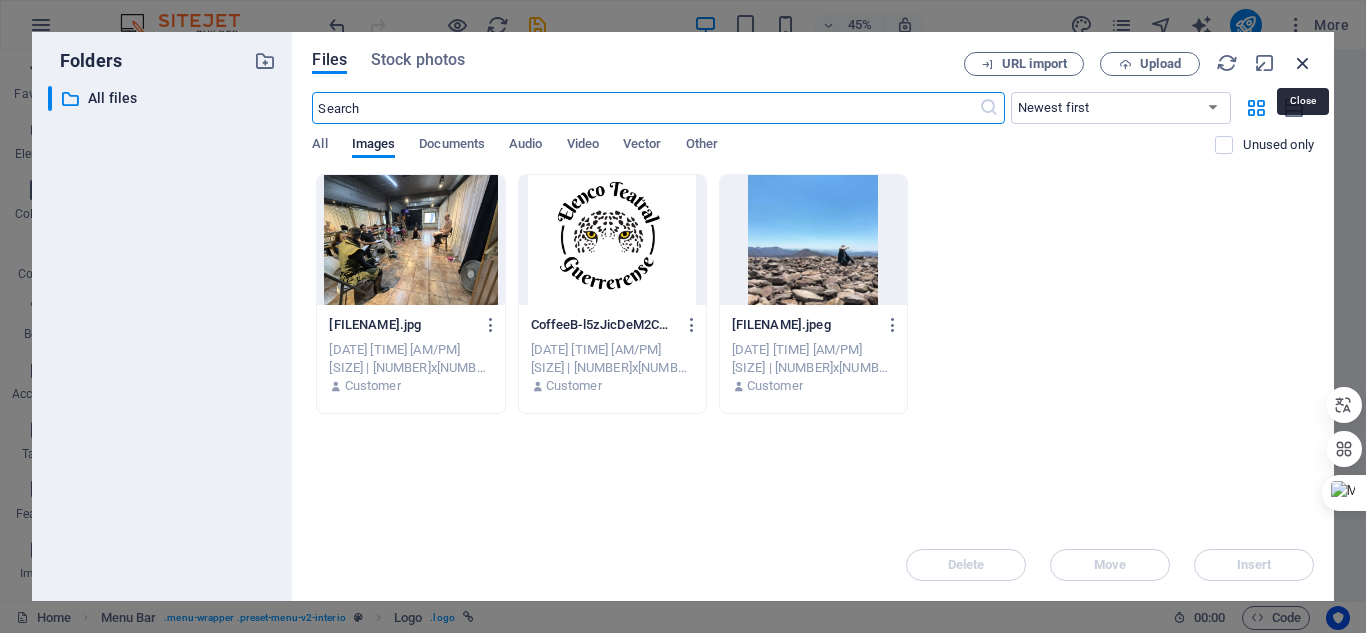 click at bounding box center [1303, 63] 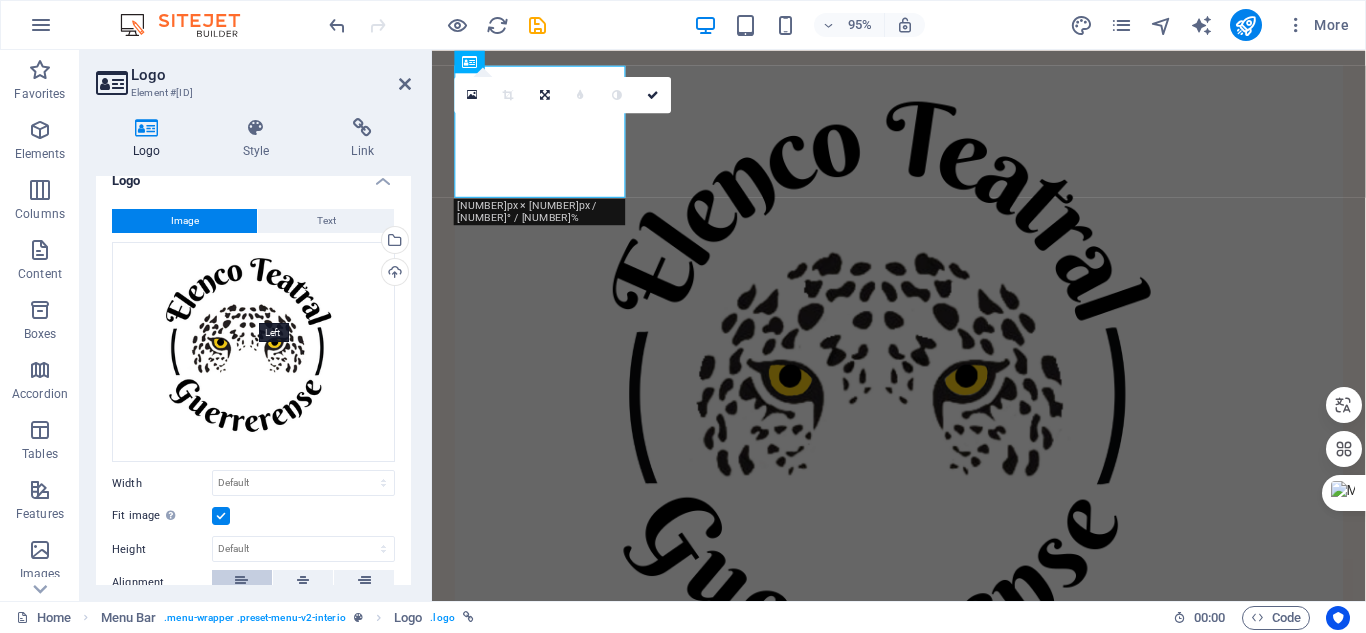 scroll, scrollTop: 0, scrollLeft: 0, axis: both 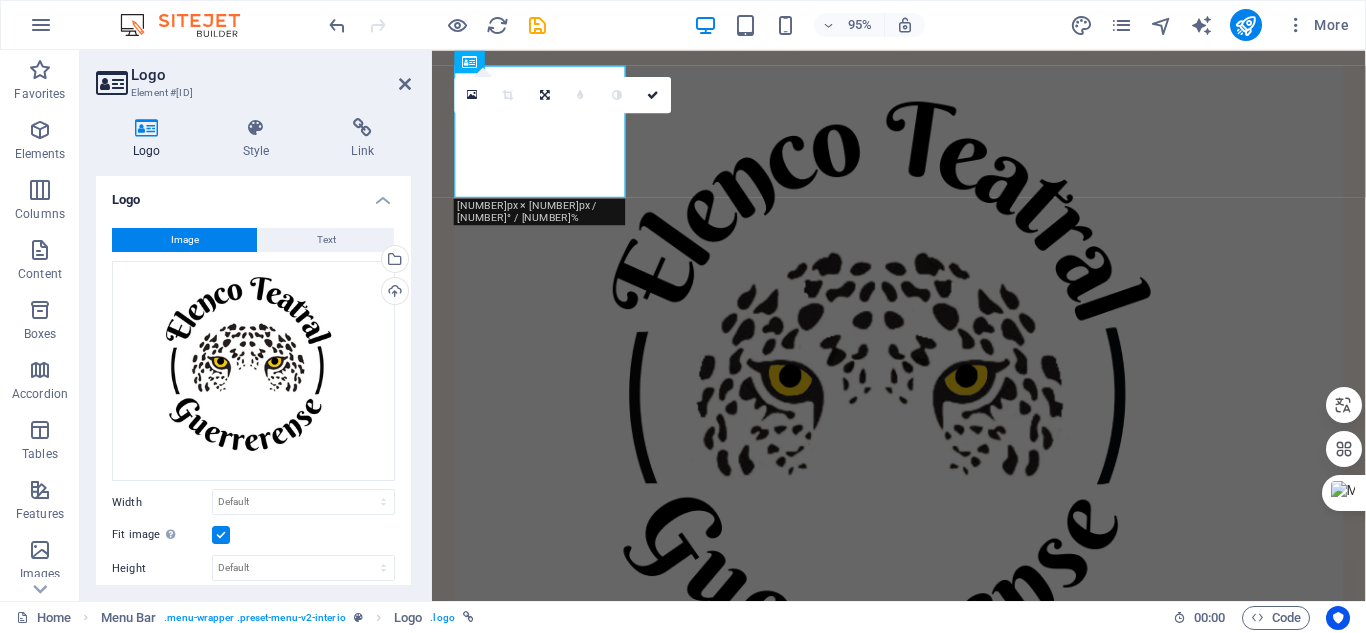 click at bounding box center (221, 535) 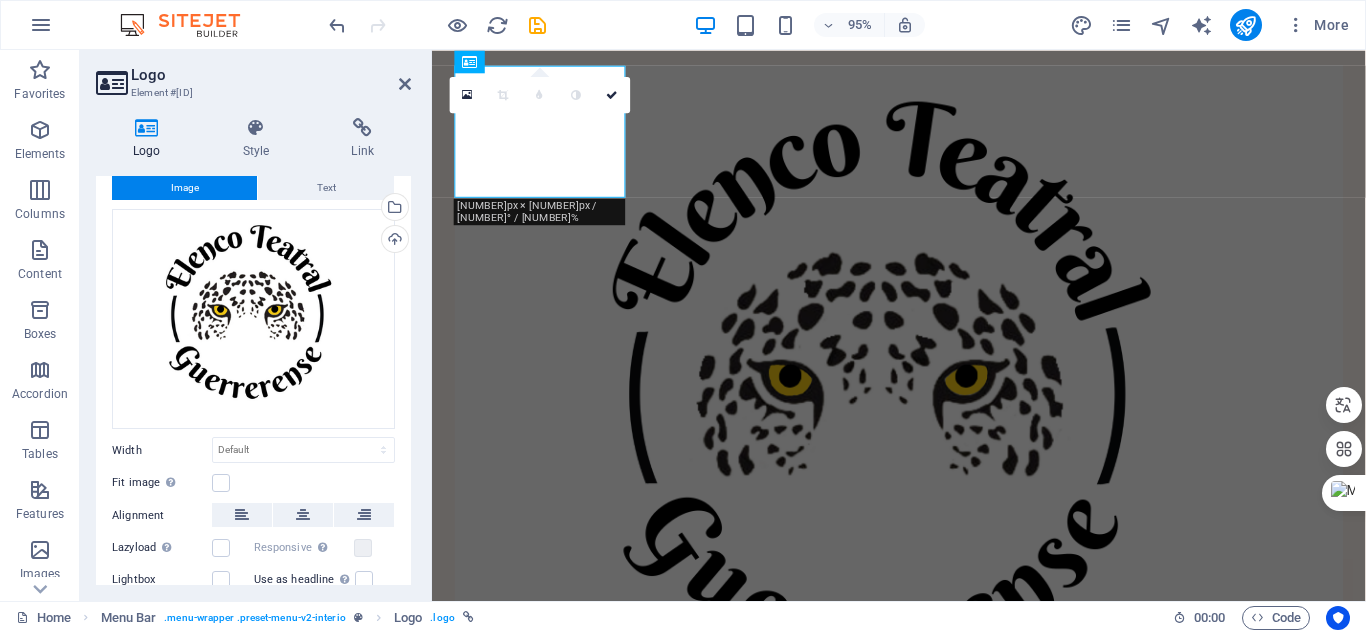 scroll, scrollTop: 0, scrollLeft: 0, axis: both 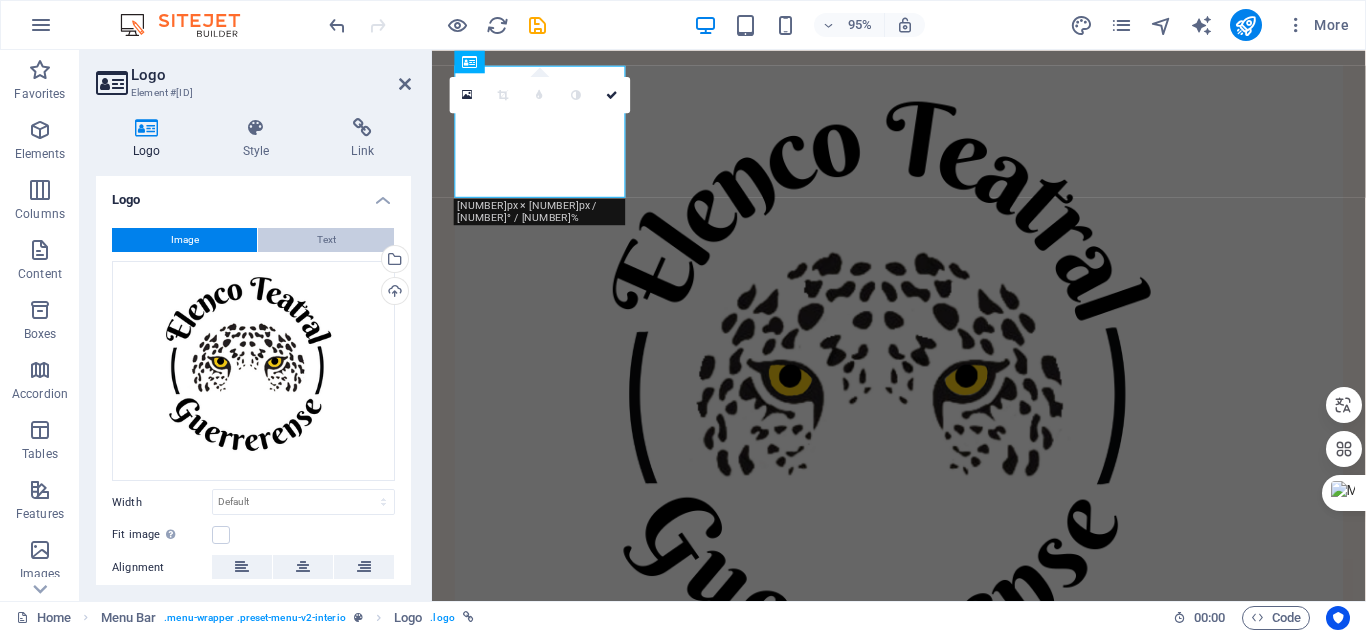 click on "Text" at bounding box center [326, 240] 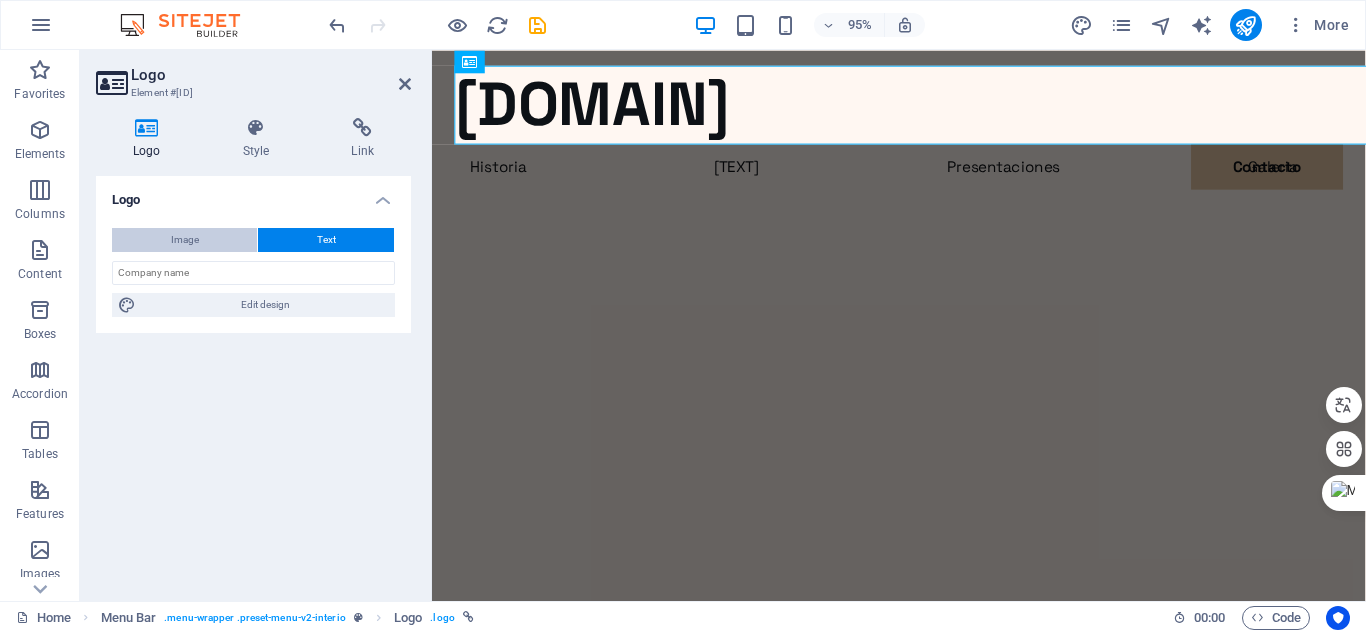 click on "Image" at bounding box center [185, 240] 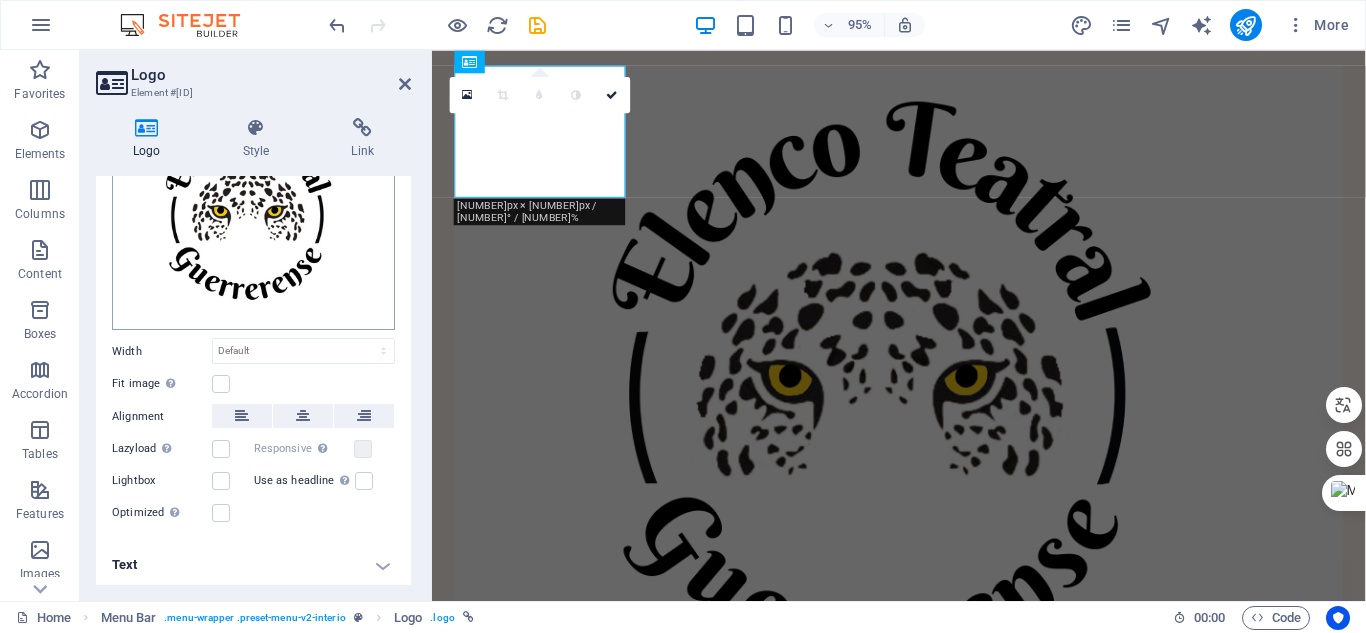 scroll, scrollTop: 152, scrollLeft: 0, axis: vertical 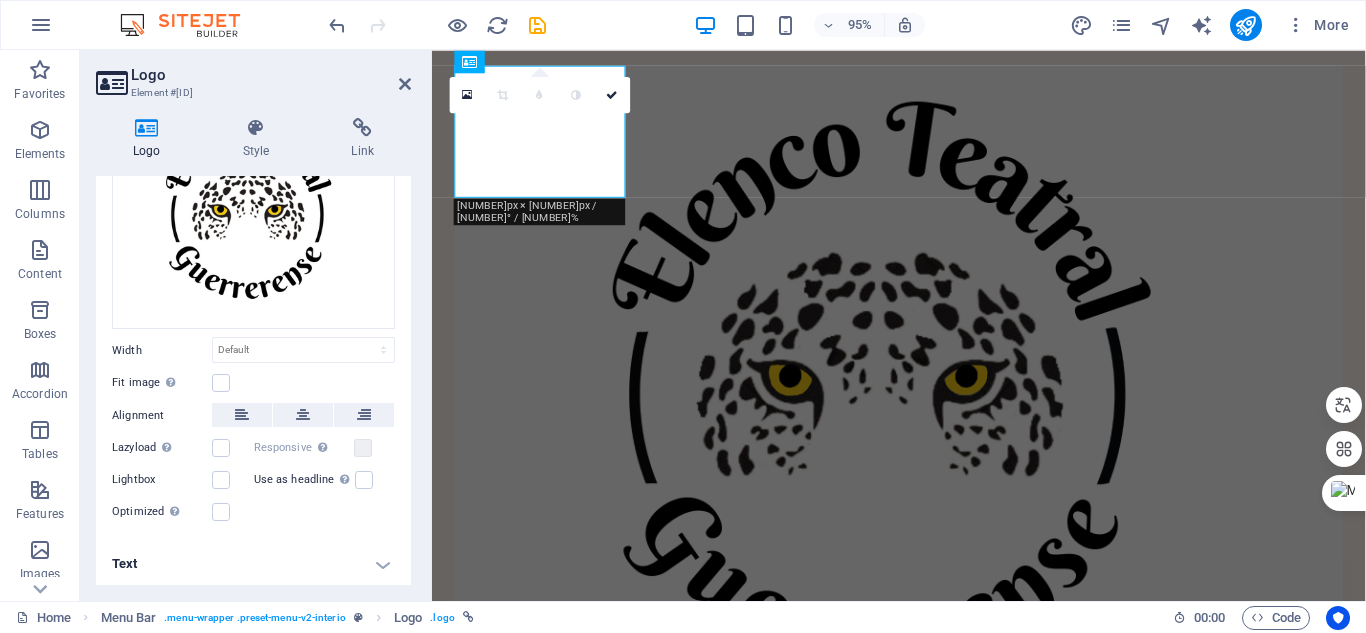 click on "Text" at bounding box center [253, 564] 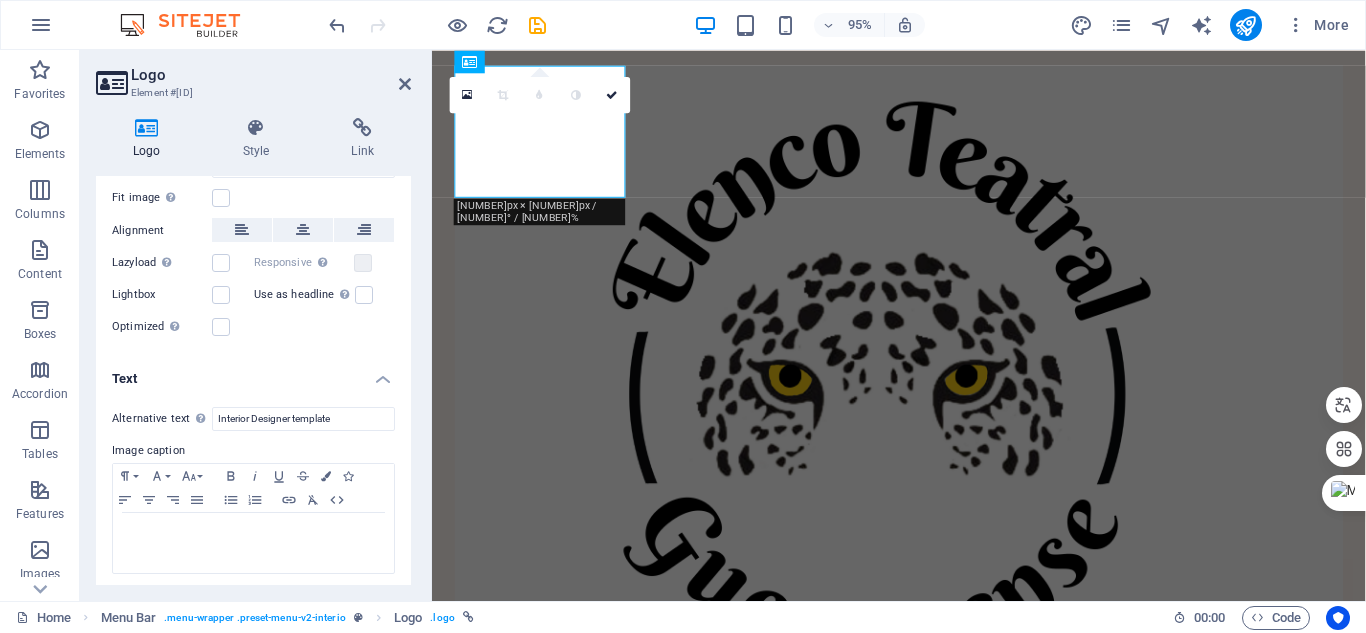 scroll, scrollTop: 340, scrollLeft: 0, axis: vertical 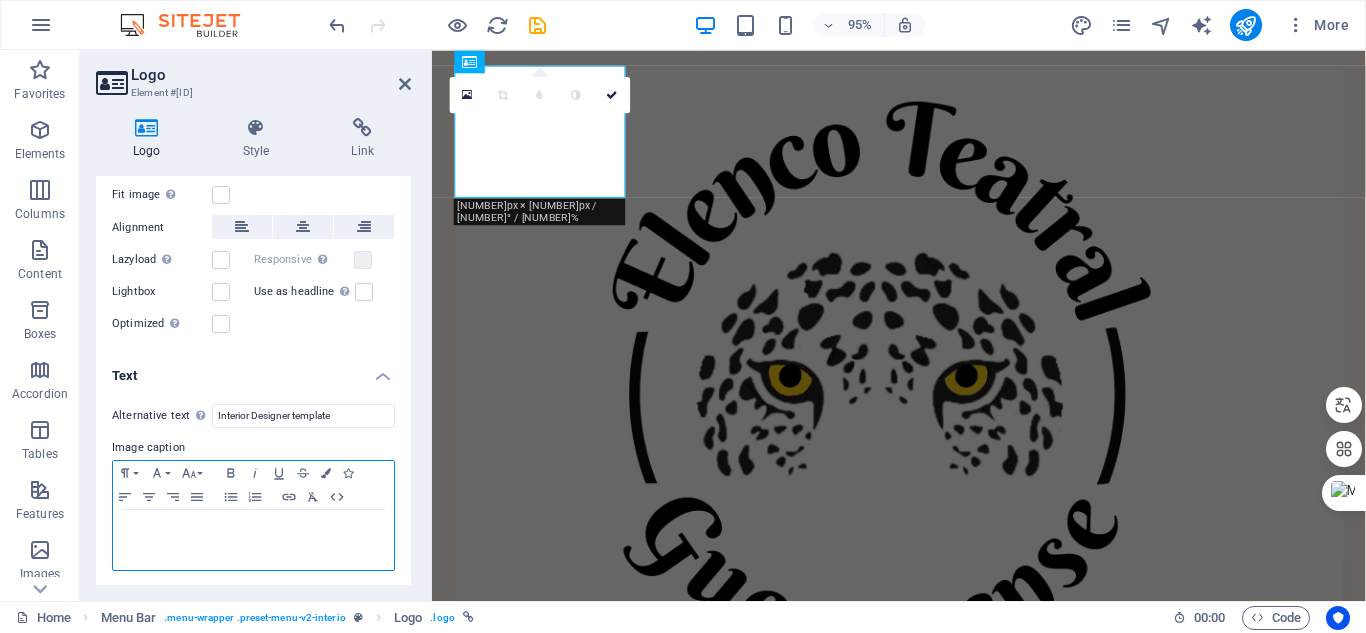 click at bounding box center (253, 529) 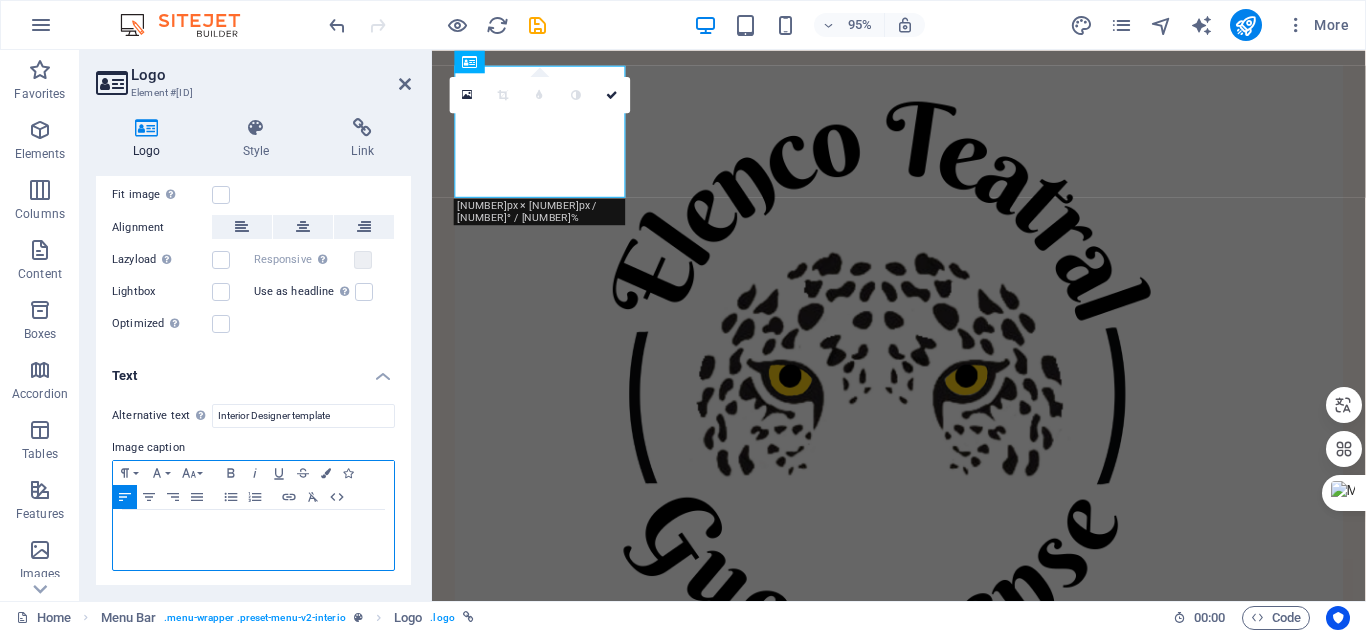type 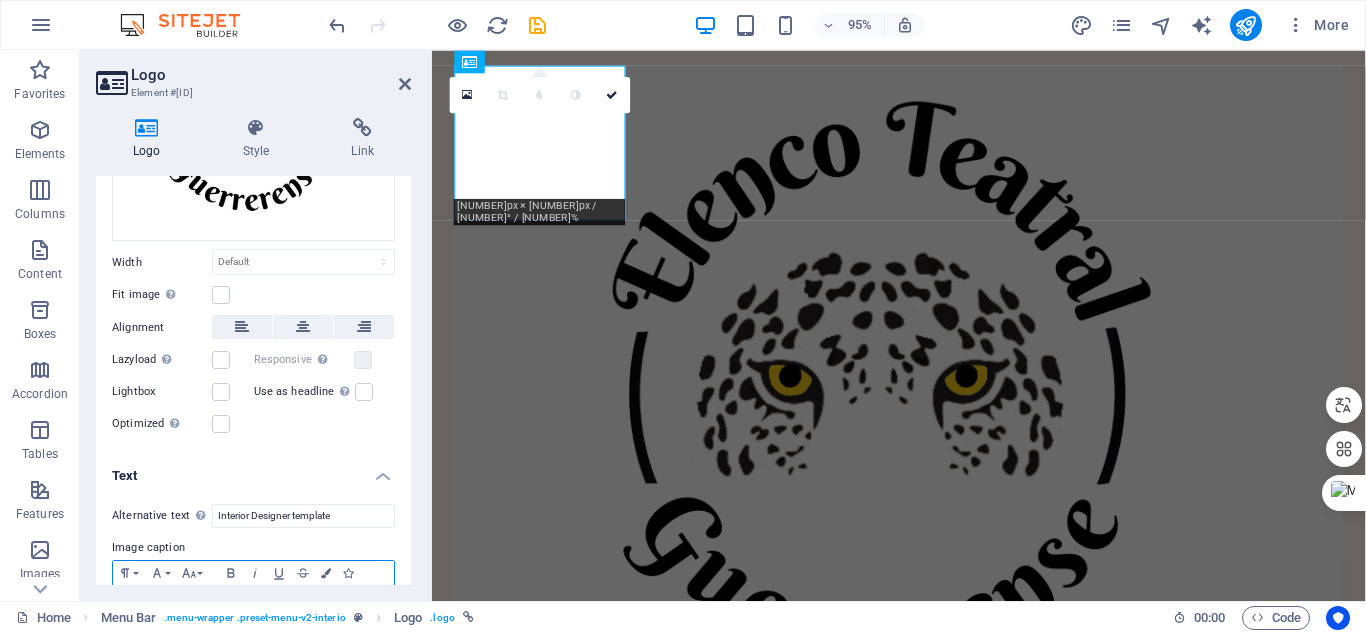 scroll, scrollTop: 140, scrollLeft: 0, axis: vertical 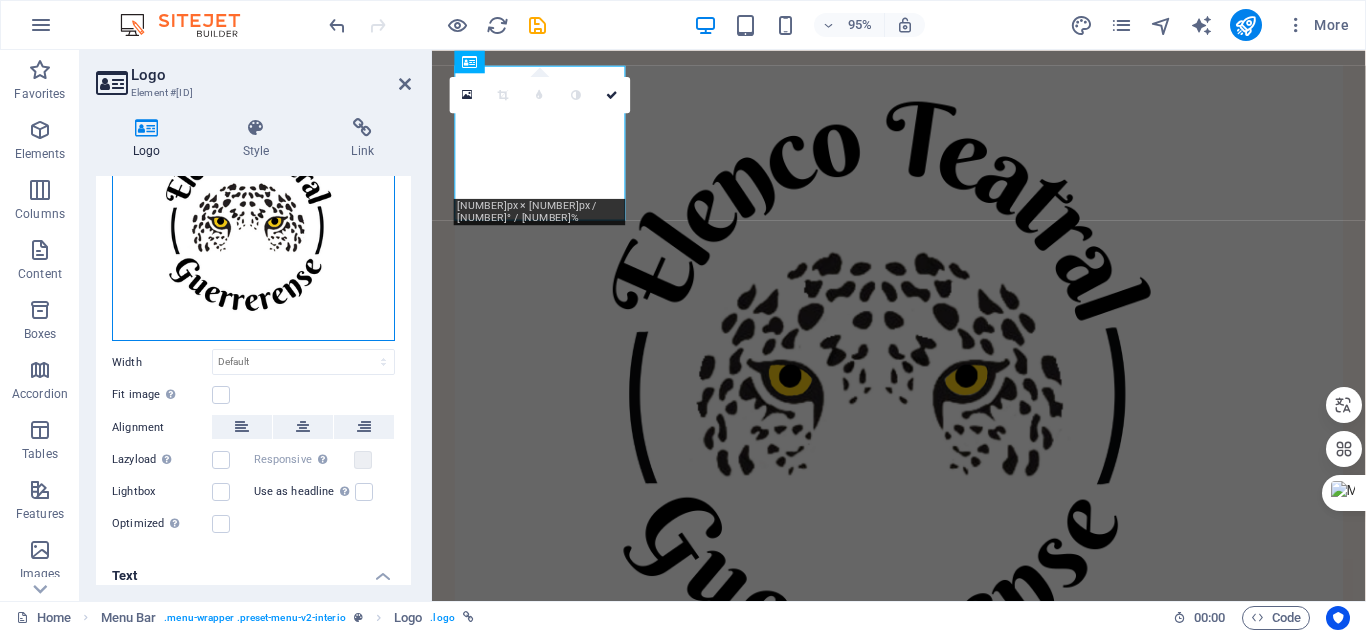 click on "Drag files here, click to choose files or select files from Files or our free stock photos & videos" at bounding box center (253, 231) 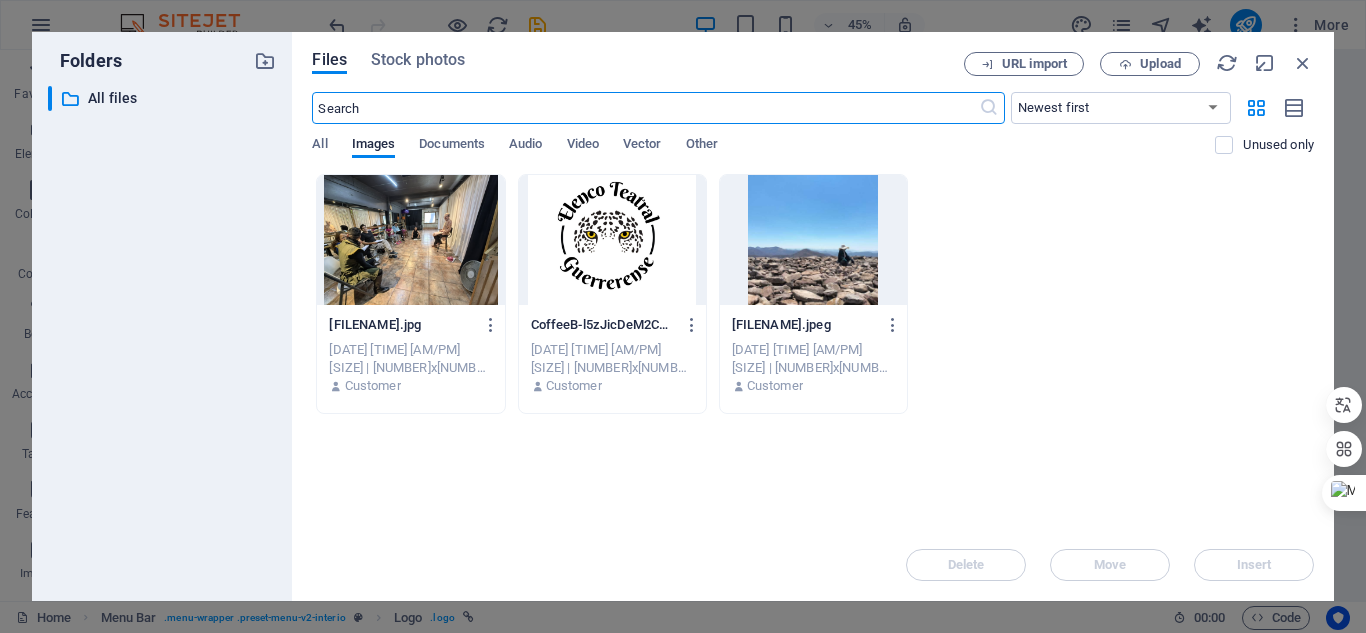 click at bounding box center [612, 240] 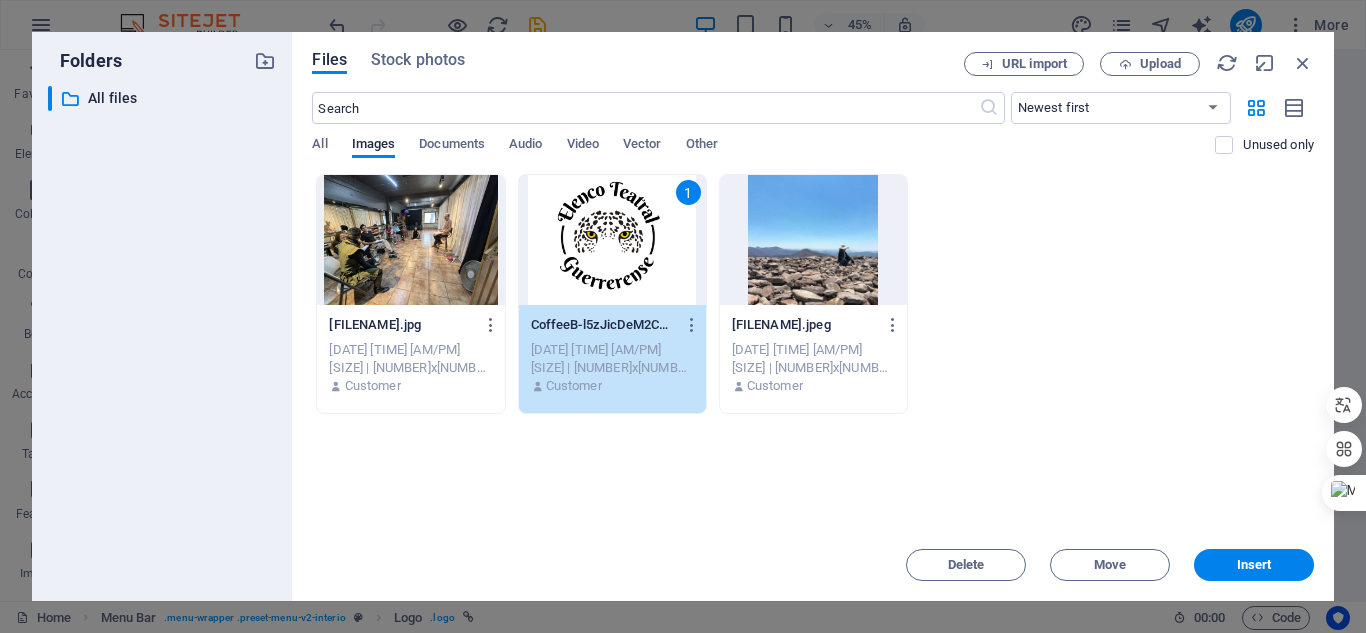 click at bounding box center (813, 240) 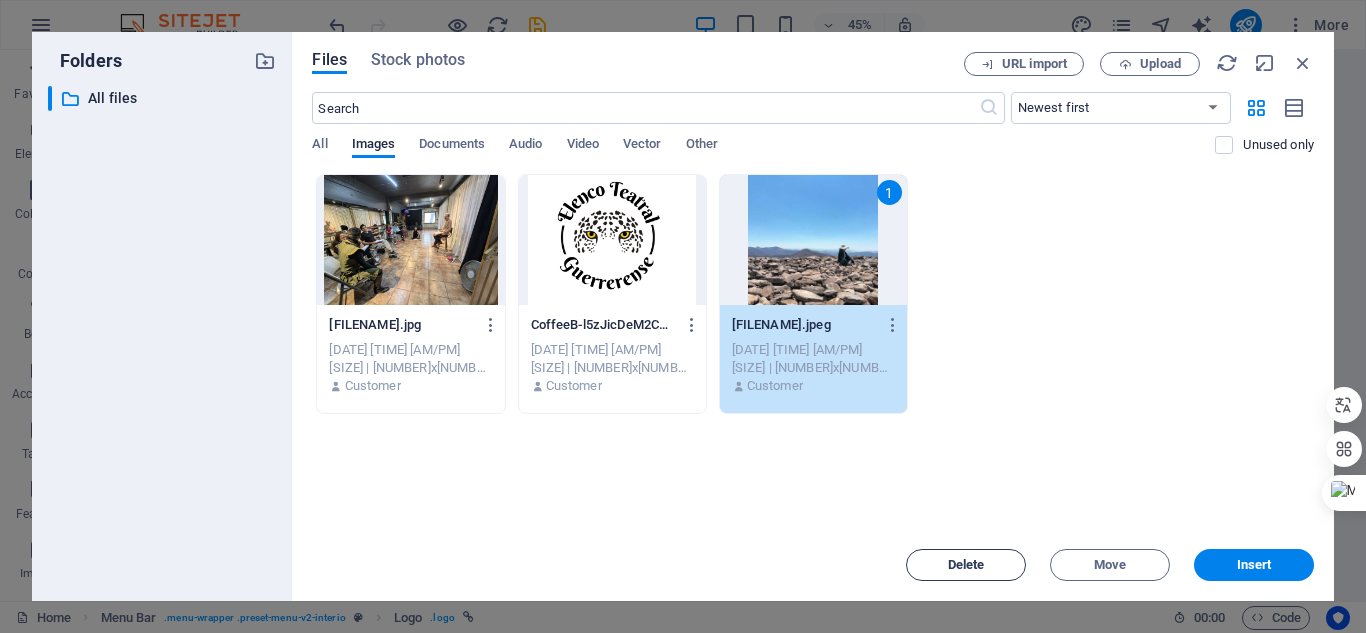 click on "Delete" at bounding box center [966, 565] 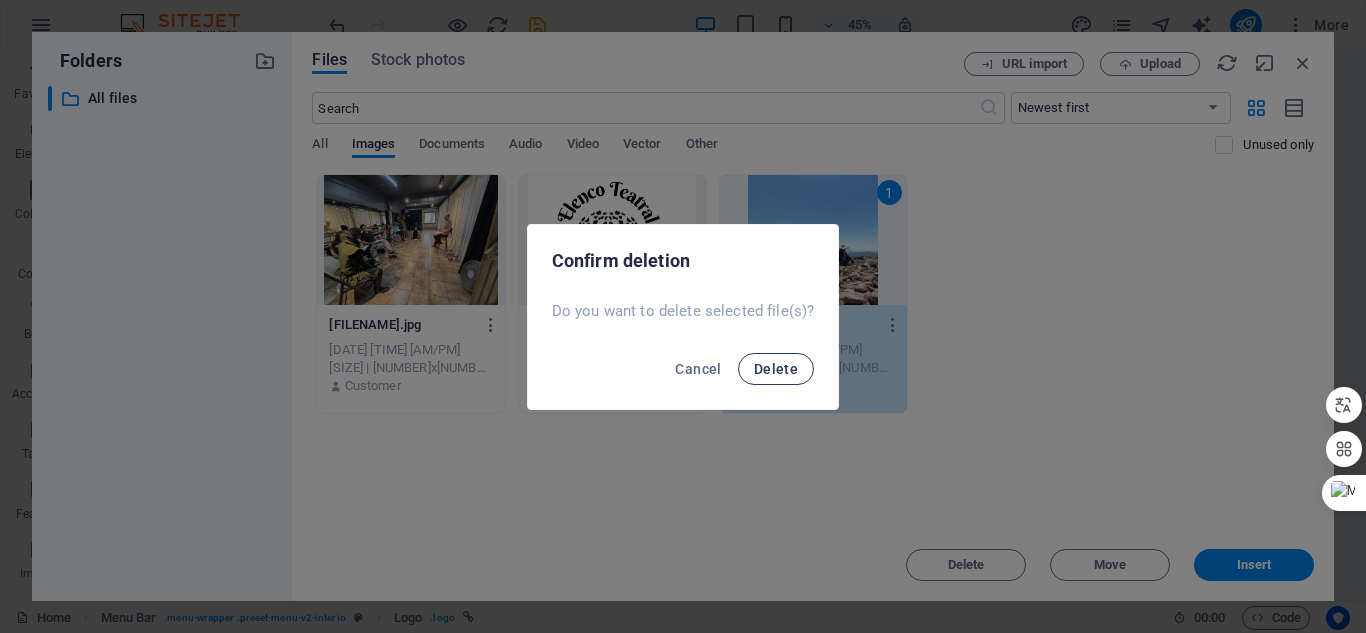 click on "Delete" at bounding box center (776, 369) 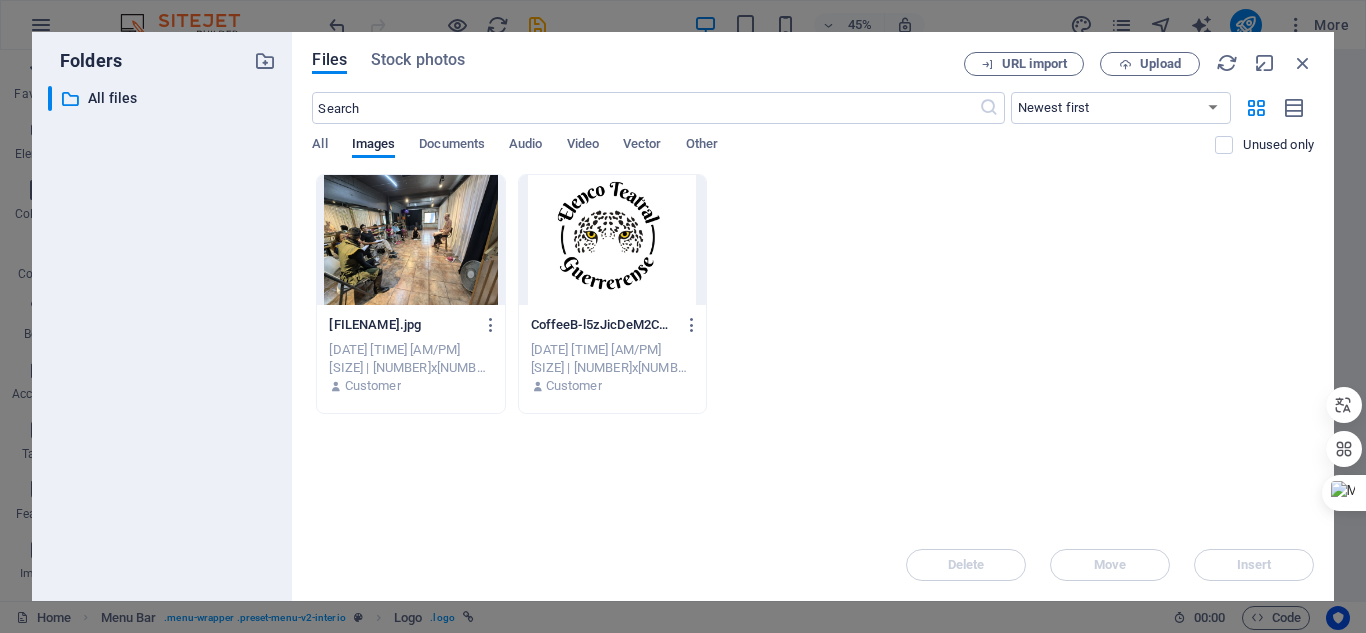 click at bounding box center [612, 240] 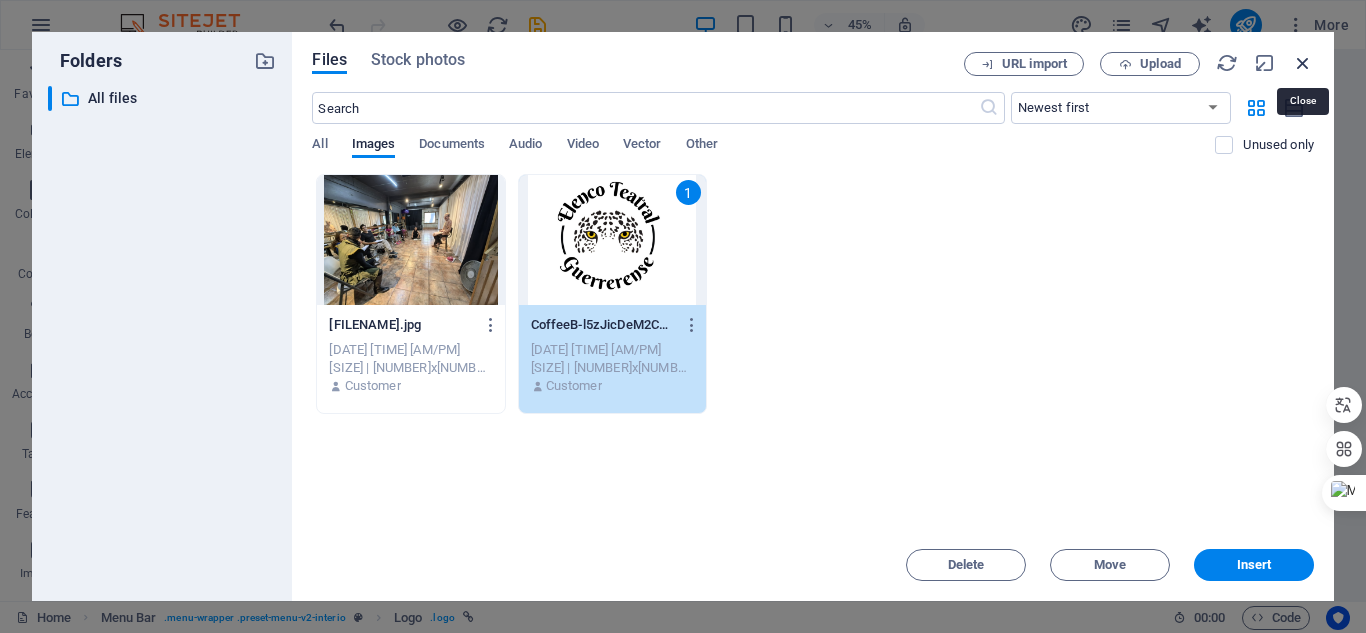 click at bounding box center (1303, 63) 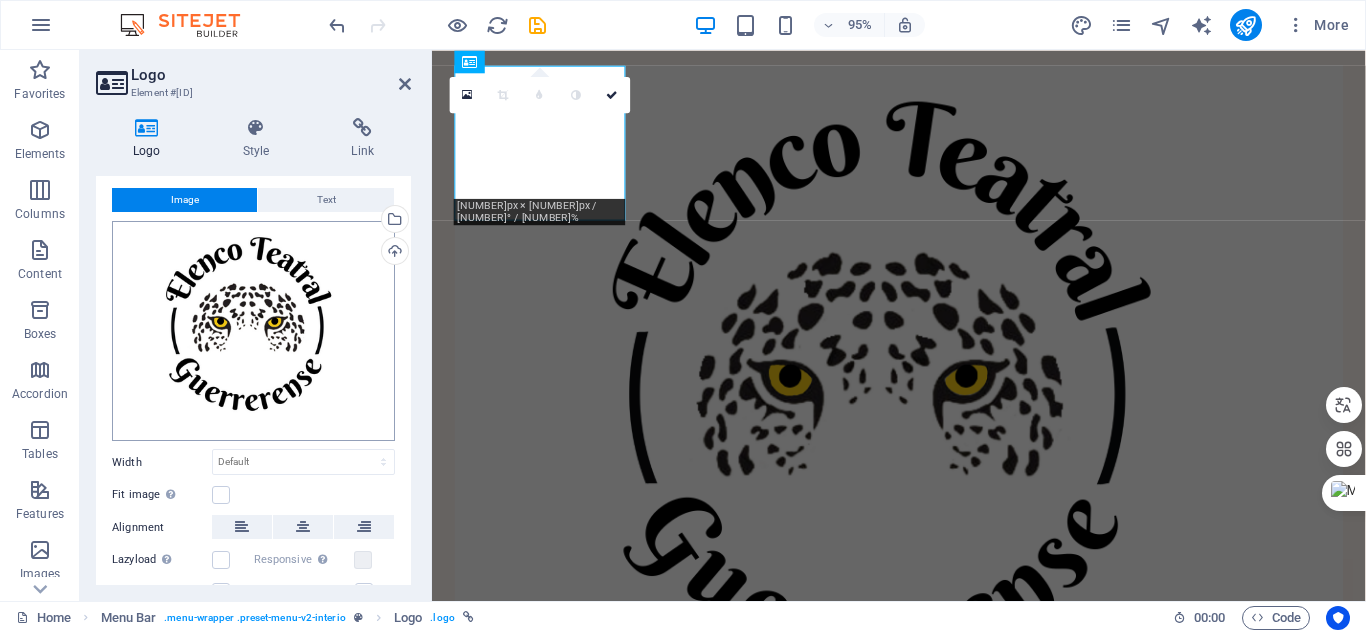 scroll, scrollTop: 0, scrollLeft: 0, axis: both 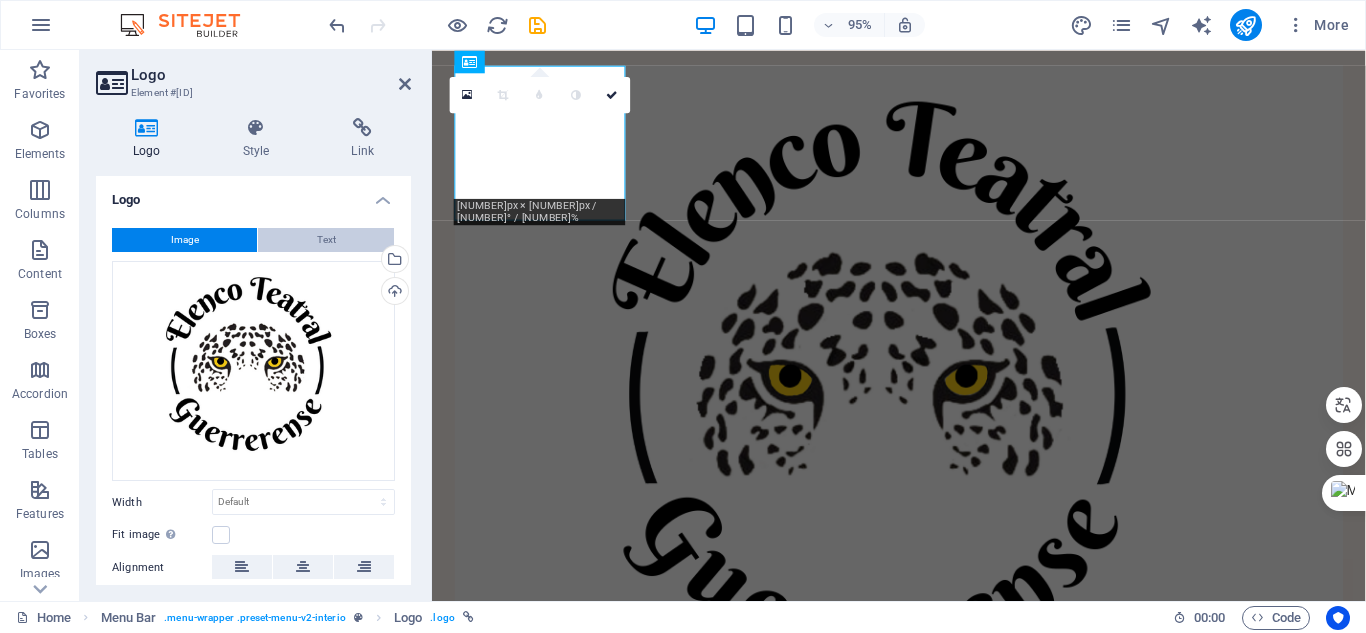 click on "Text" at bounding box center [326, 240] 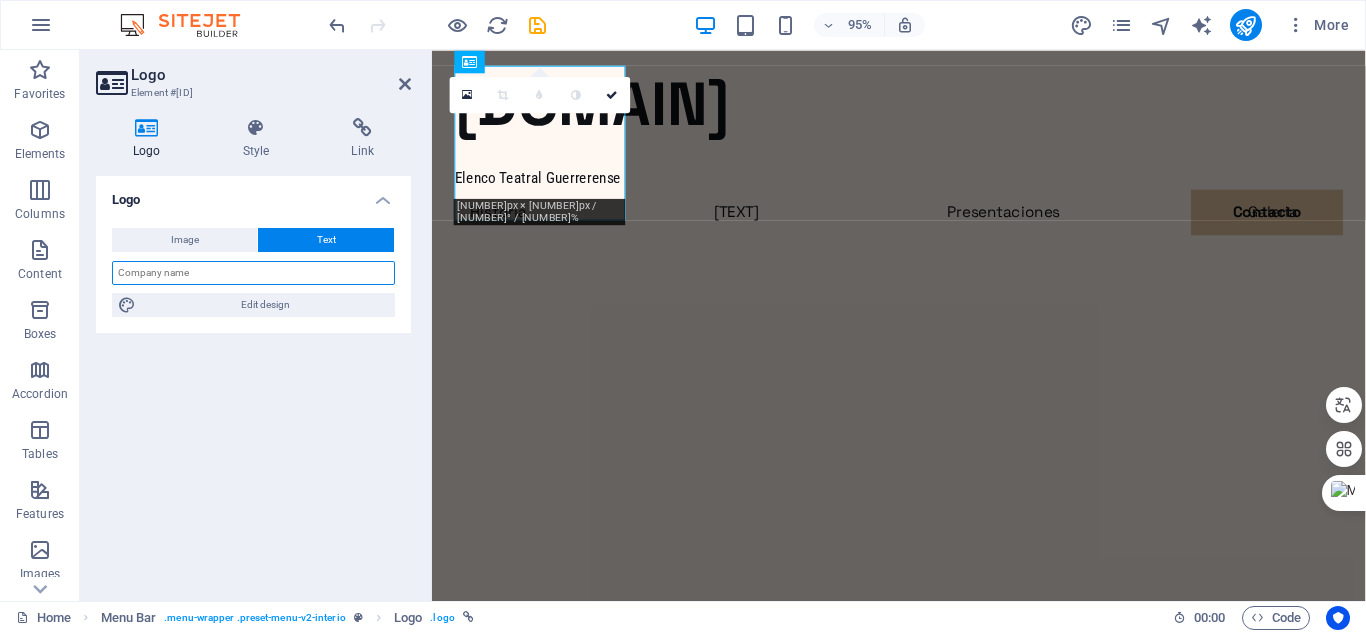 click at bounding box center [253, 273] 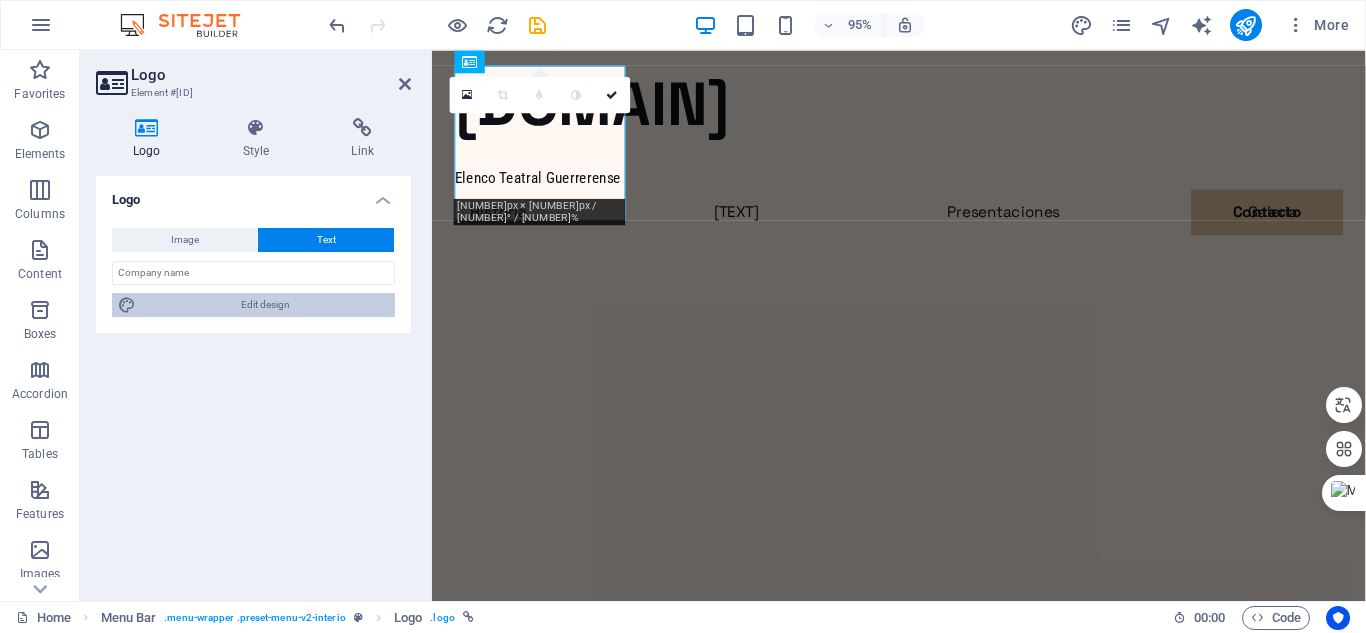 click on "Edit design" at bounding box center (265, 305) 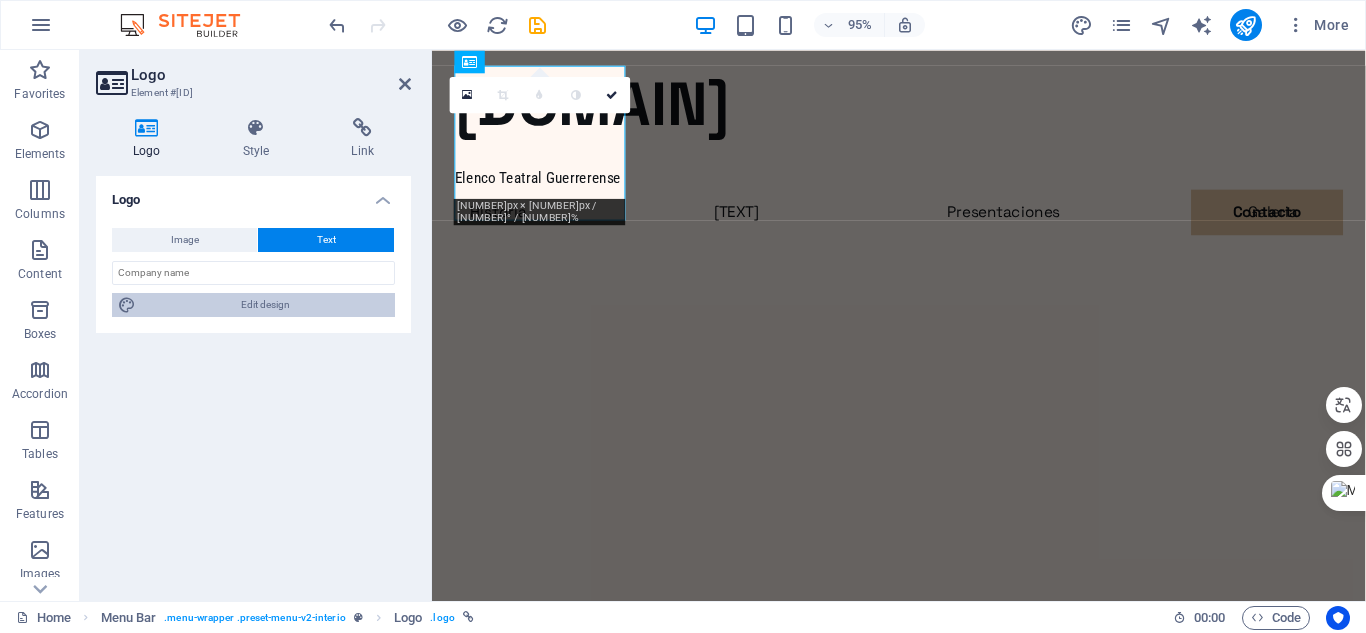 select on "px" 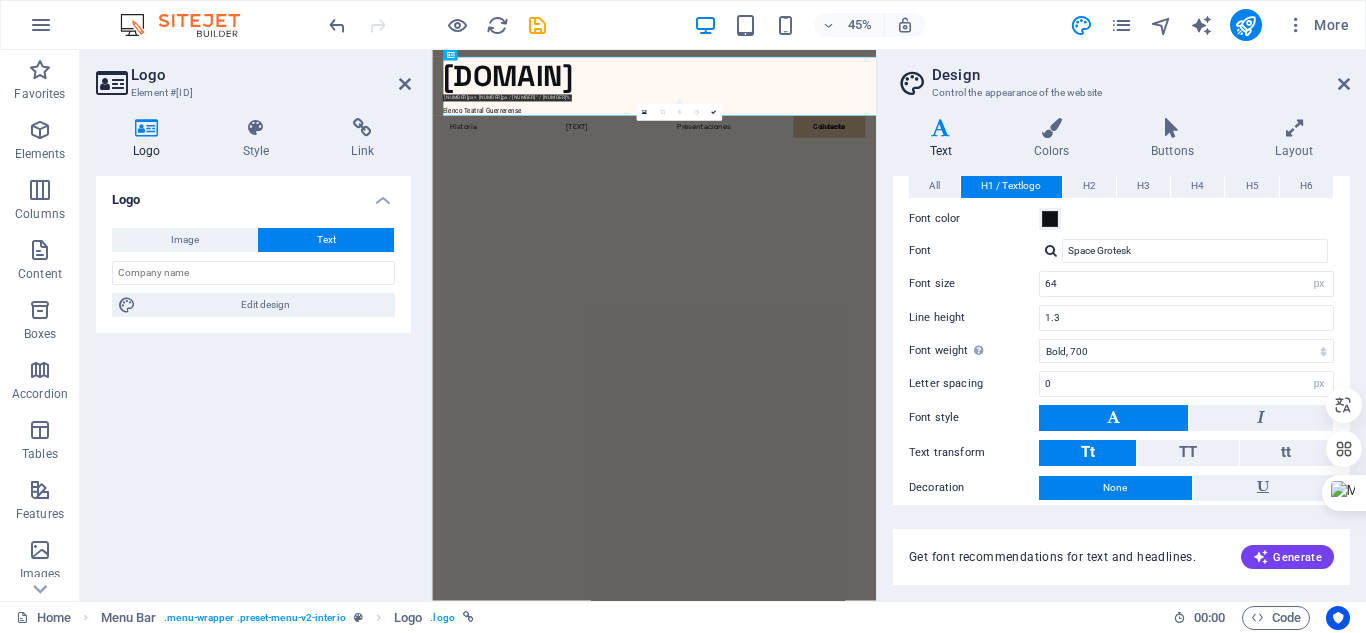 scroll, scrollTop: 196, scrollLeft: 0, axis: vertical 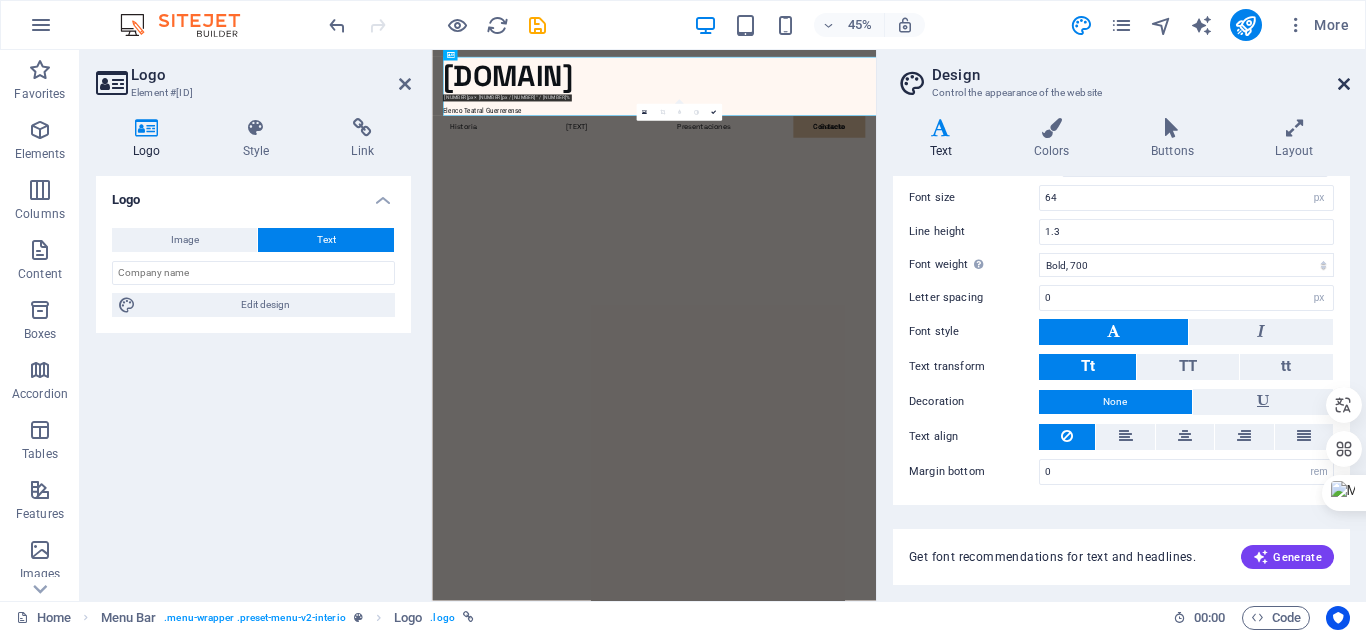 click at bounding box center (1344, 84) 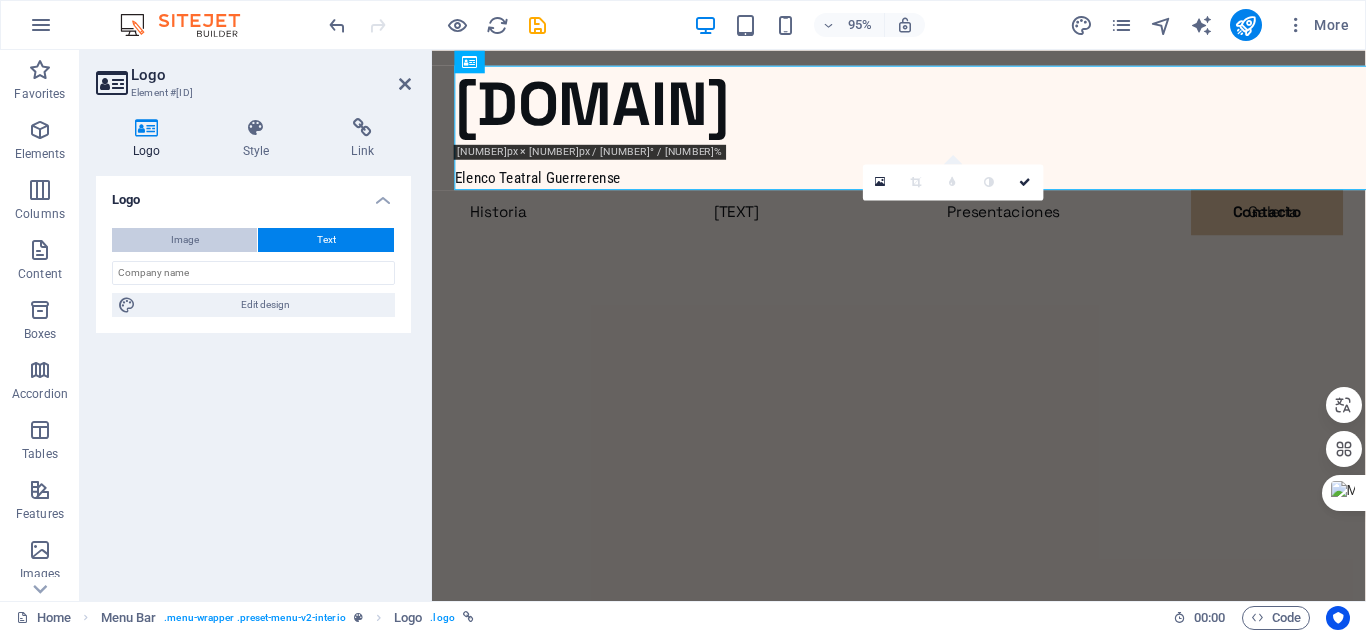 click on "Image" at bounding box center (184, 240) 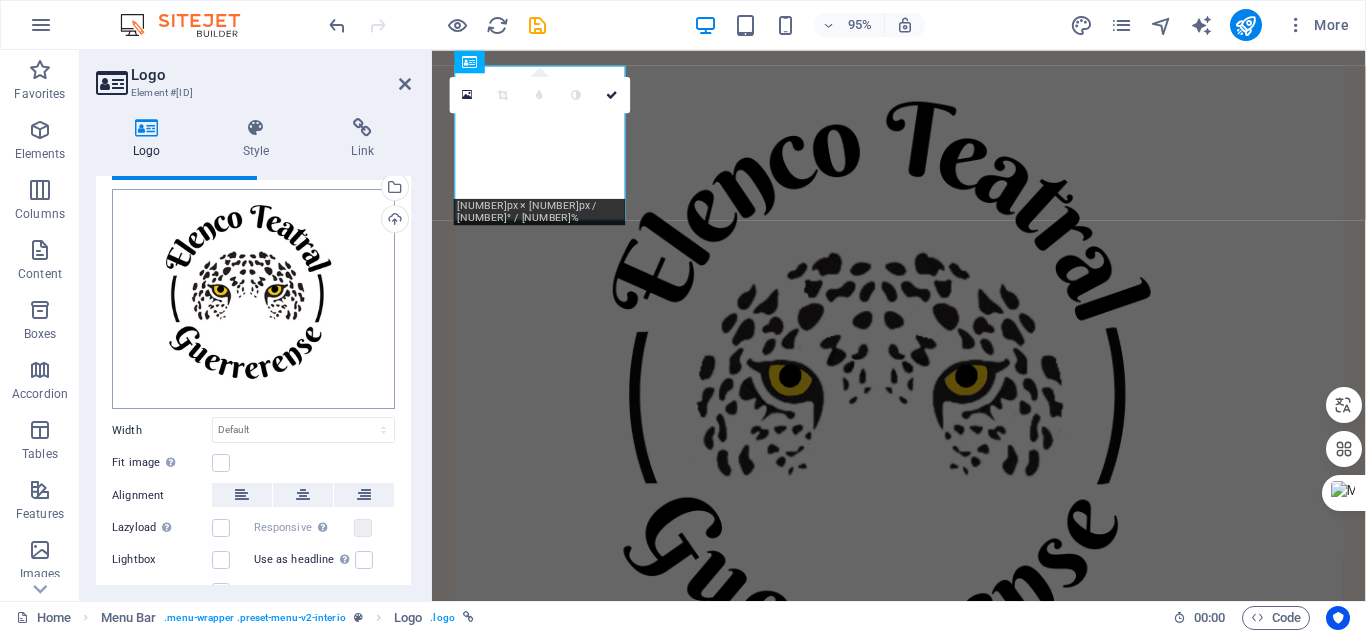scroll, scrollTop: 100, scrollLeft: 0, axis: vertical 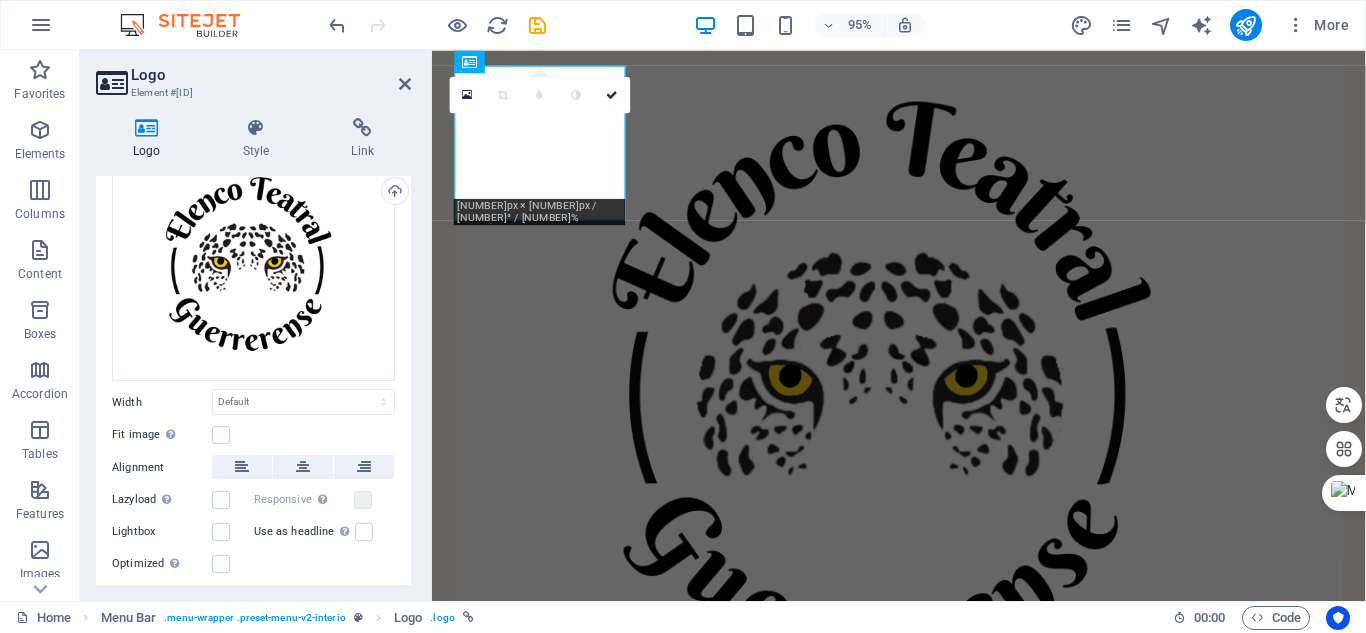 click on "Logo Element #[ID] Logo Style Link Logo Image Text Drag files here, click to choose files or select files from Files or our free stock photos & videos Select files from the file manager, stock photos, or upload file(s) Upload Width Default auto px rem % em vh vw Fit image Automatically fit image to a fixed width and height Height Default auto px Alignment Lazyload Loading images after the page loads improves page speed. Responsive Automatically load retina image and smartphone optimized sizes. Lightbox Use as headline The image will be wrapped in an H1 headline tag. Useful for giving alternative text the weight of an H1 headline, e.g. for the logo. Leave unchecked if uncertain. Optimized Images are compressed to improve page speed. Position Direction Custom X offset 50 px rem % vh vw Y offset 50 px rem % vh vw Edit design Text Float No float Image left Image right Determine how text should behave around the image. Text Alternative text Interior Designer template Image caption Paragraph Format Normal 8" at bounding box center [256, 325] 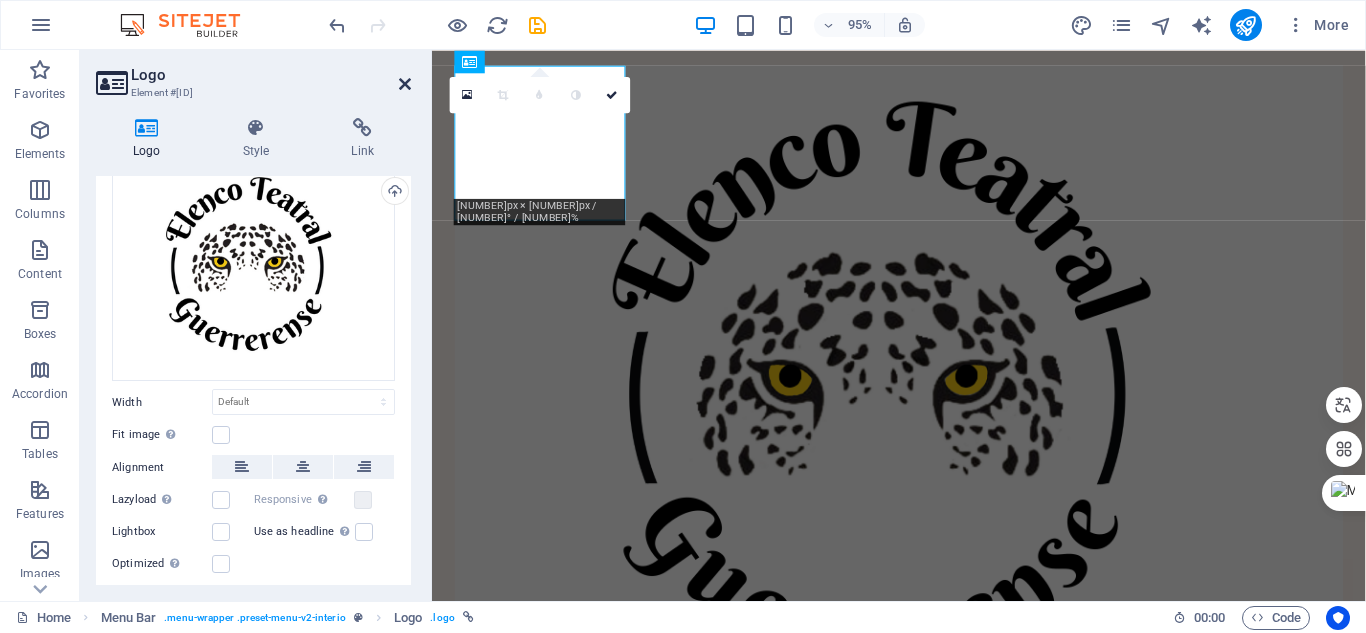 click at bounding box center [405, 84] 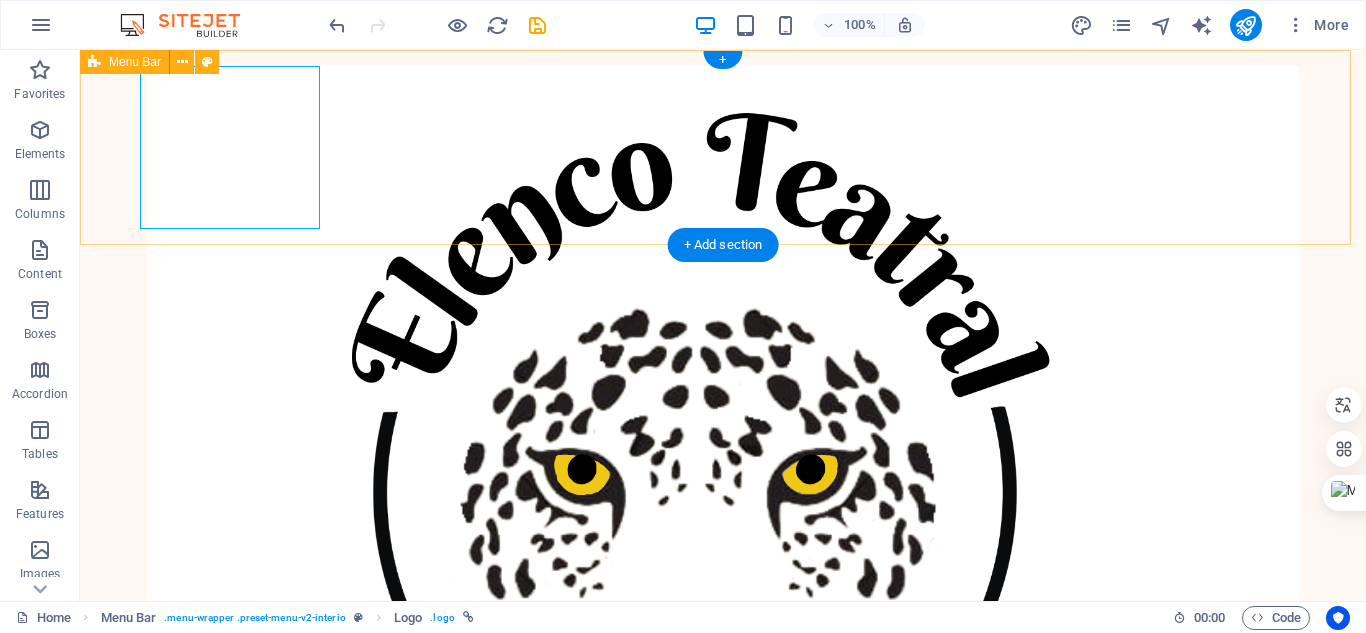 click on "[TEXT]" at bounding box center [723, 571] 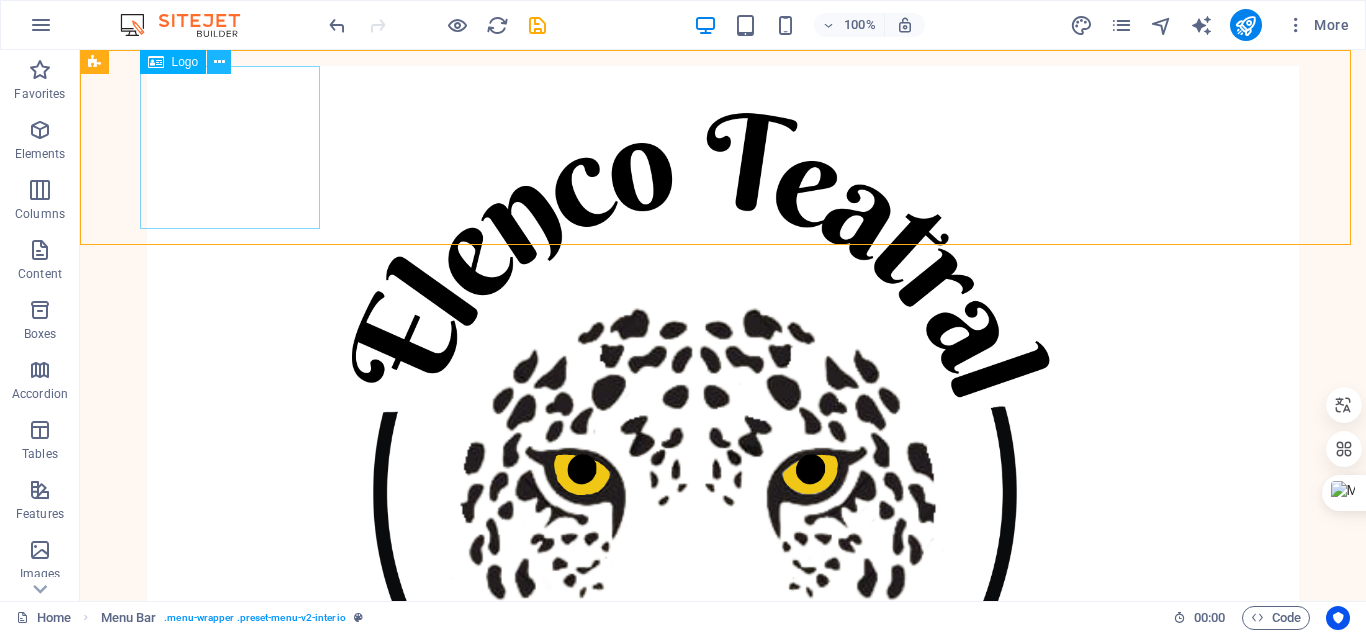 click at bounding box center [219, 62] 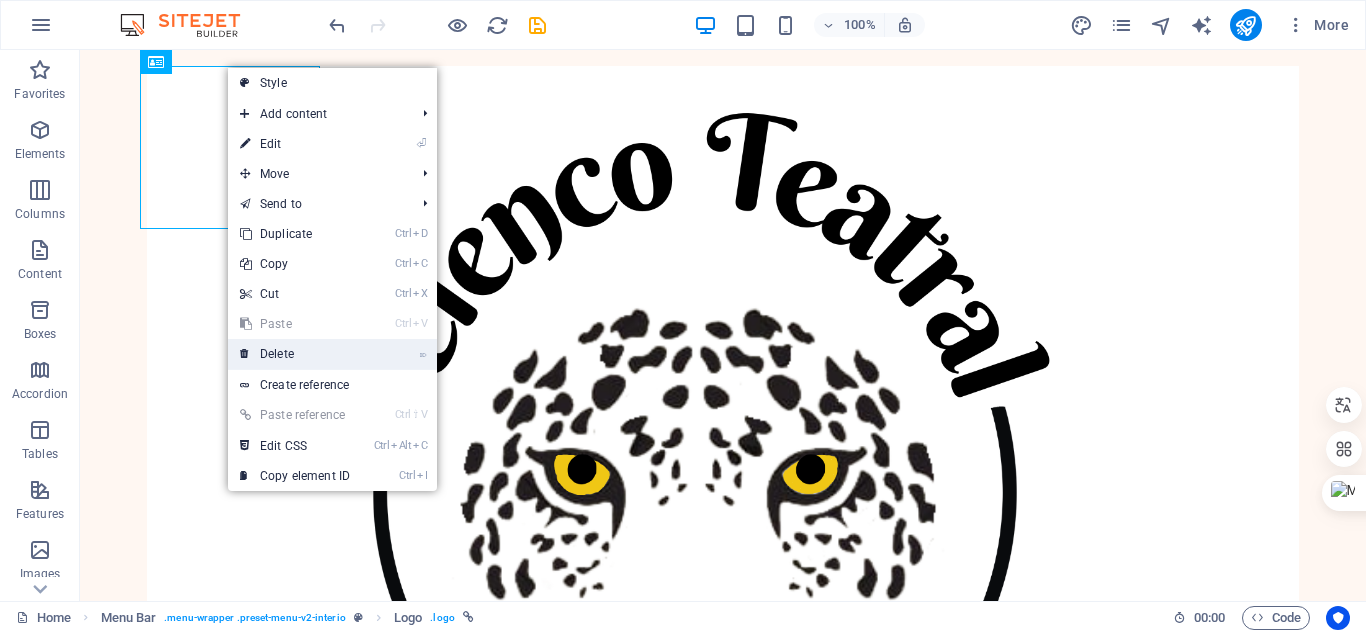 click on "⌦  Delete" at bounding box center (295, 354) 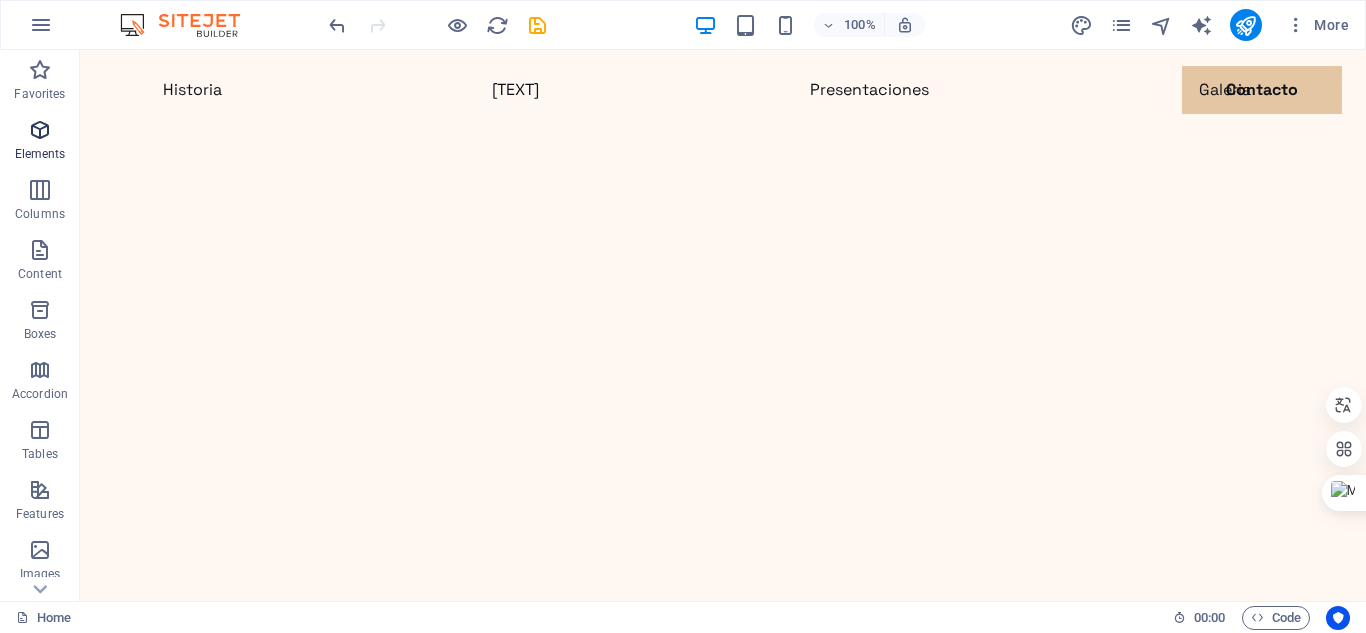 click at bounding box center (40, 130) 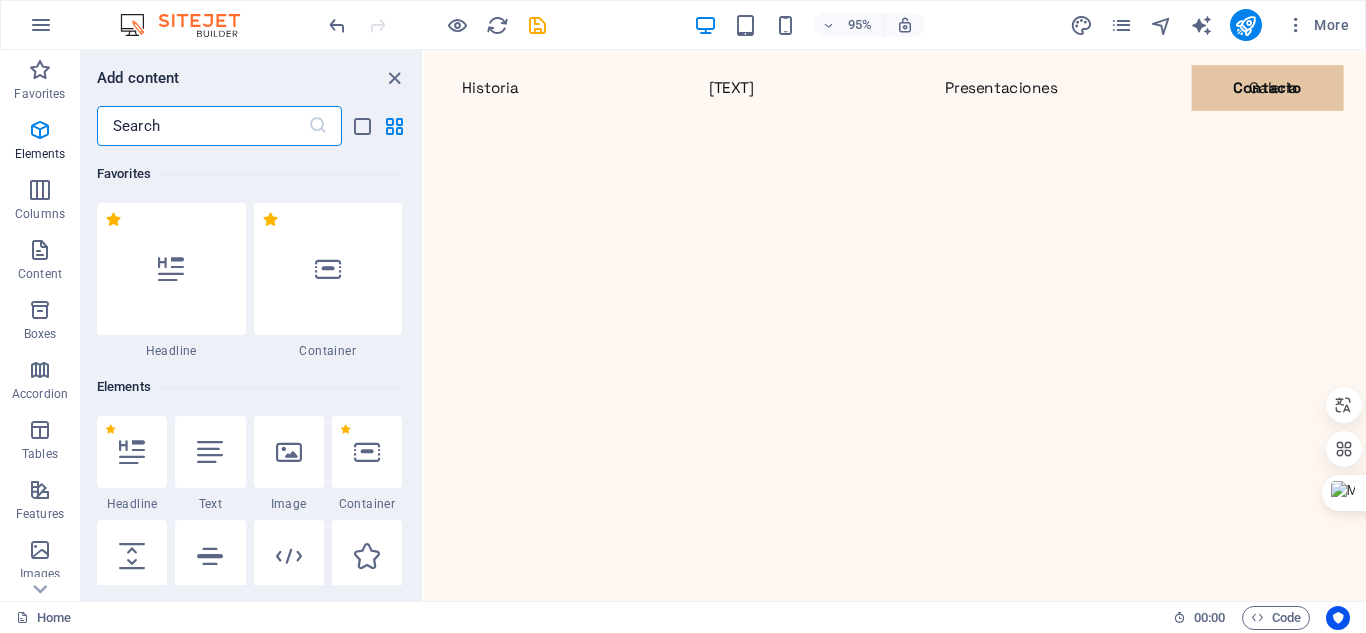 scroll, scrollTop: 213, scrollLeft: 0, axis: vertical 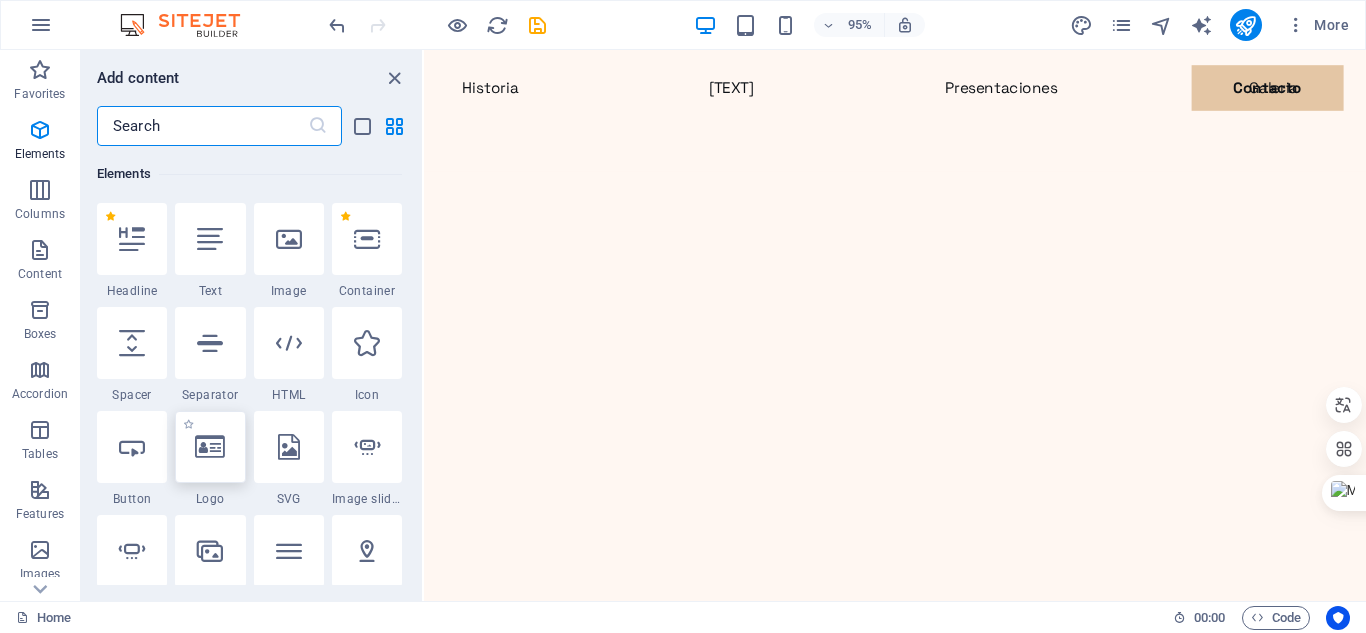 click at bounding box center (210, 447) 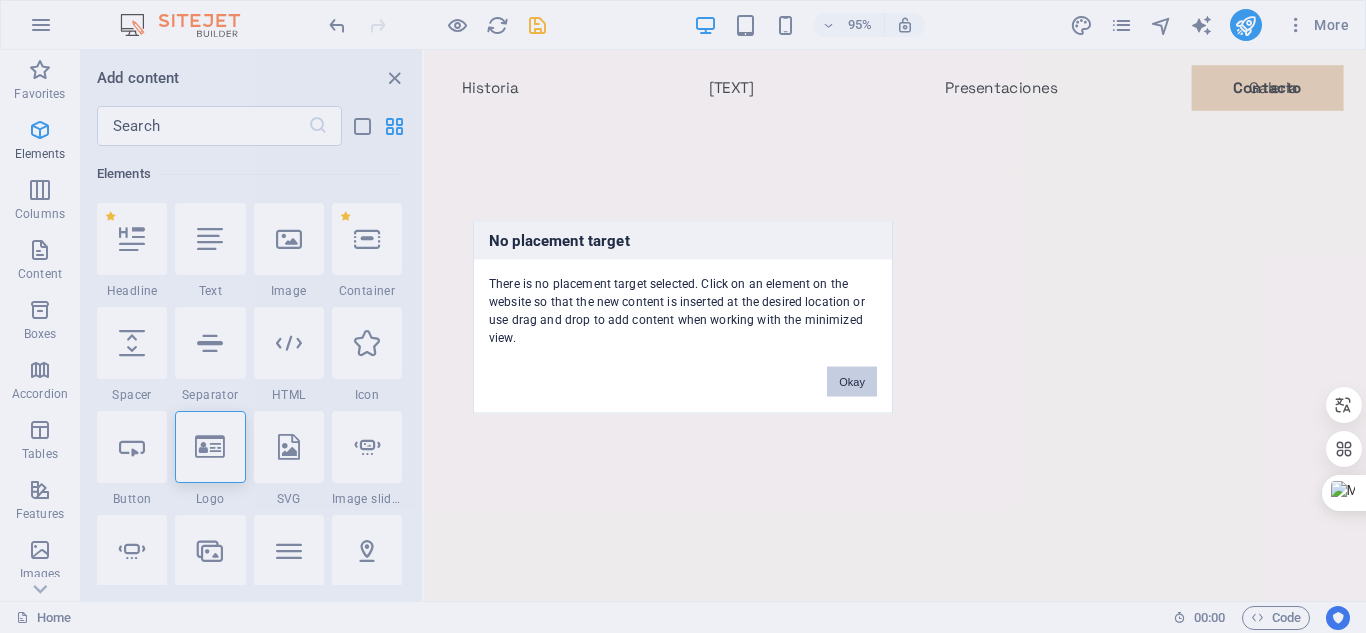 drag, startPoint x: 852, startPoint y: 383, endPoint x: 356, endPoint y: 284, distance: 505.78354 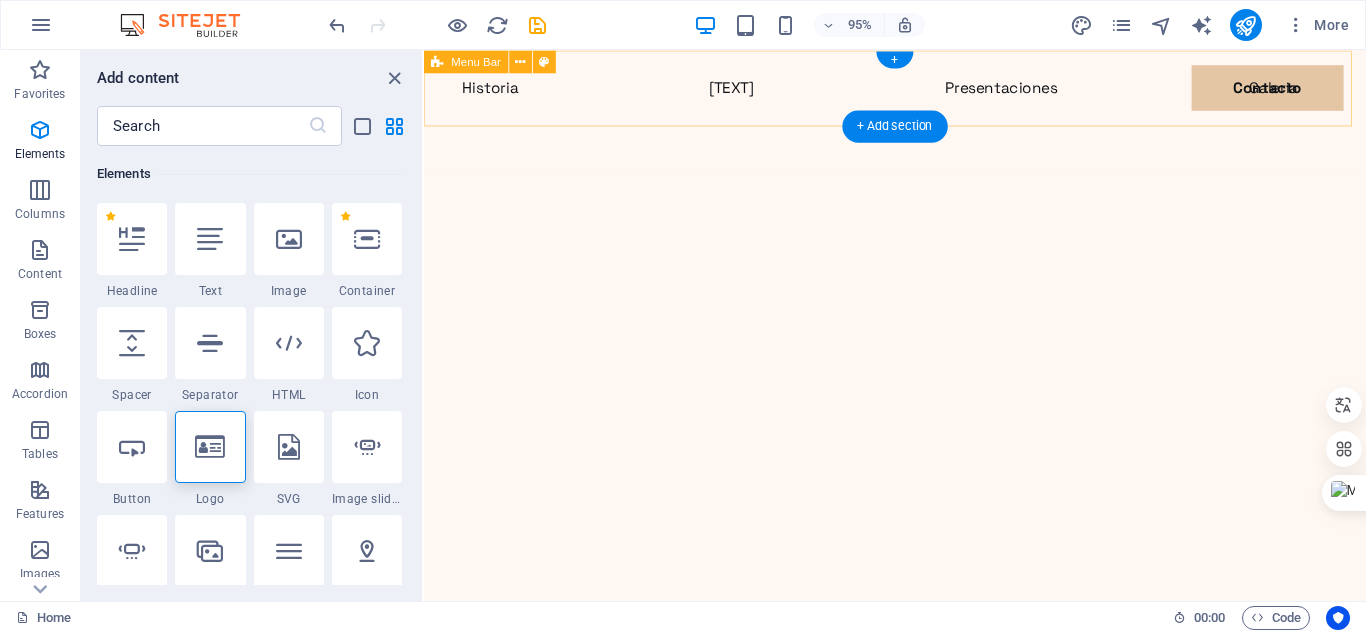 click on "[TEXT]" at bounding box center [920, 114] 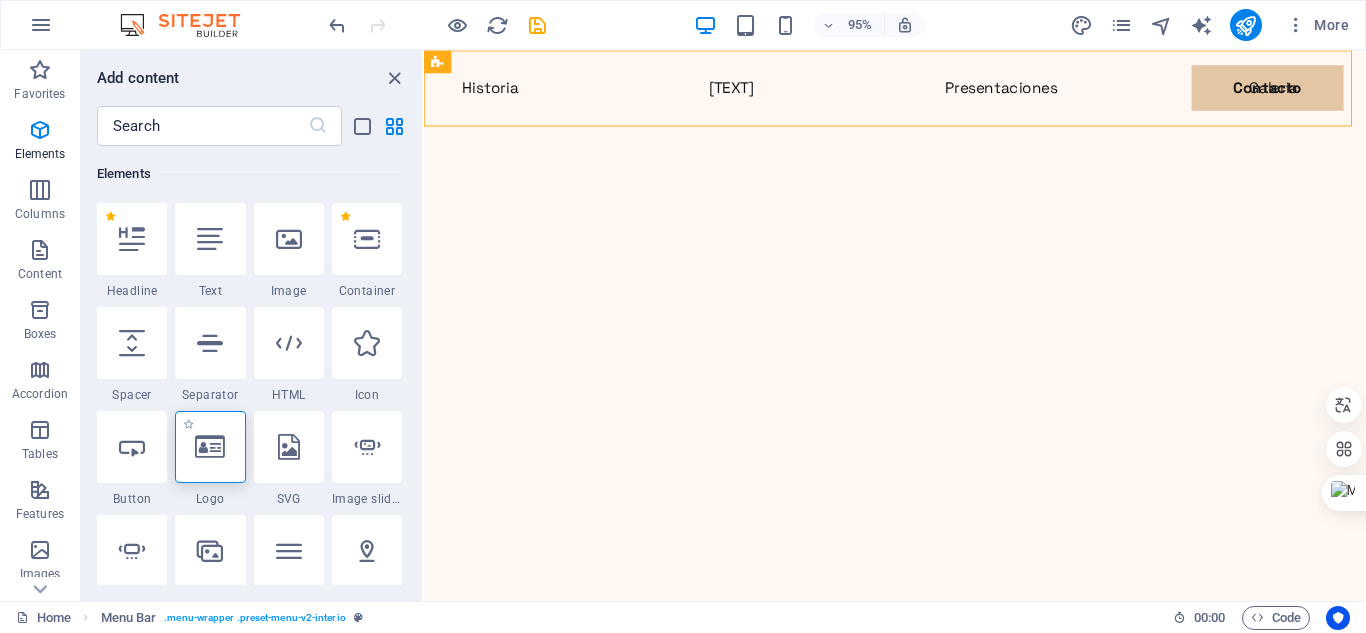 click at bounding box center (210, 447) 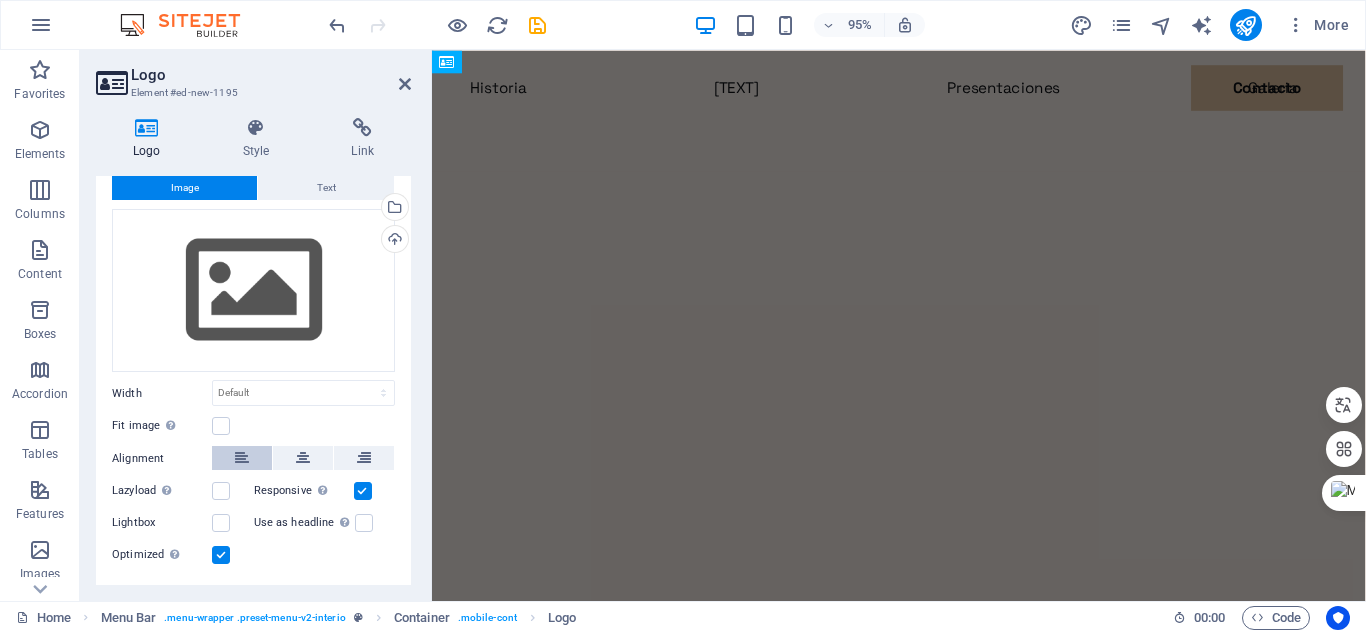 scroll, scrollTop: 96, scrollLeft: 0, axis: vertical 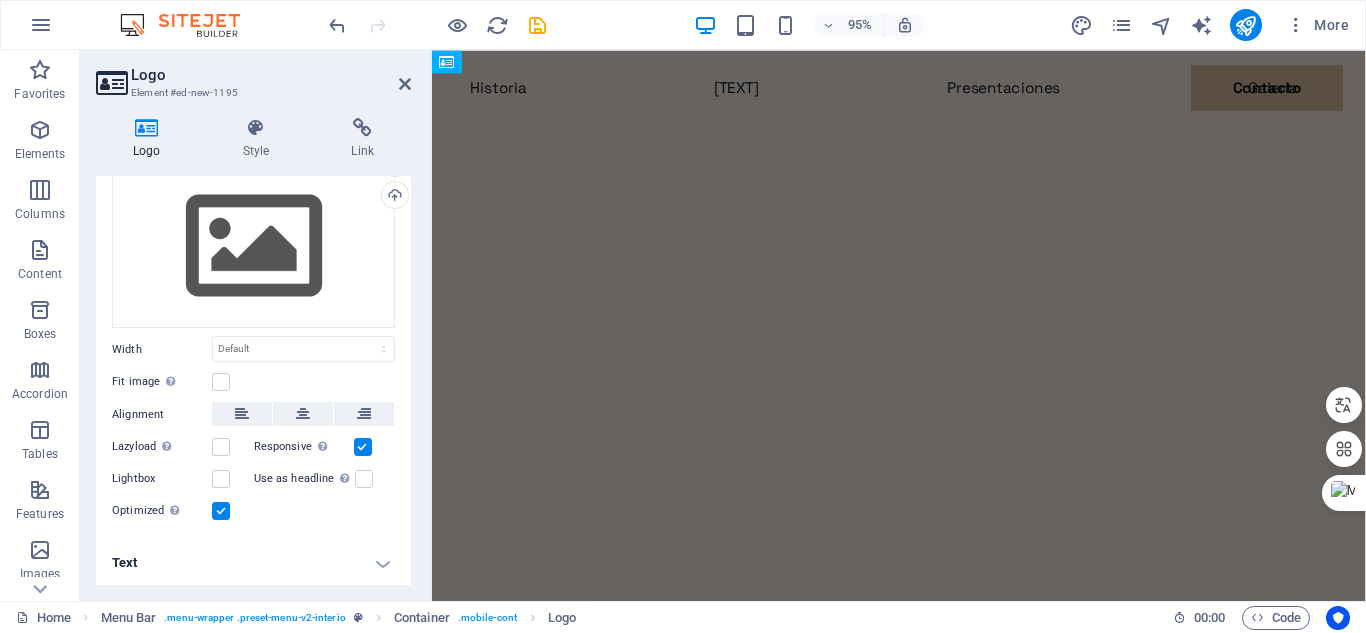 click on "Text" at bounding box center [253, 563] 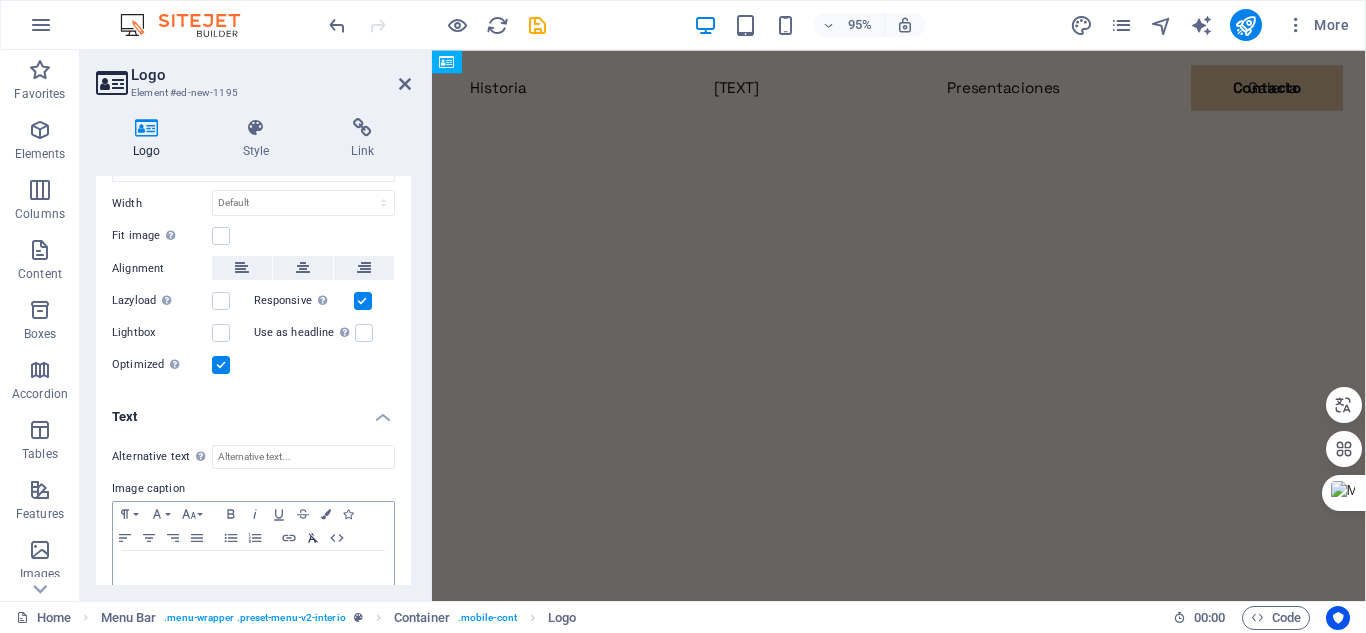 scroll, scrollTop: 284, scrollLeft: 0, axis: vertical 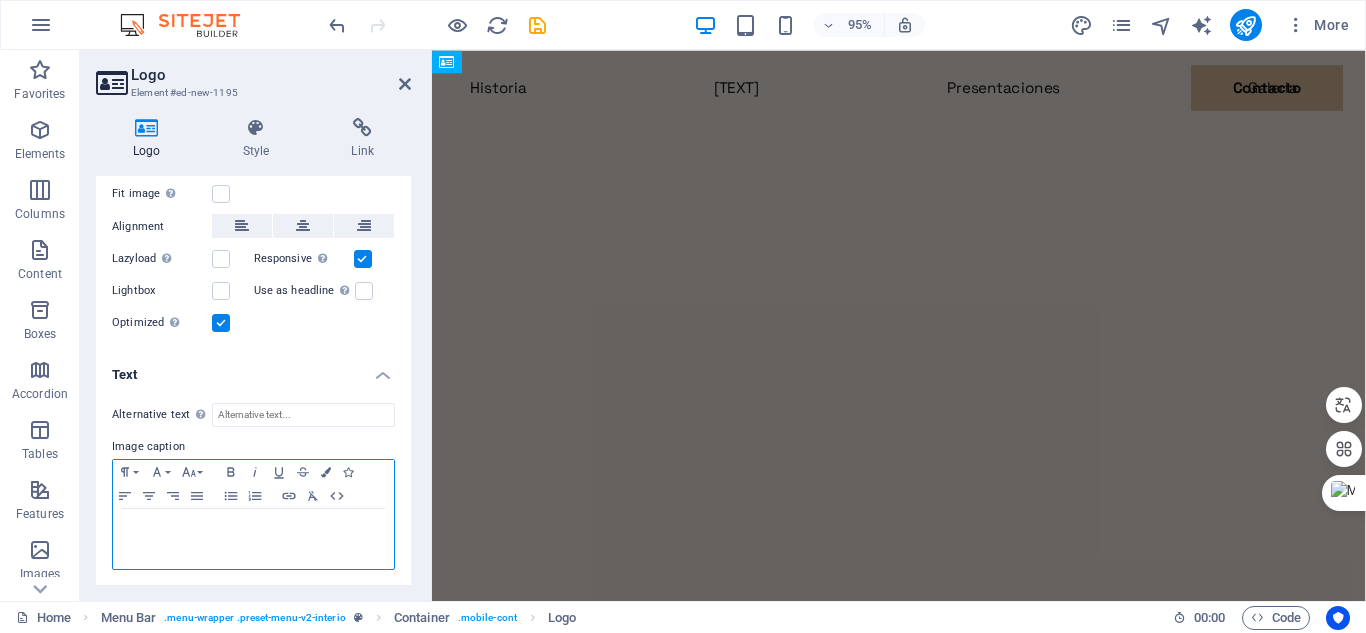 click at bounding box center (253, 528) 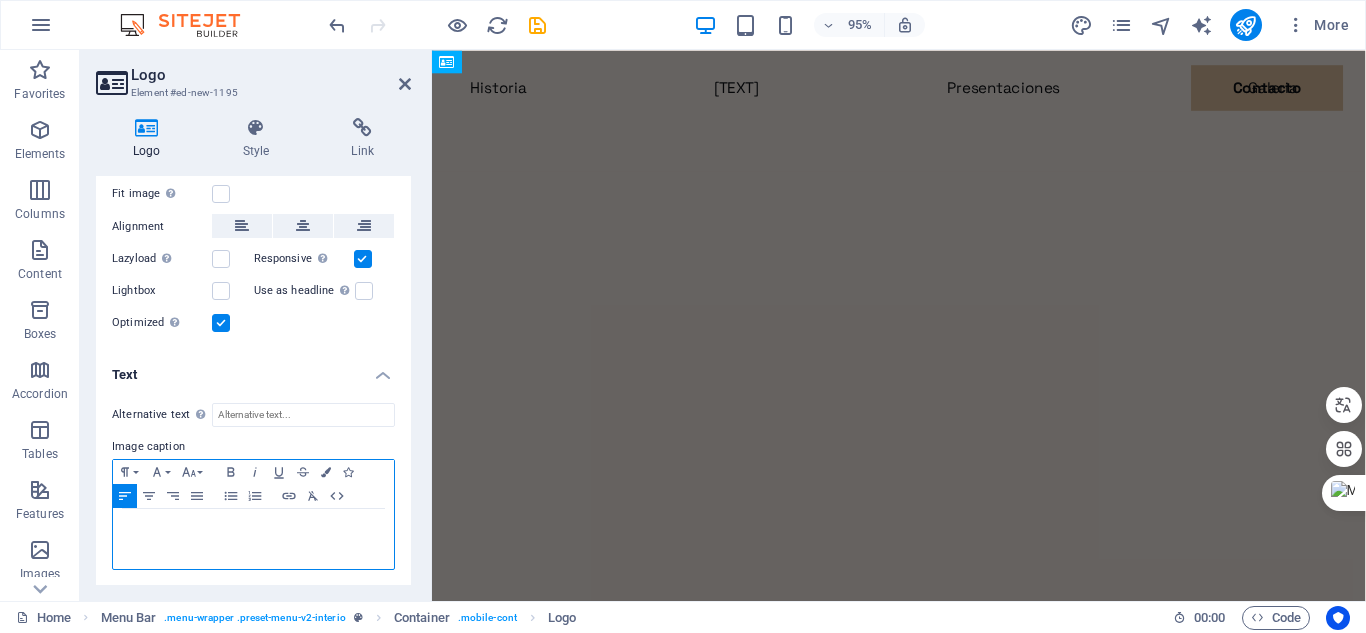 type 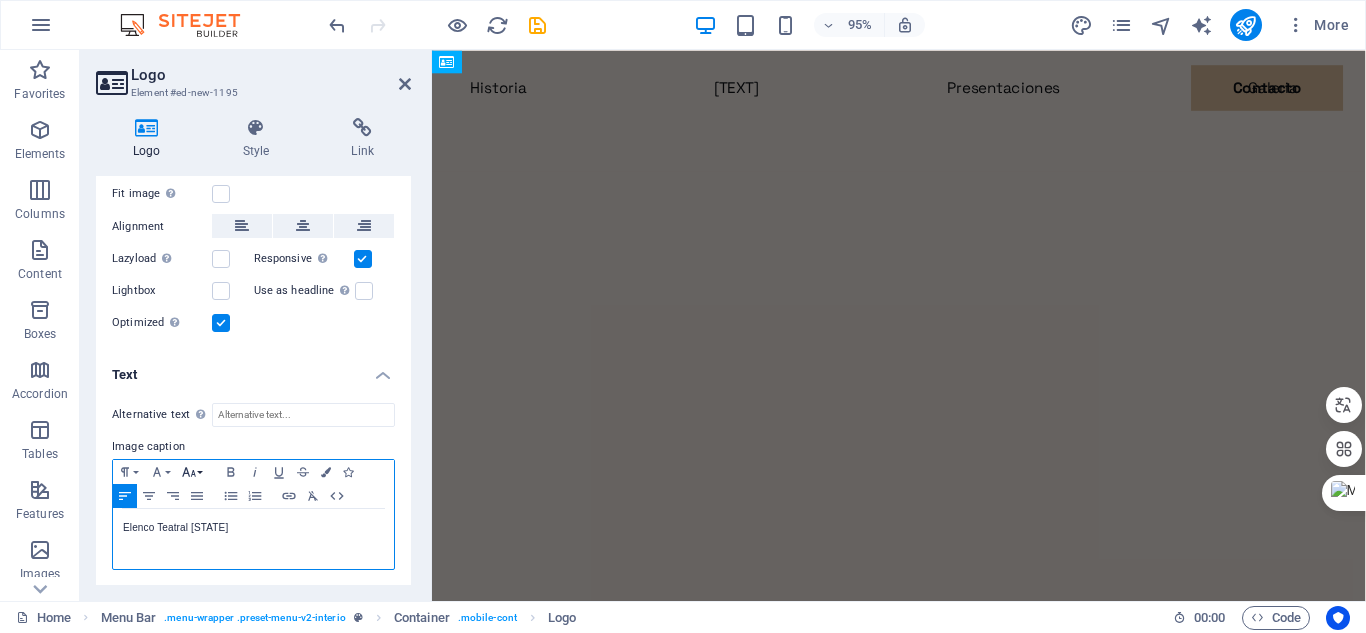 click 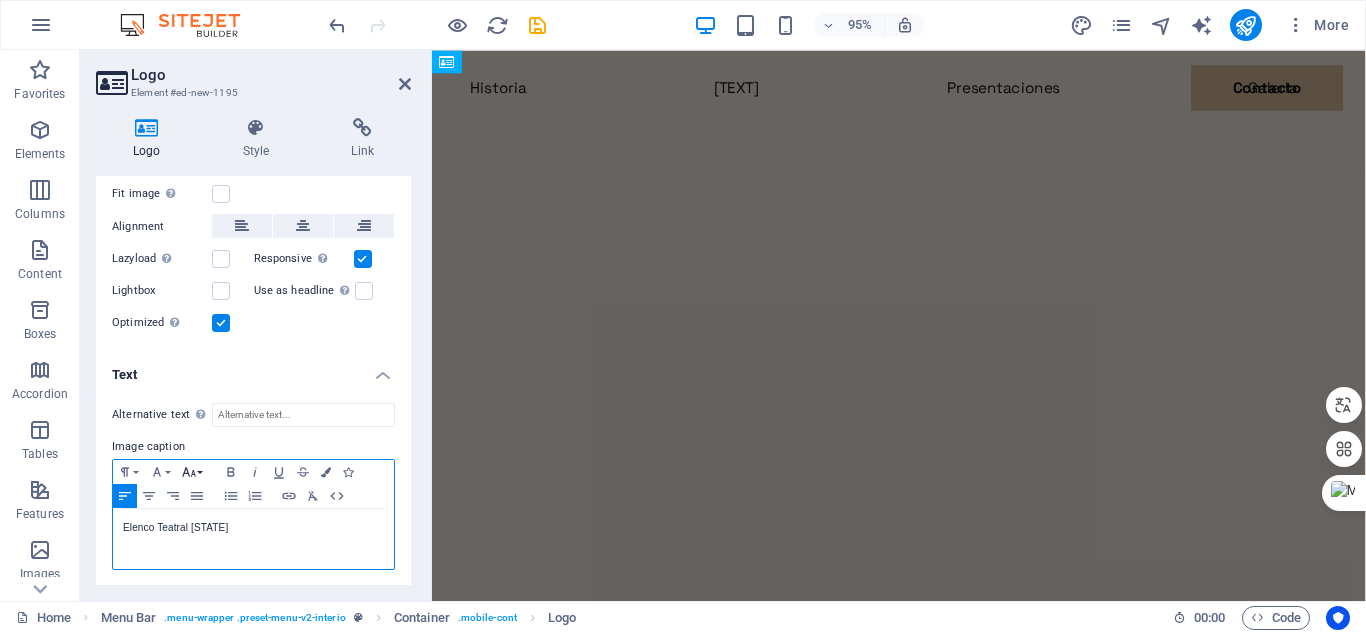 scroll, scrollTop: 83, scrollLeft: 0, axis: vertical 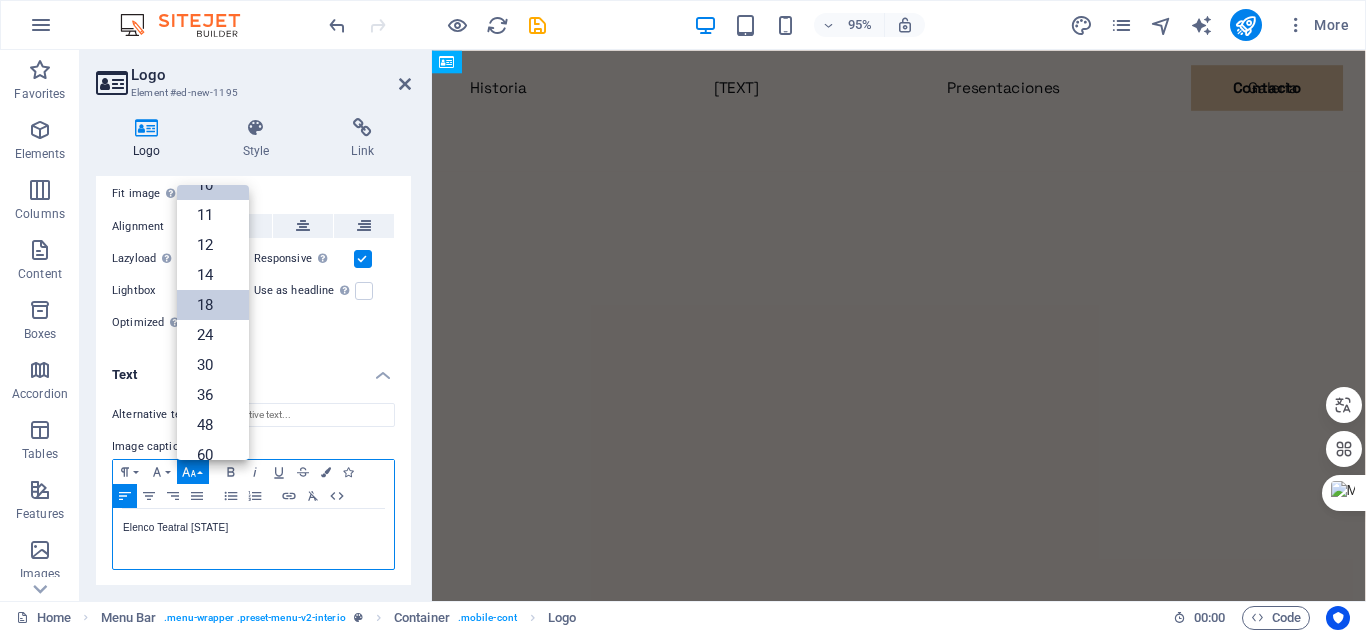 click on "18" at bounding box center [213, 305] 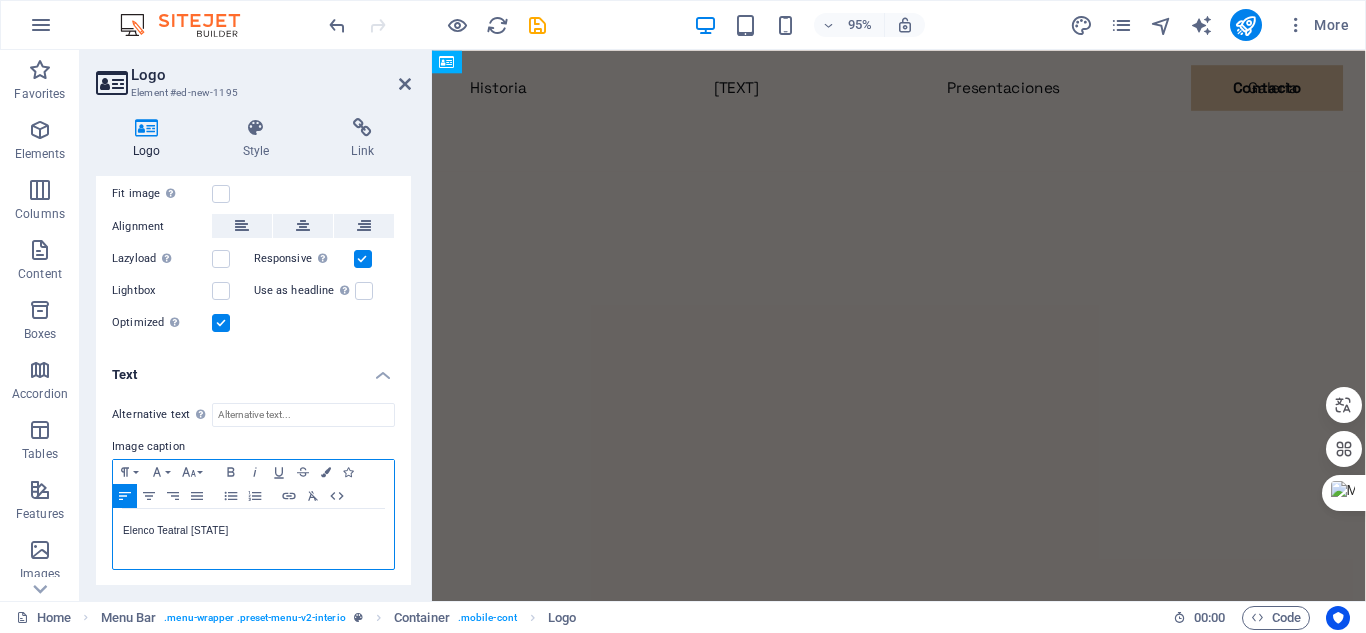 drag, startPoint x: 262, startPoint y: 529, endPoint x: 103, endPoint y: 530, distance: 159.00314 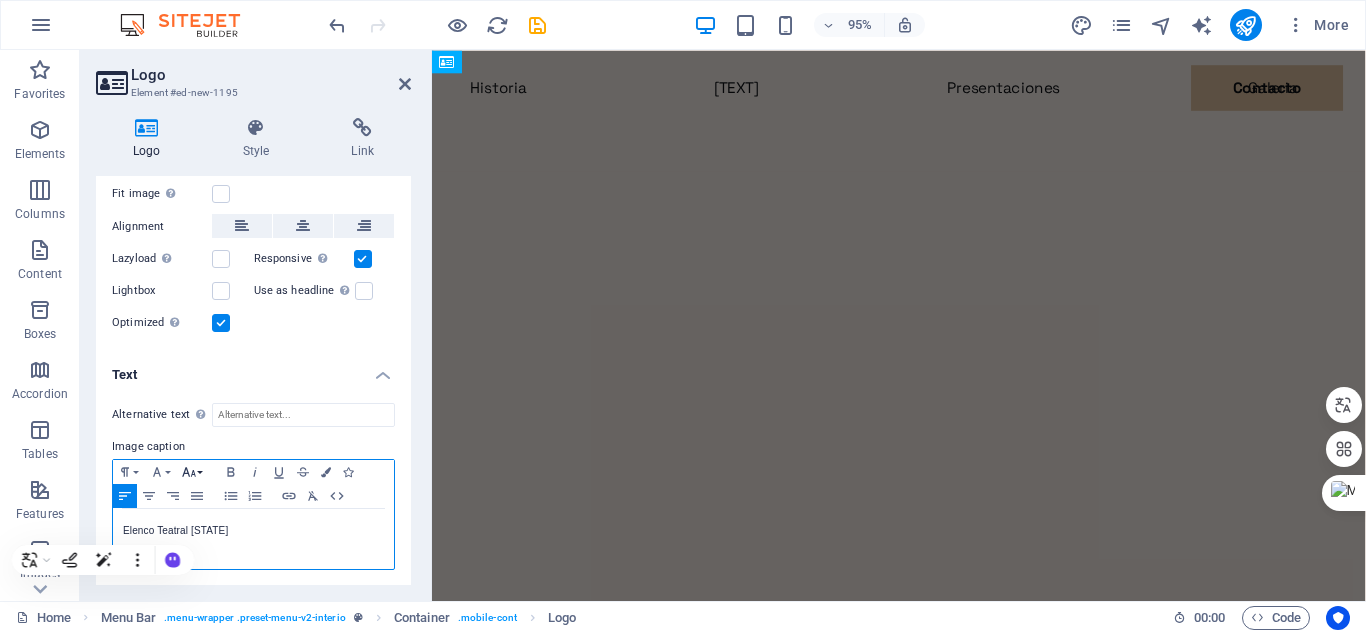 click 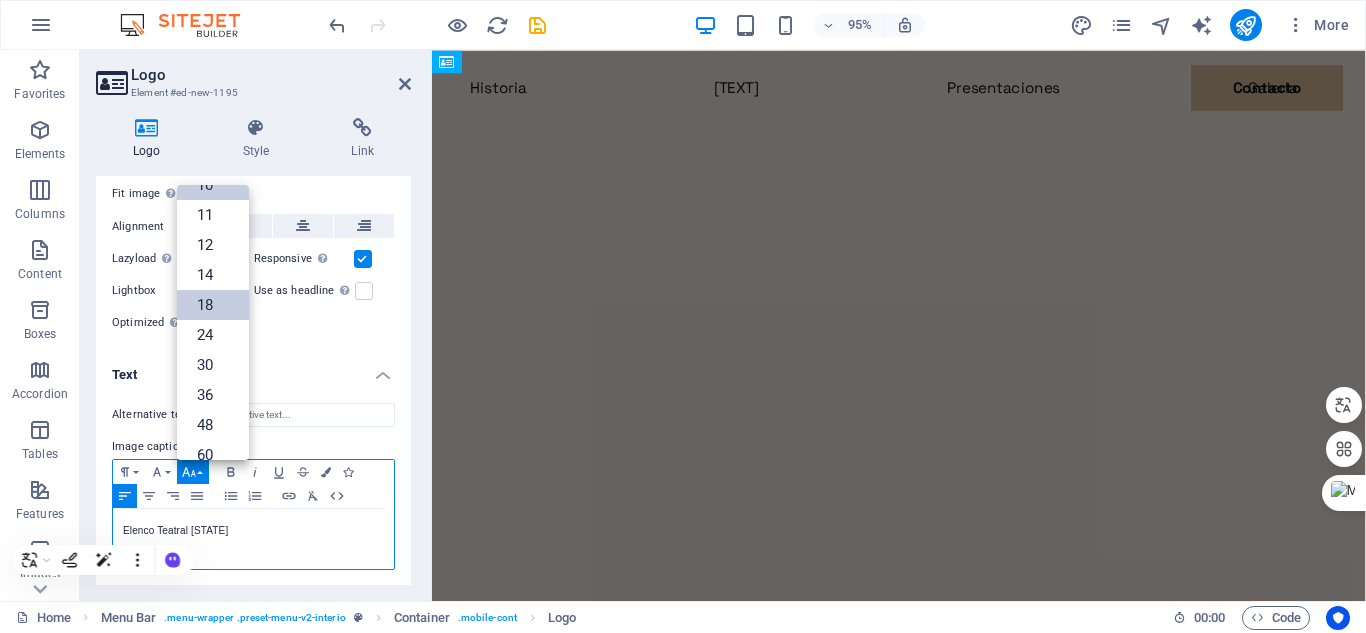 click on "18" at bounding box center (213, 305) 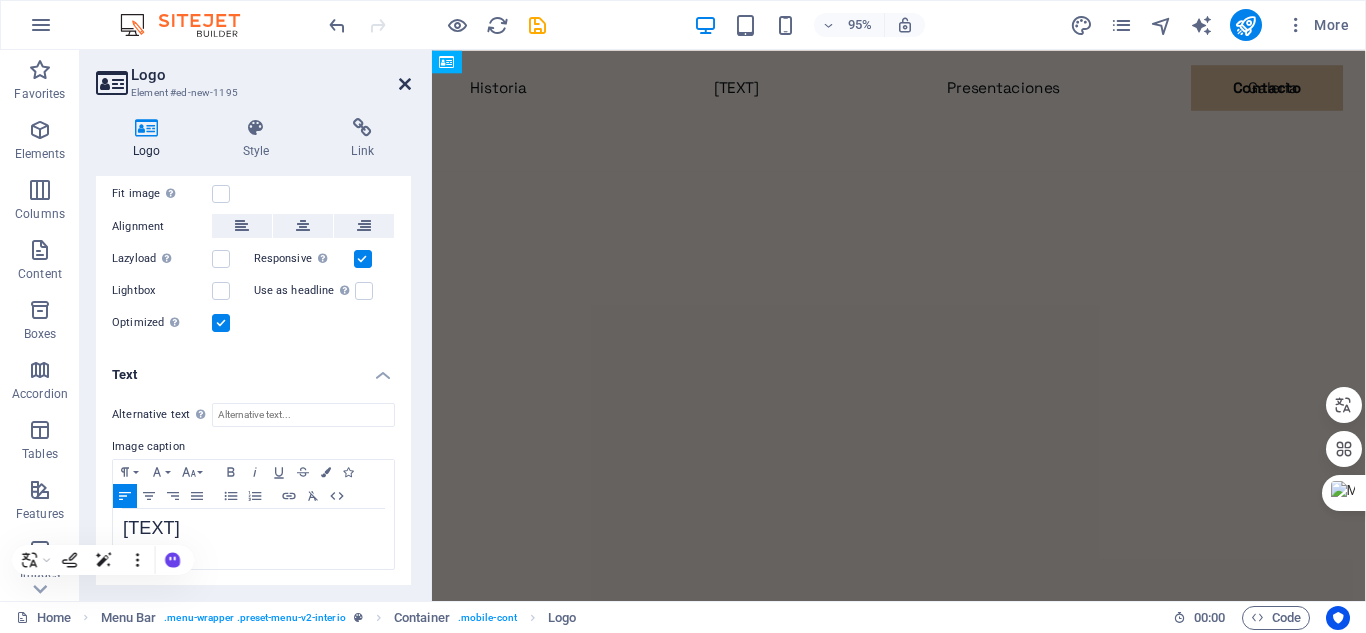 click at bounding box center (405, 84) 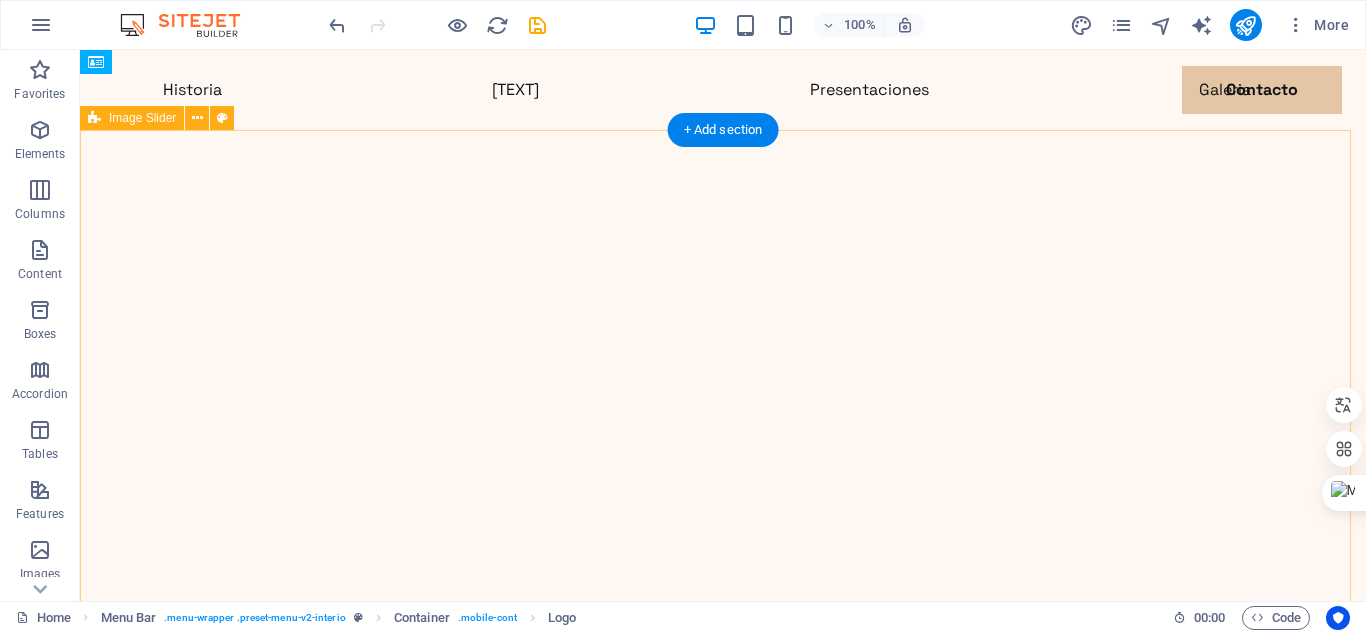 click at bounding box center [723, 2777] 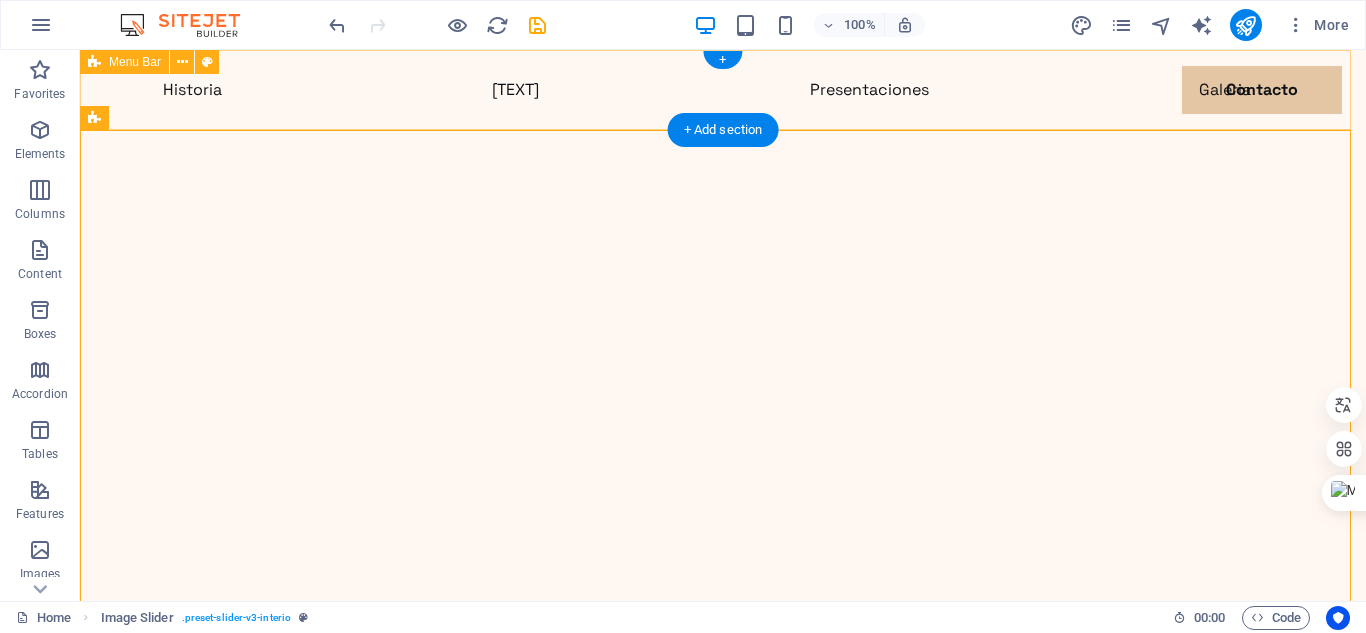 click on "[TEXT]" at bounding box center (723, 114) 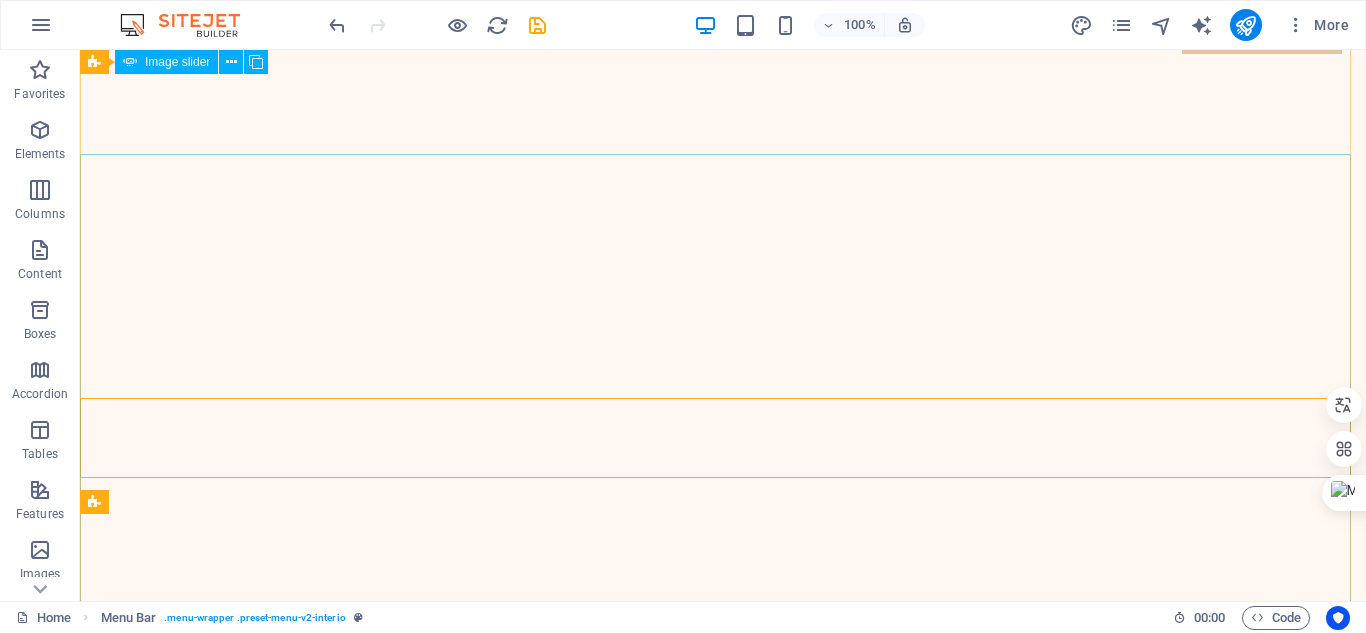 scroll, scrollTop: 0, scrollLeft: 0, axis: both 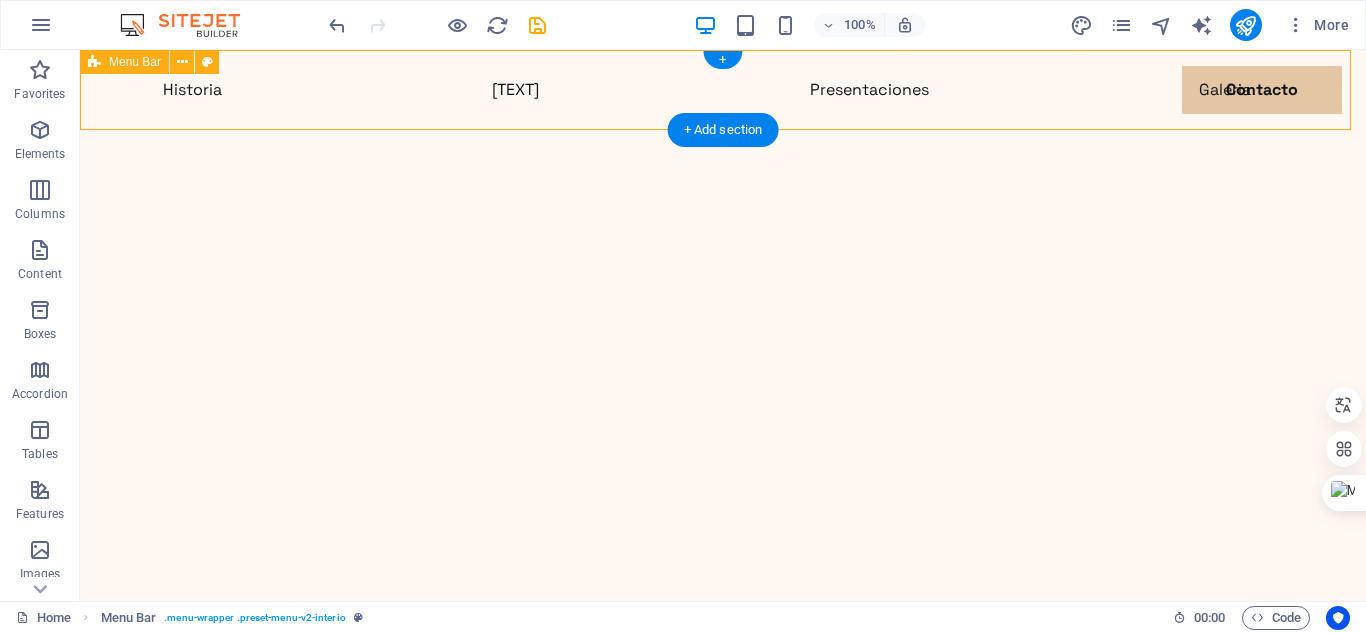 click on "[TEXT]" at bounding box center [723, 114] 